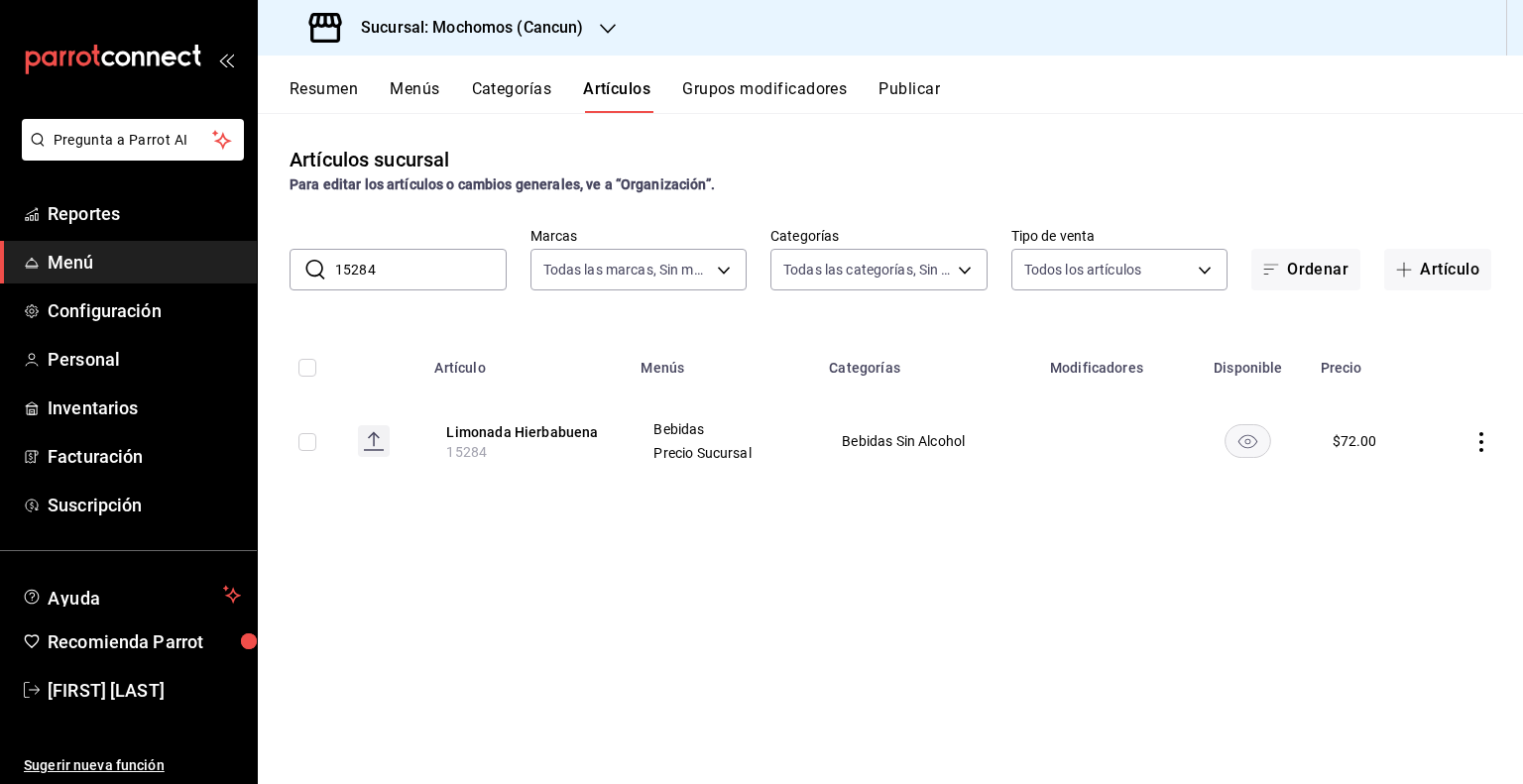 scroll, scrollTop: 0, scrollLeft: 0, axis: both 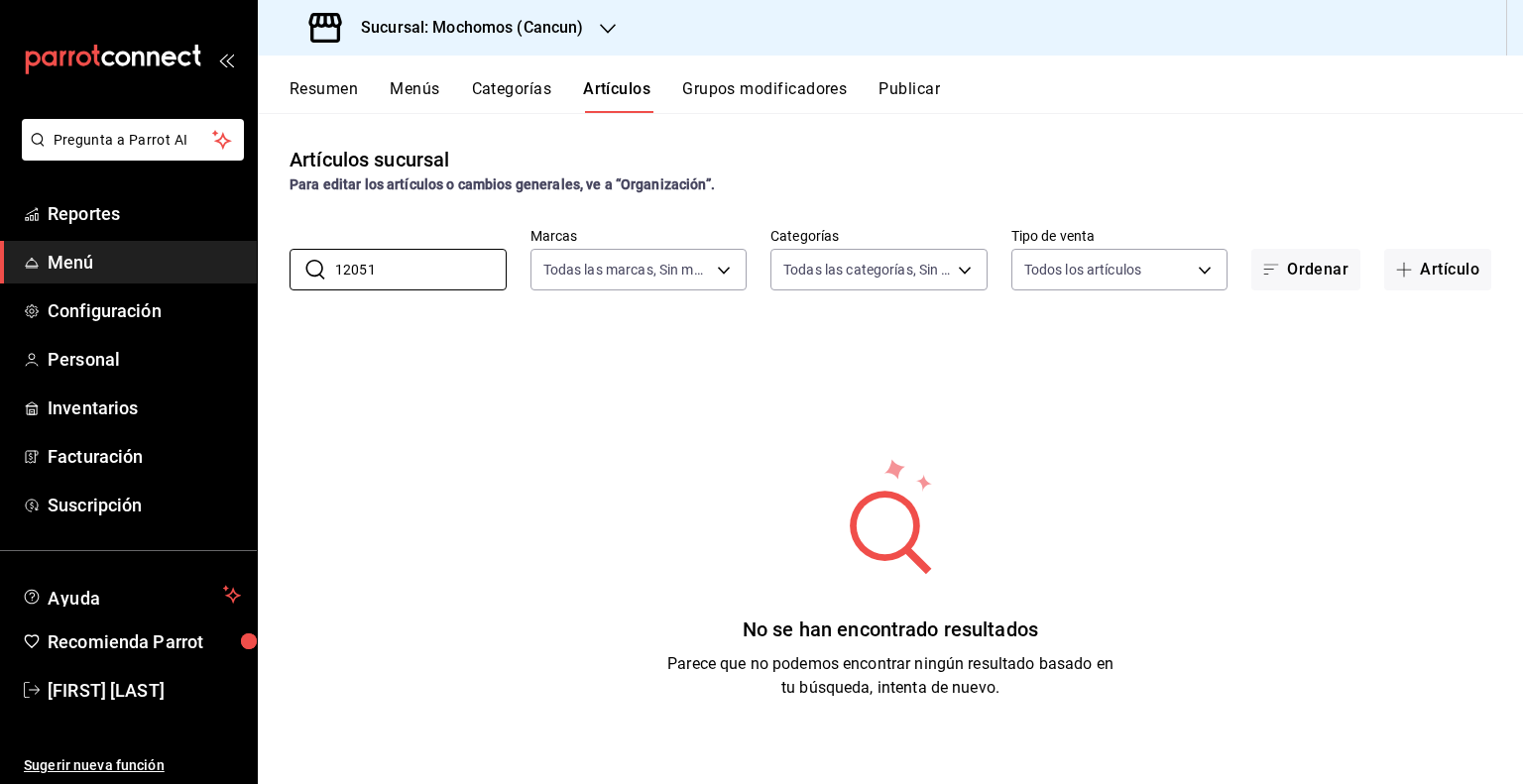 type on "12051" 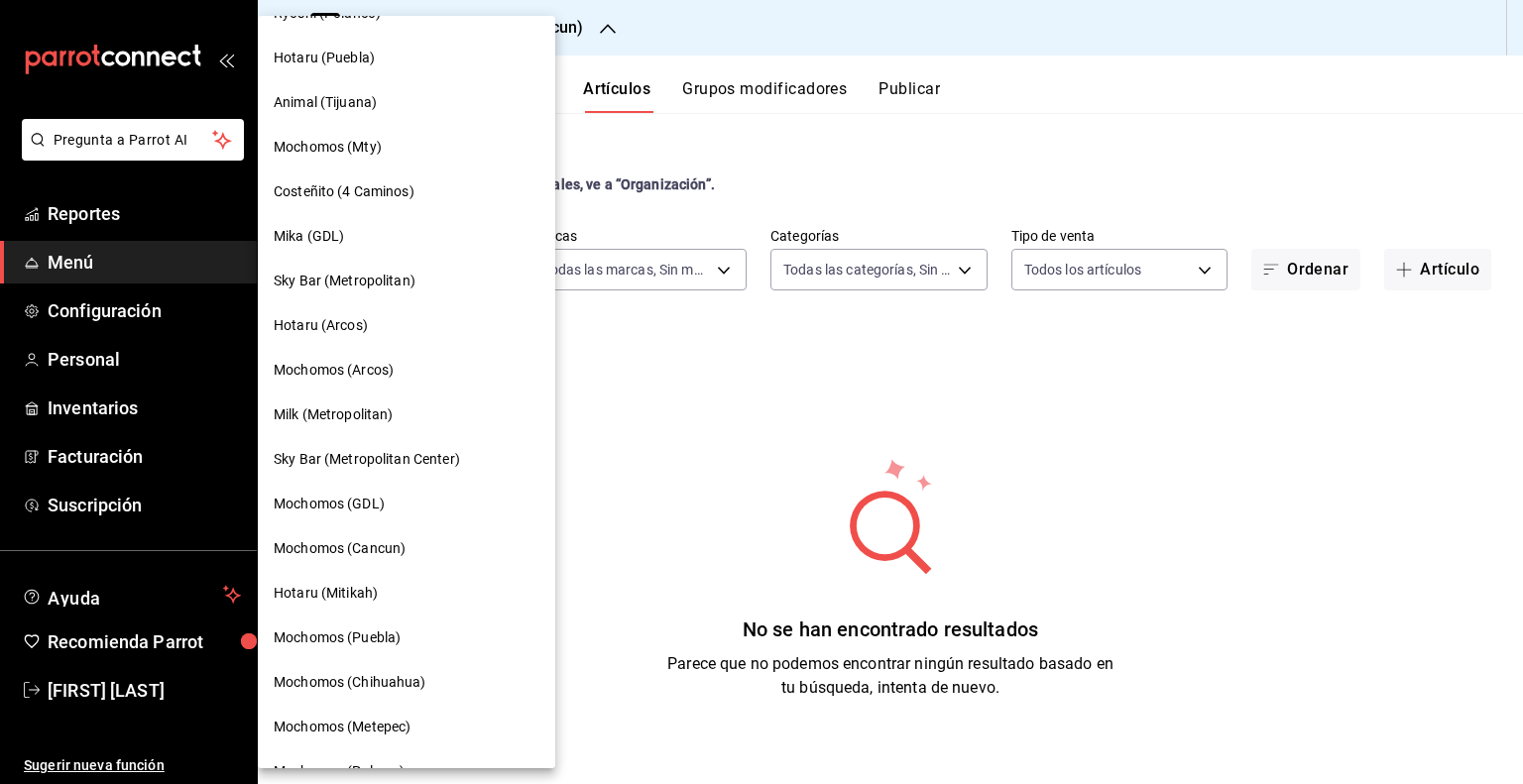 scroll, scrollTop: 892, scrollLeft: 0, axis: vertical 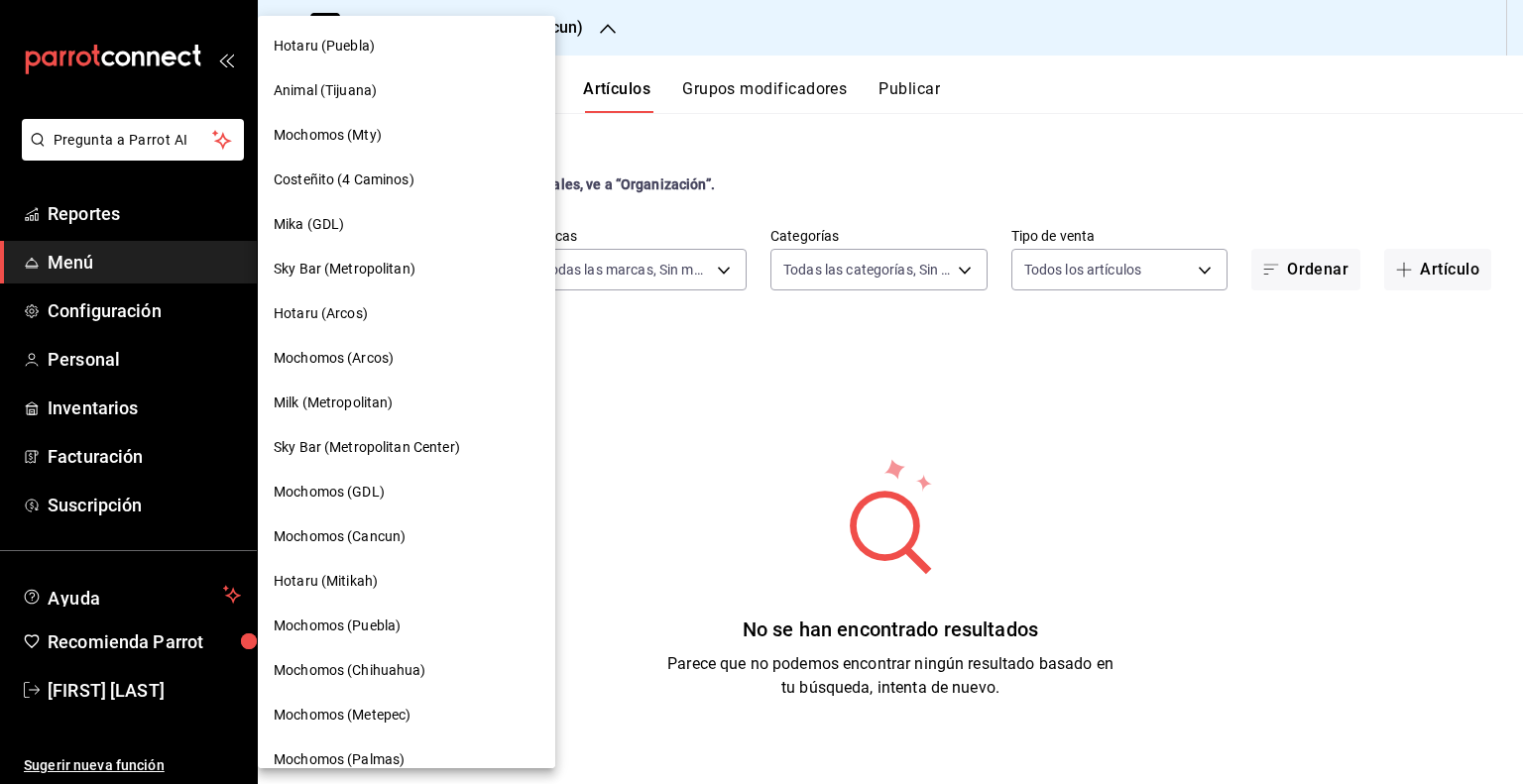 click on "Mochomos (Chihuahua)" at bounding box center [350, 670] 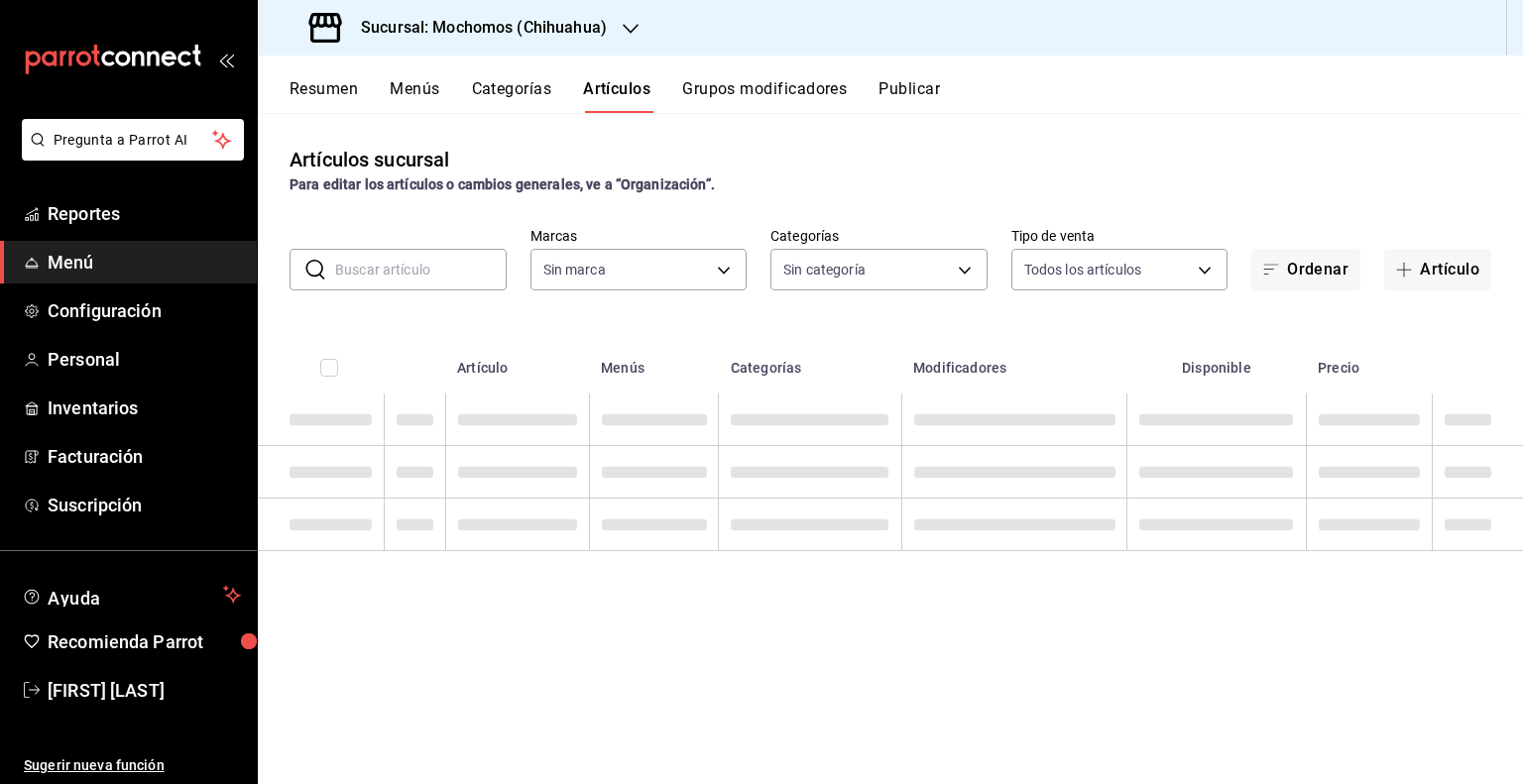 type on "562d5b5b-21a2-4ace-a941-66278f4a6c49" 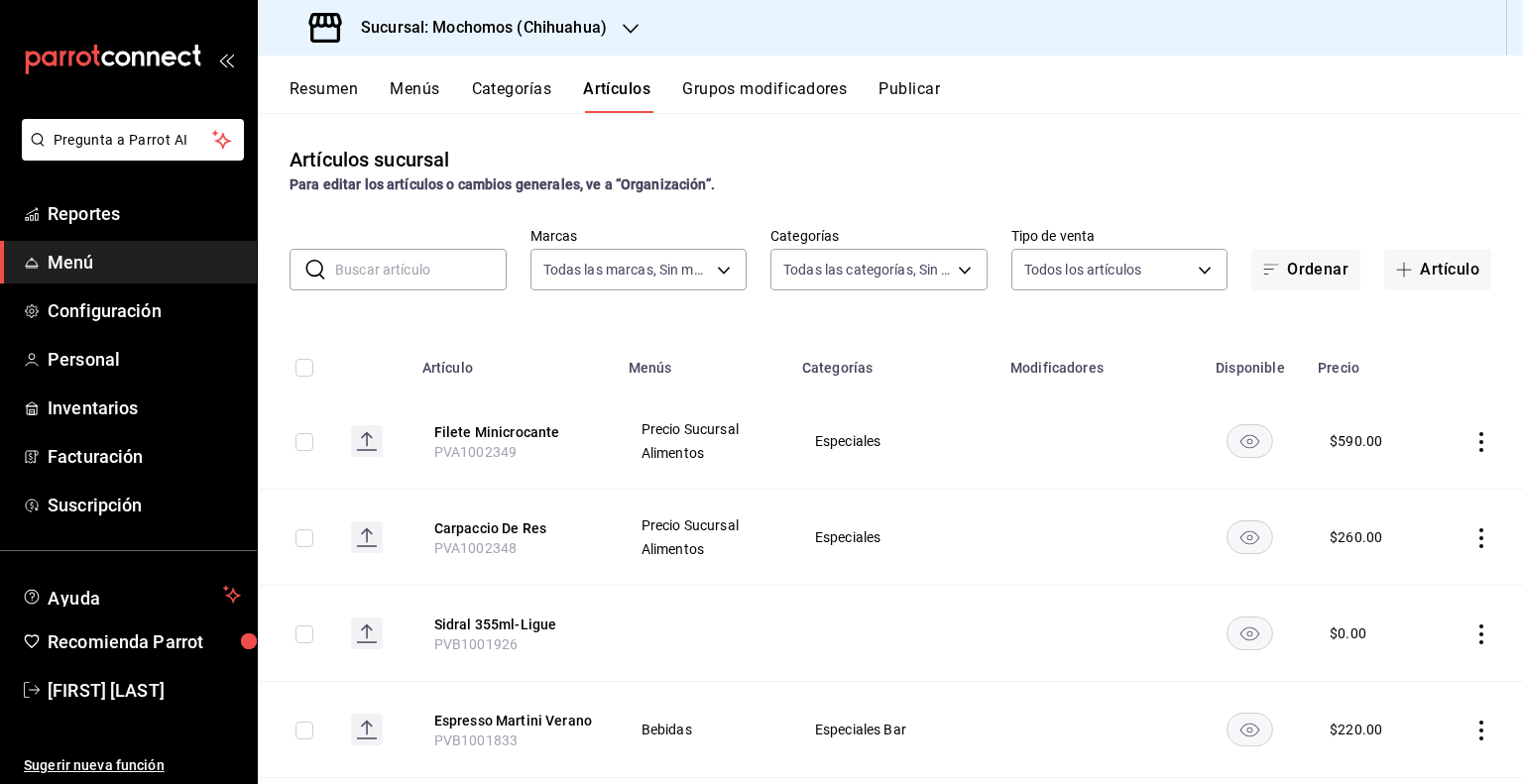 type on "2d195258-a112-483e-9c41-0e6351594330,d48f3e9a-3ab1-4b8f-8ab3-d3938f1810f2,a94d44e2-931b-4392-928c-76508c6b7711,139e7770-4057-47e7-aa17-5e27c00b4675,674921e0-22ac-4c7c-96bd-d26c7df05dd4,53a881f4-bb6c-44bf-9243-dbdefed21acb,36512dd9-6876-4ed4-82b8-36296f38a619,7bda9f65-e29f-4c8d-a0f3-2e7dc49b1cd4,0e0ec35d-0e05-43f1-8d66-4789e5a92098,0f722fb1-e344-44a7-97a6-6244b79d97c7,a3de463c-4b14-4460-a5ea-71f4ea984b2c,fa451de7-d308-47ad-8943-fc7cb43457a7,42d109e6-be96-4a8c-a0ea-1e9ebc9e8701,19716477-d45c-4c93-9c67-506fbd5fa73a,590c4d9a-317e-4a5a-a4f6-a839cae822d9,6e11bb48-5ac1-4f07-aba8-7b8810e32219,07b7658b-1879-4ab7-8a6b-aa976ead5be5,53b78e4c-975f-4f78-99b8-ffb91e1b926c,28c0e4f7-0ac4-4cf6-ba08-96e1deea861b,a3a832f8-1029-4da4-9940-abf16736e130,4ce38dca-8015-4b33-a46f-7cf470da2c14,86e21938-fd73-422b-8e9f-e660fe12d9a5,a1fd9f24-7016-44bd-a184-ea19e1e91a56,2e5e7c0b-dc7e-4cc7-b5be-250a0f25b533,591efba7-cac3-45d6-8faf-47de9f8140f2,291e5501-d8c6-4d7c-a40f-89819e7a618a,9cee910d-d759-4e6a-b4d9-6884e8f786f8,11976785-86d8-41ba-9aa..." 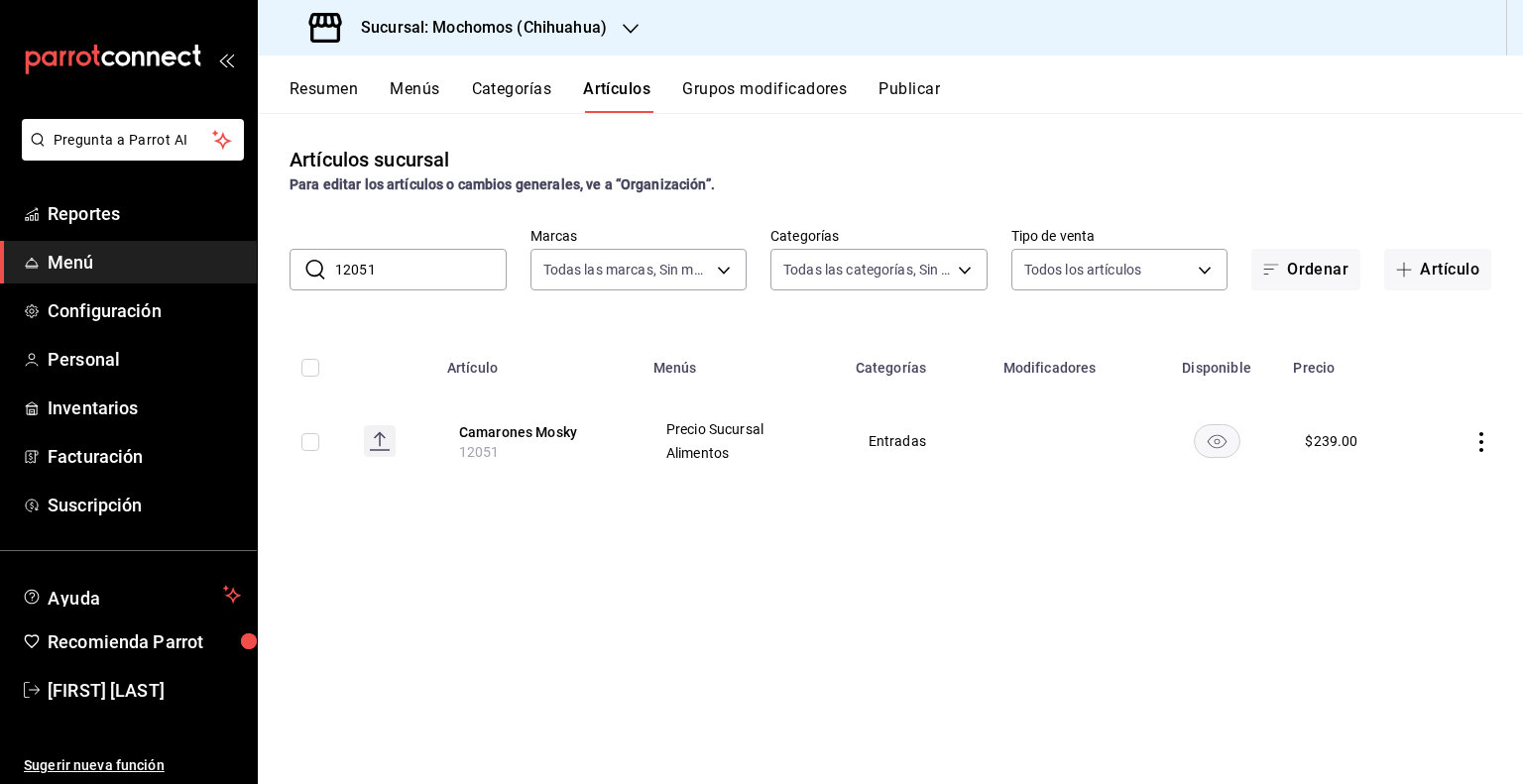 click 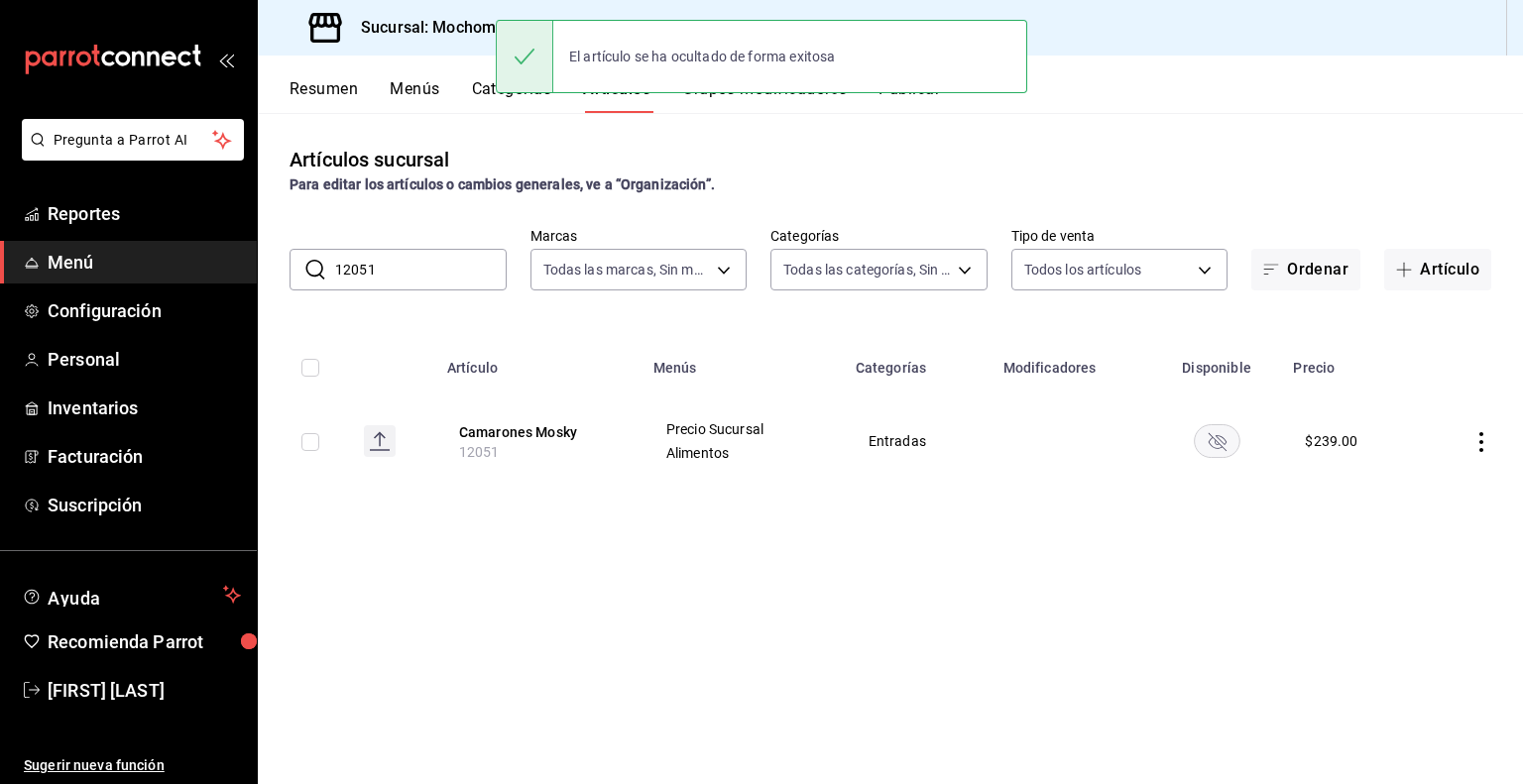 click on "12051" at bounding box center [420, 270] 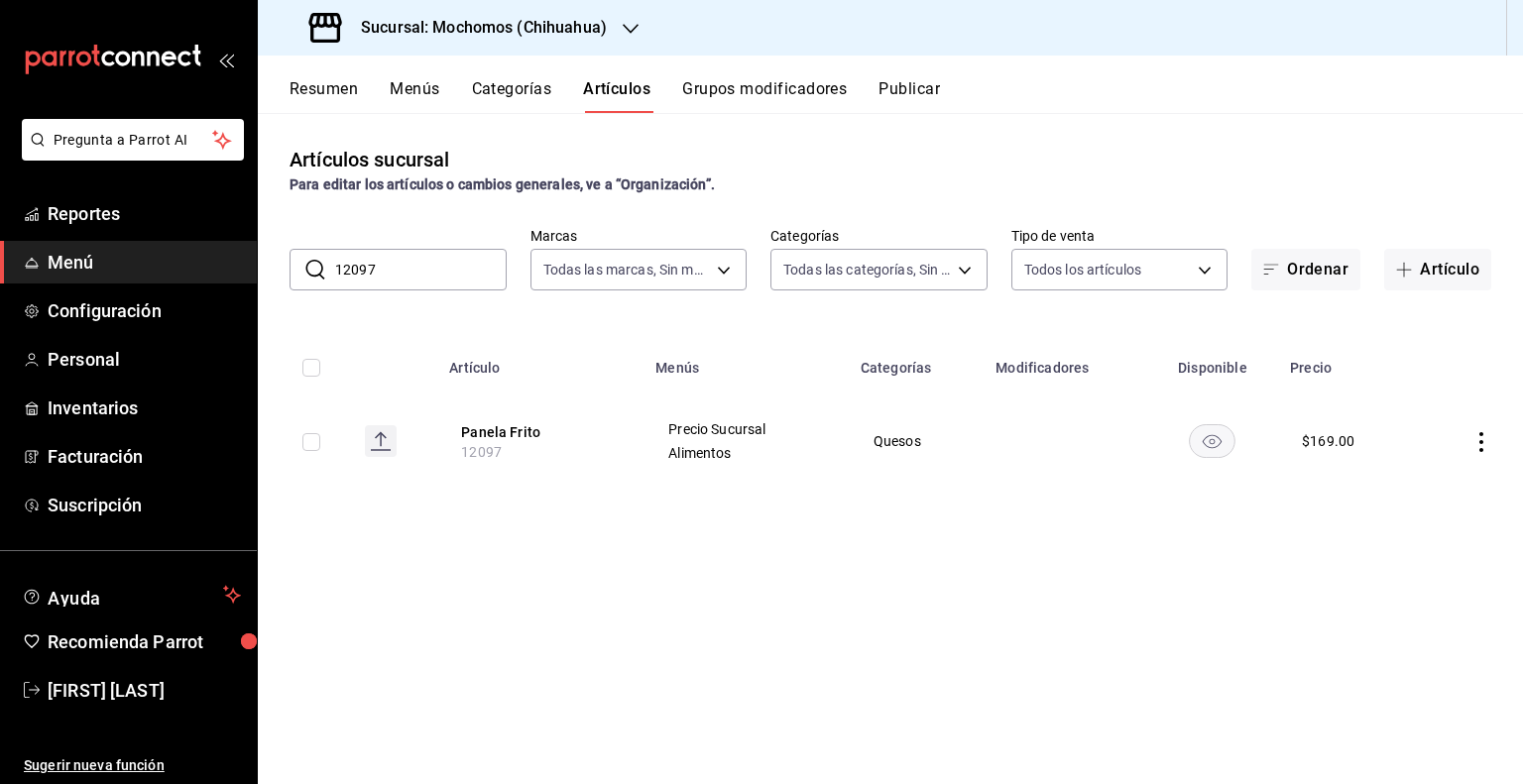 click 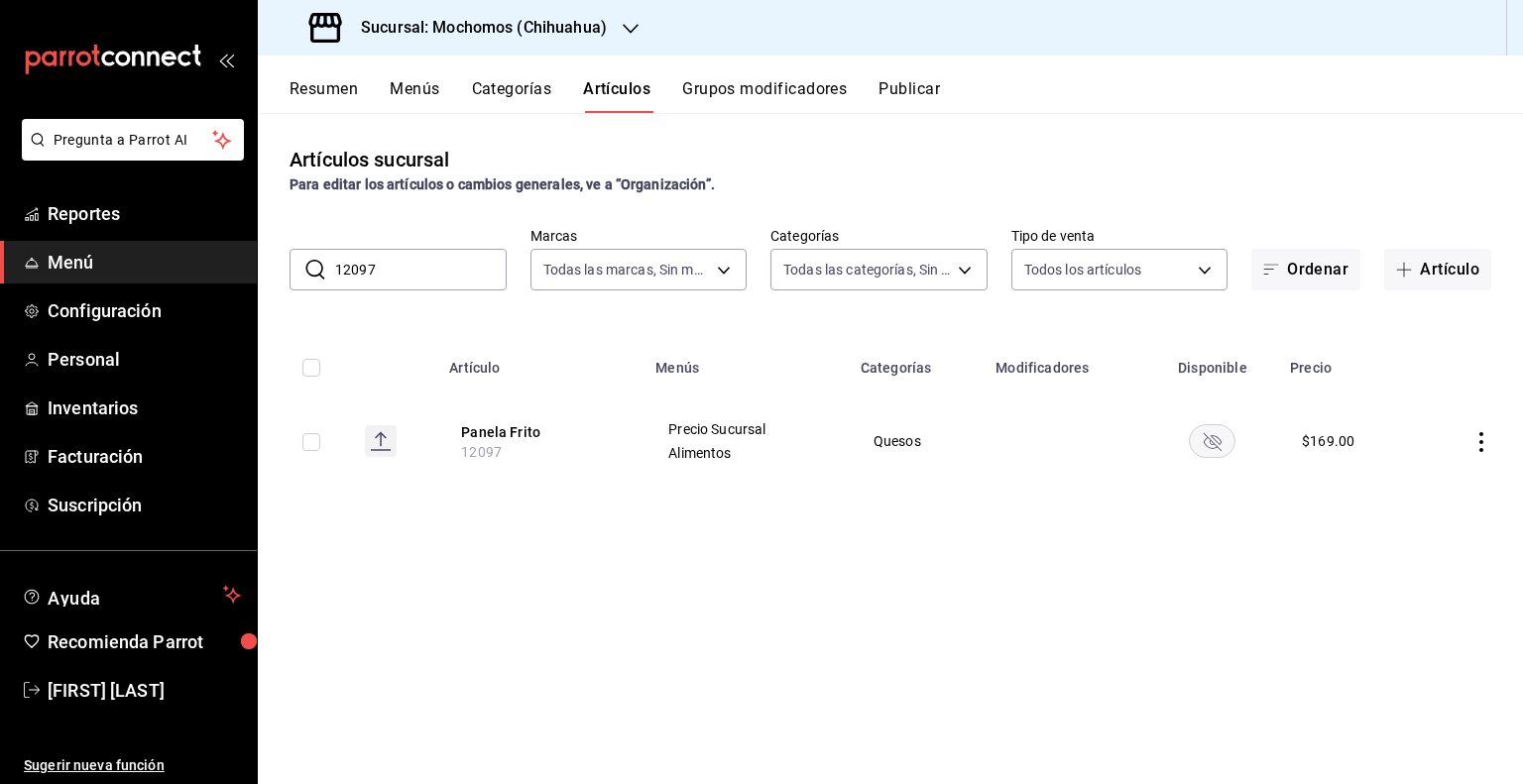 click on "12097" at bounding box center (420, 270) 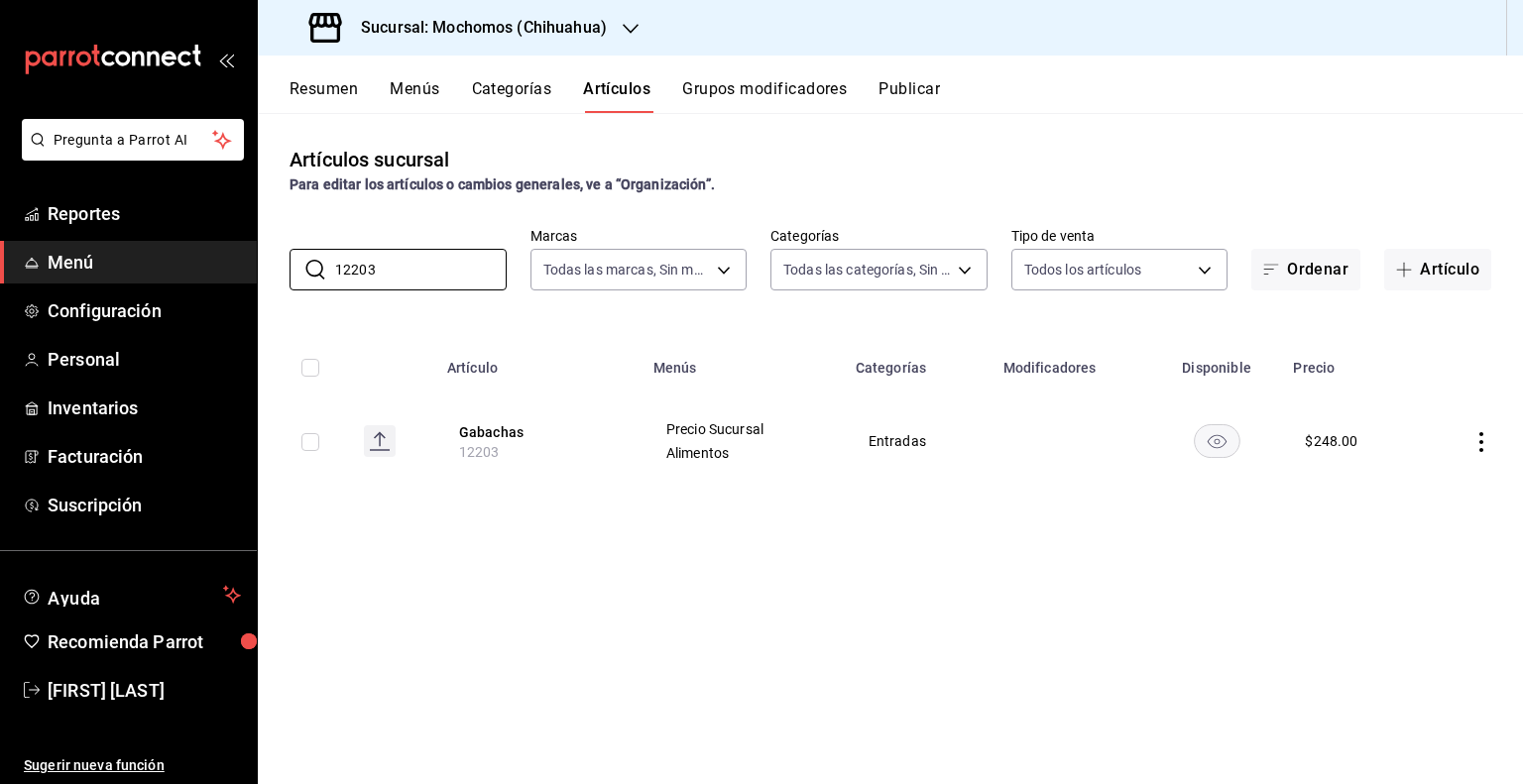 click 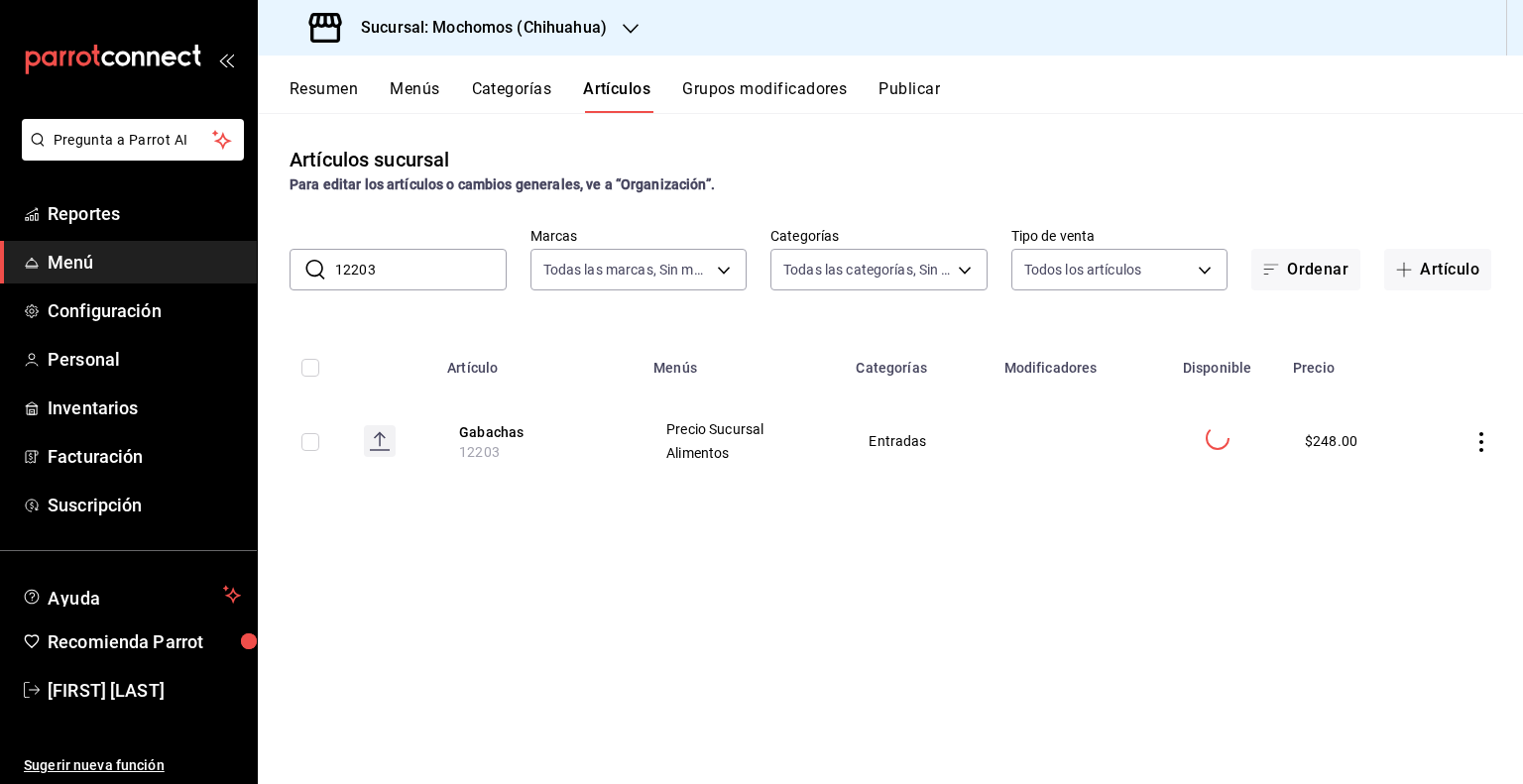 click on "12203" at bounding box center [420, 270] 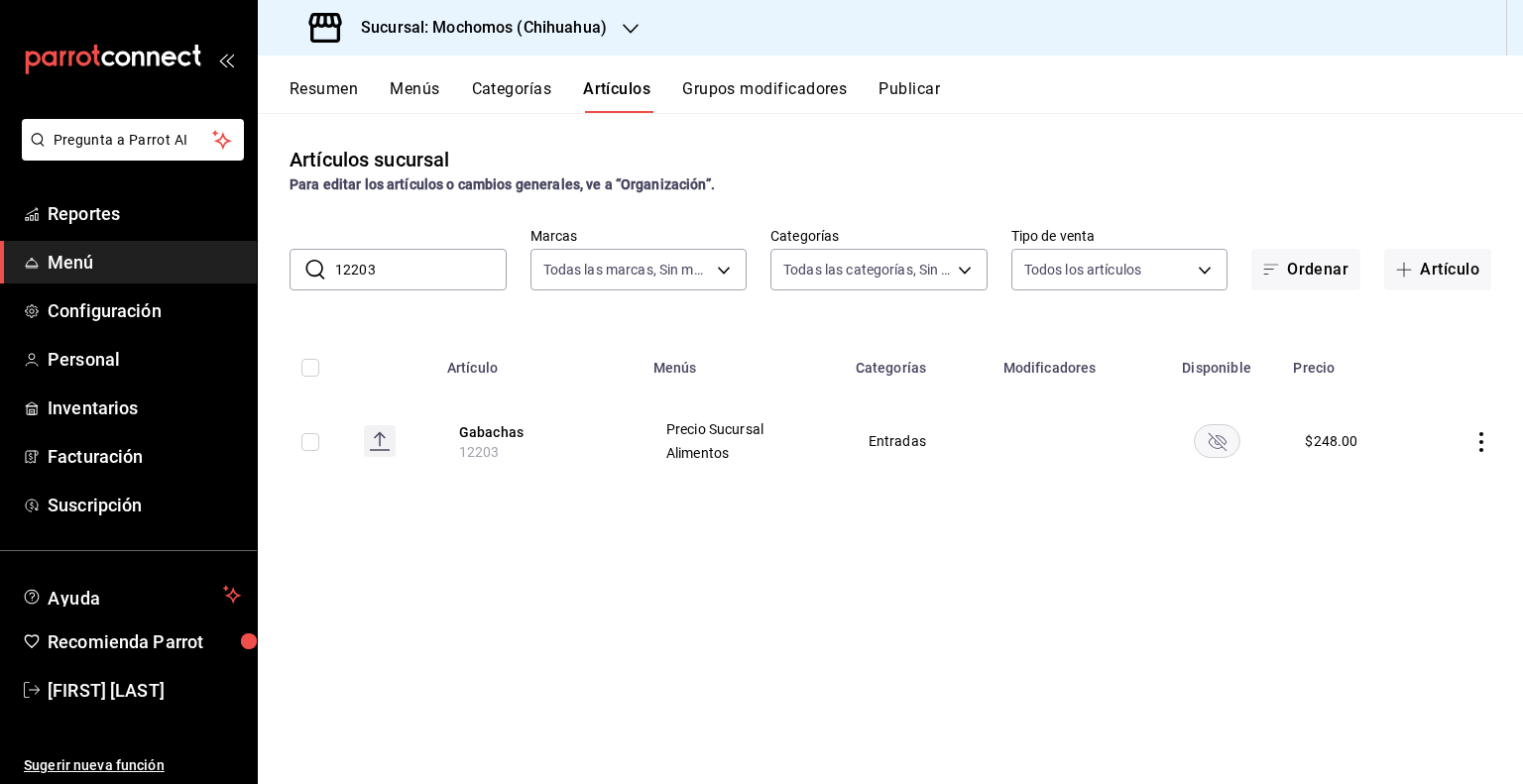 click on "12203" at bounding box center [420, 270] 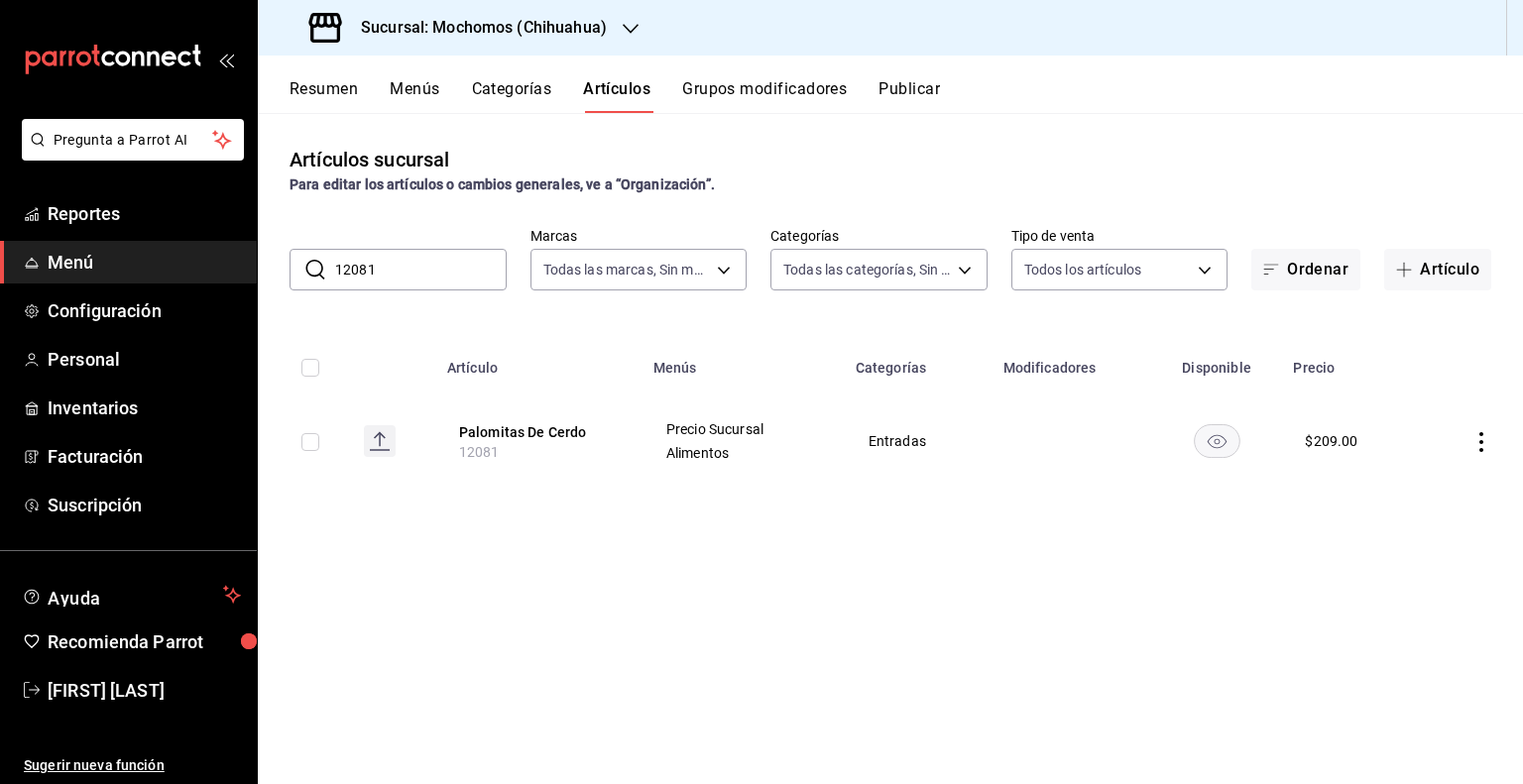 click 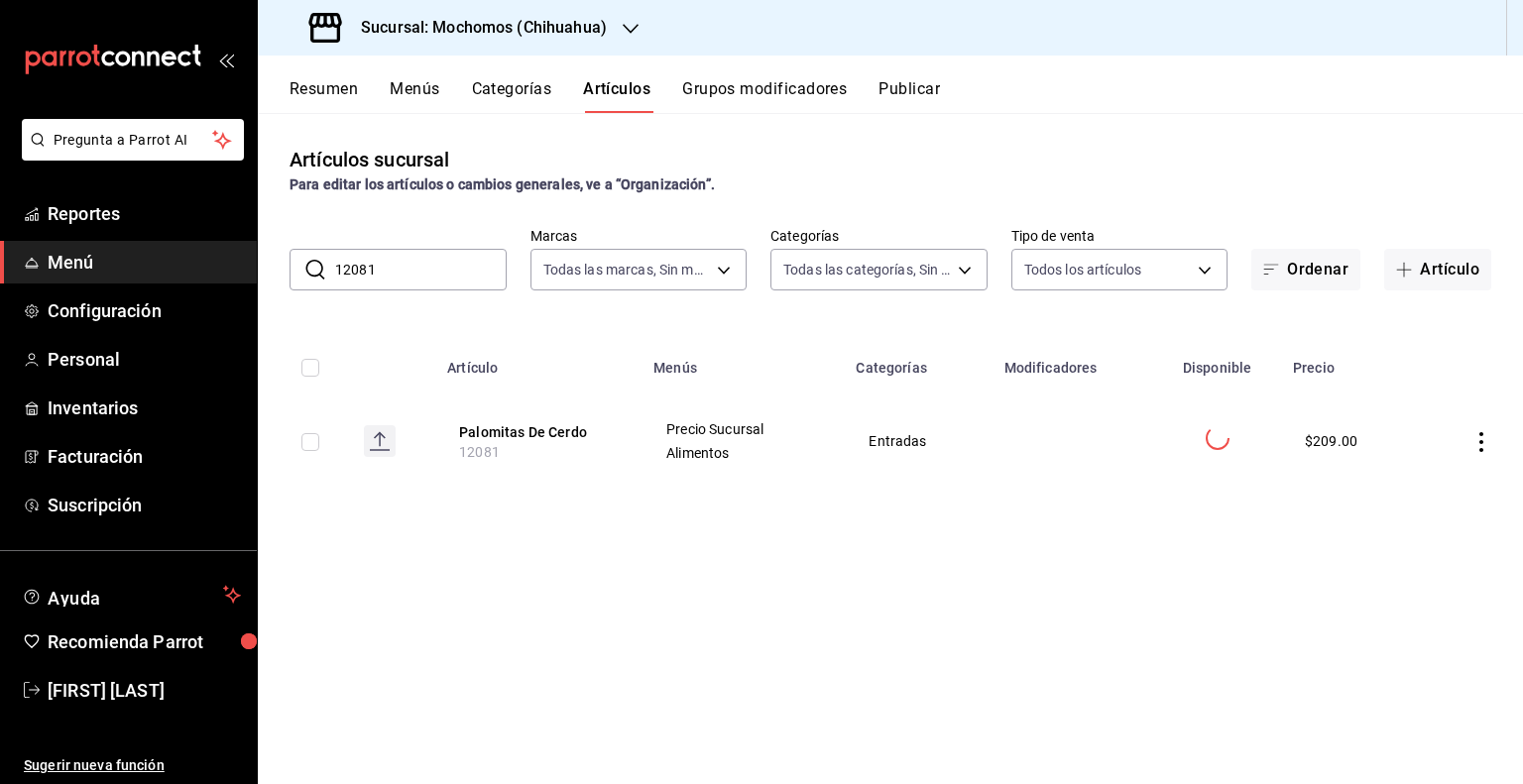 click on "12081" at bounding box center (420, 270) 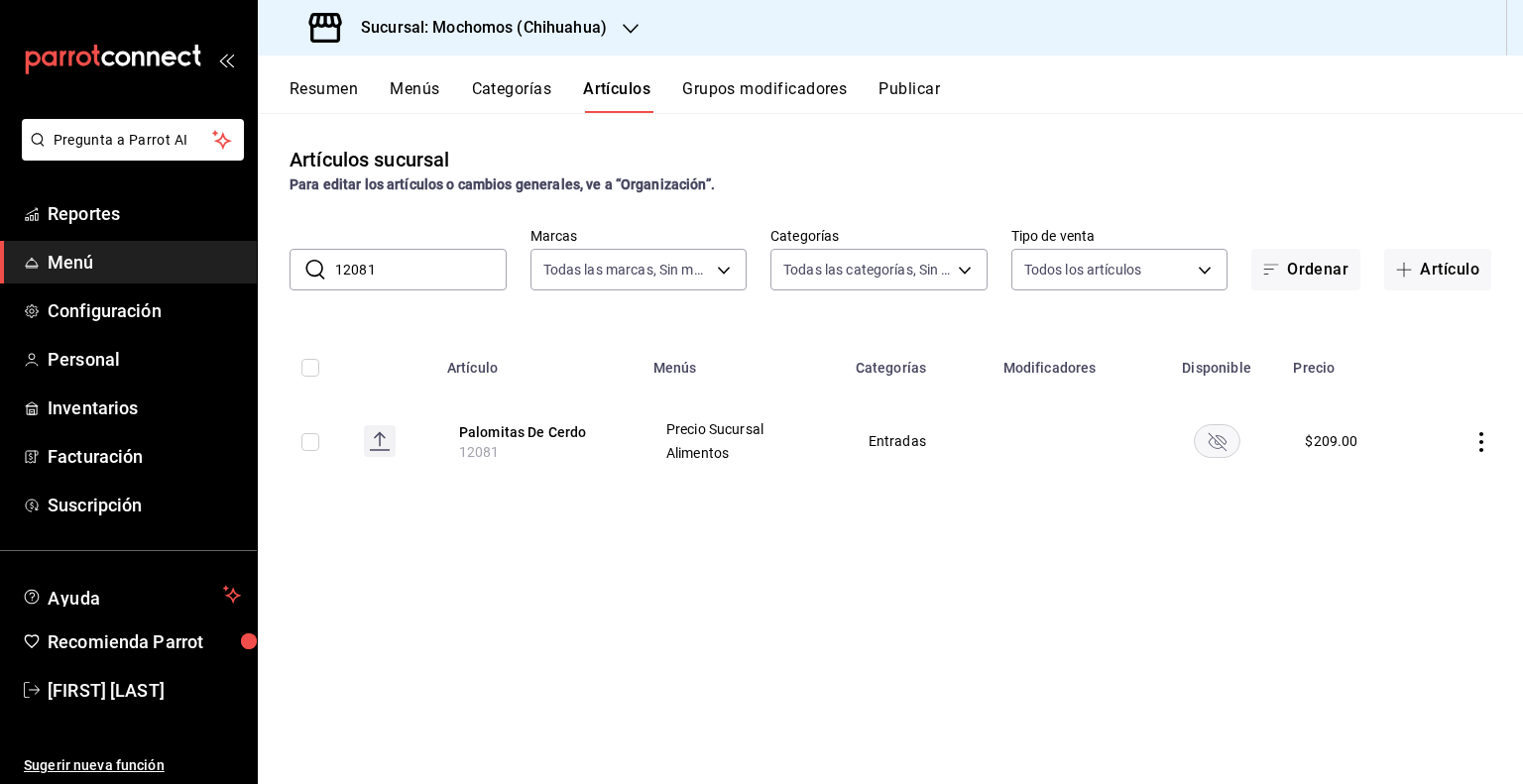click on "12081" at bounding box center (420, 270) 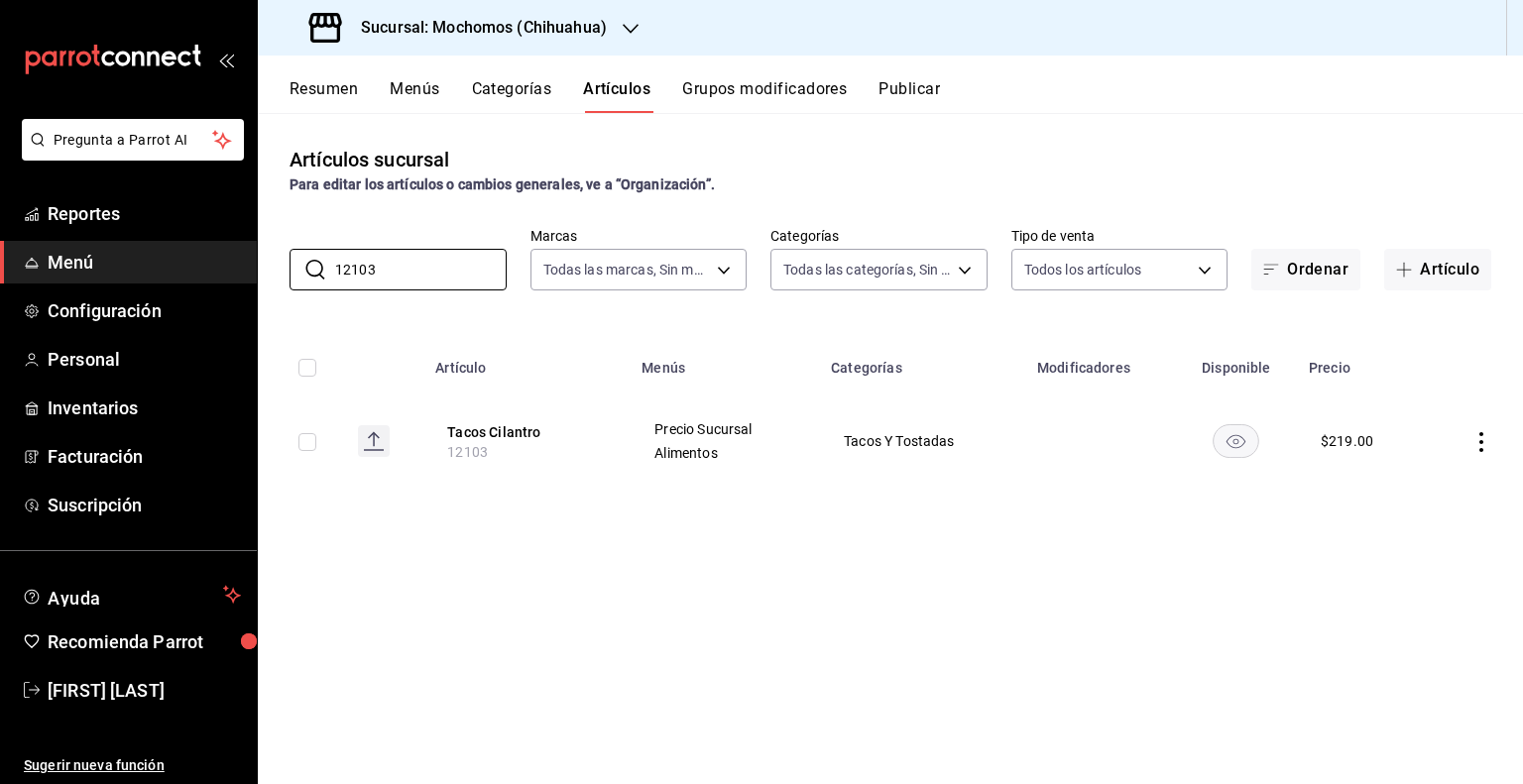 click 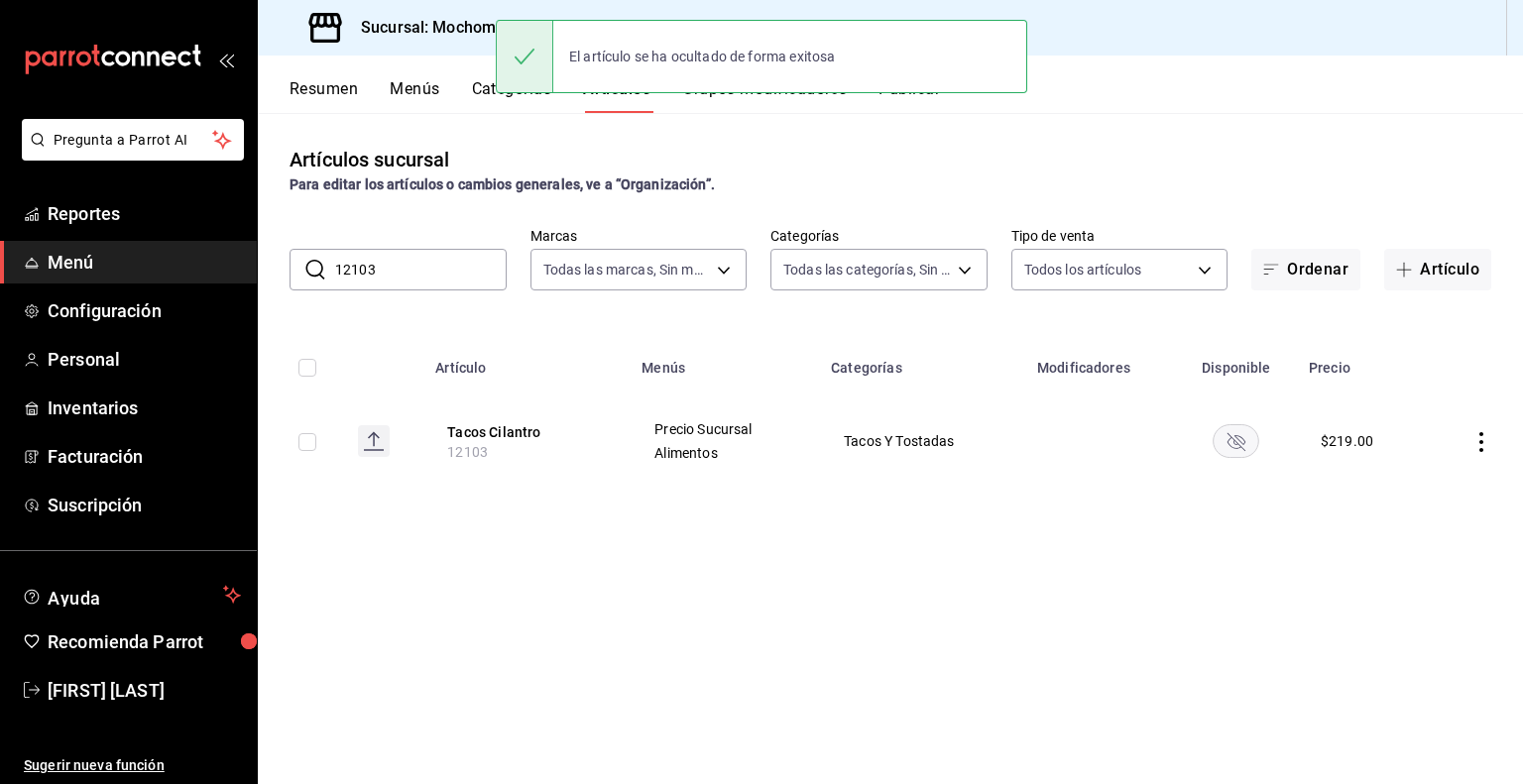 click on "12103" at bounding box center [420, 270] 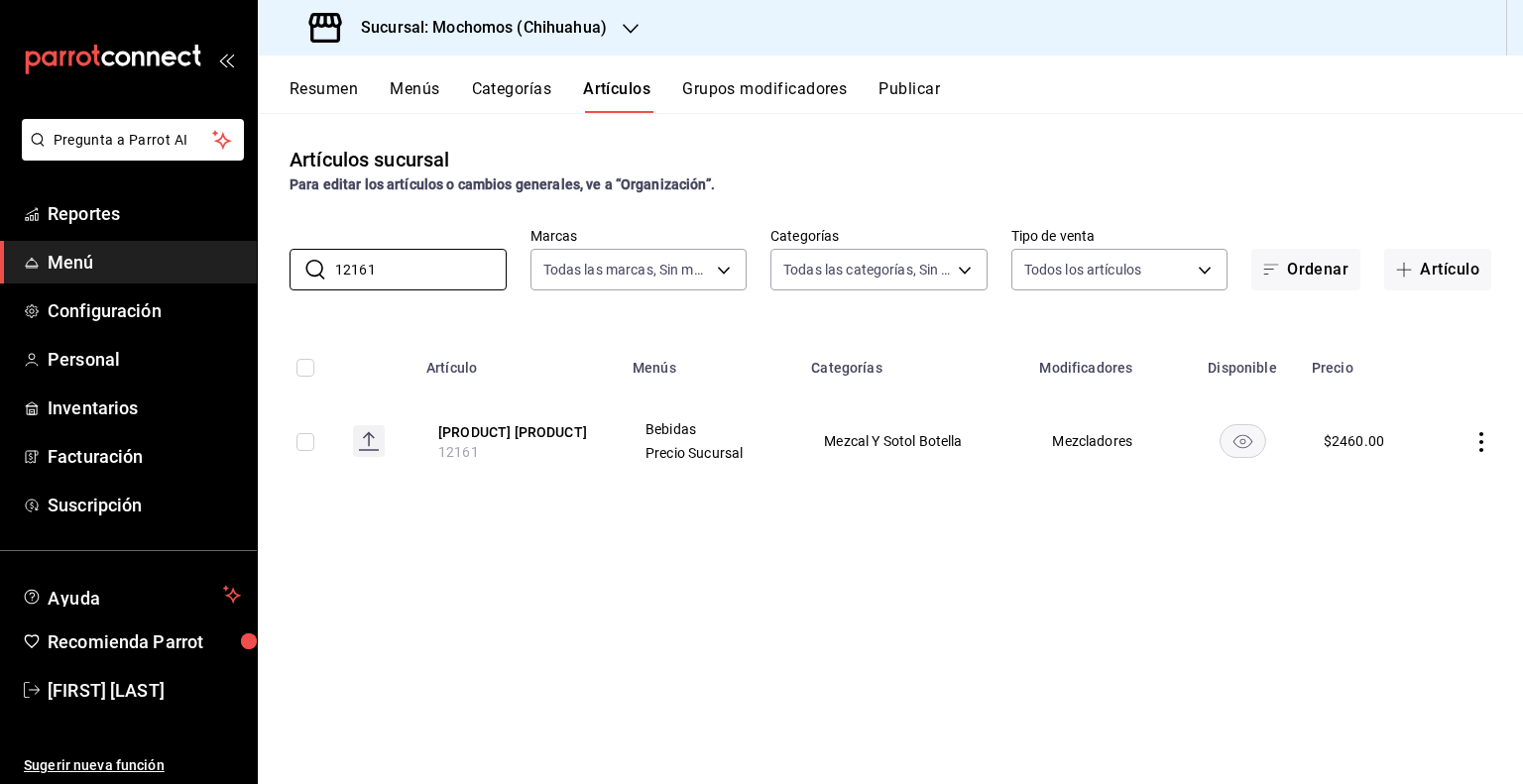 click 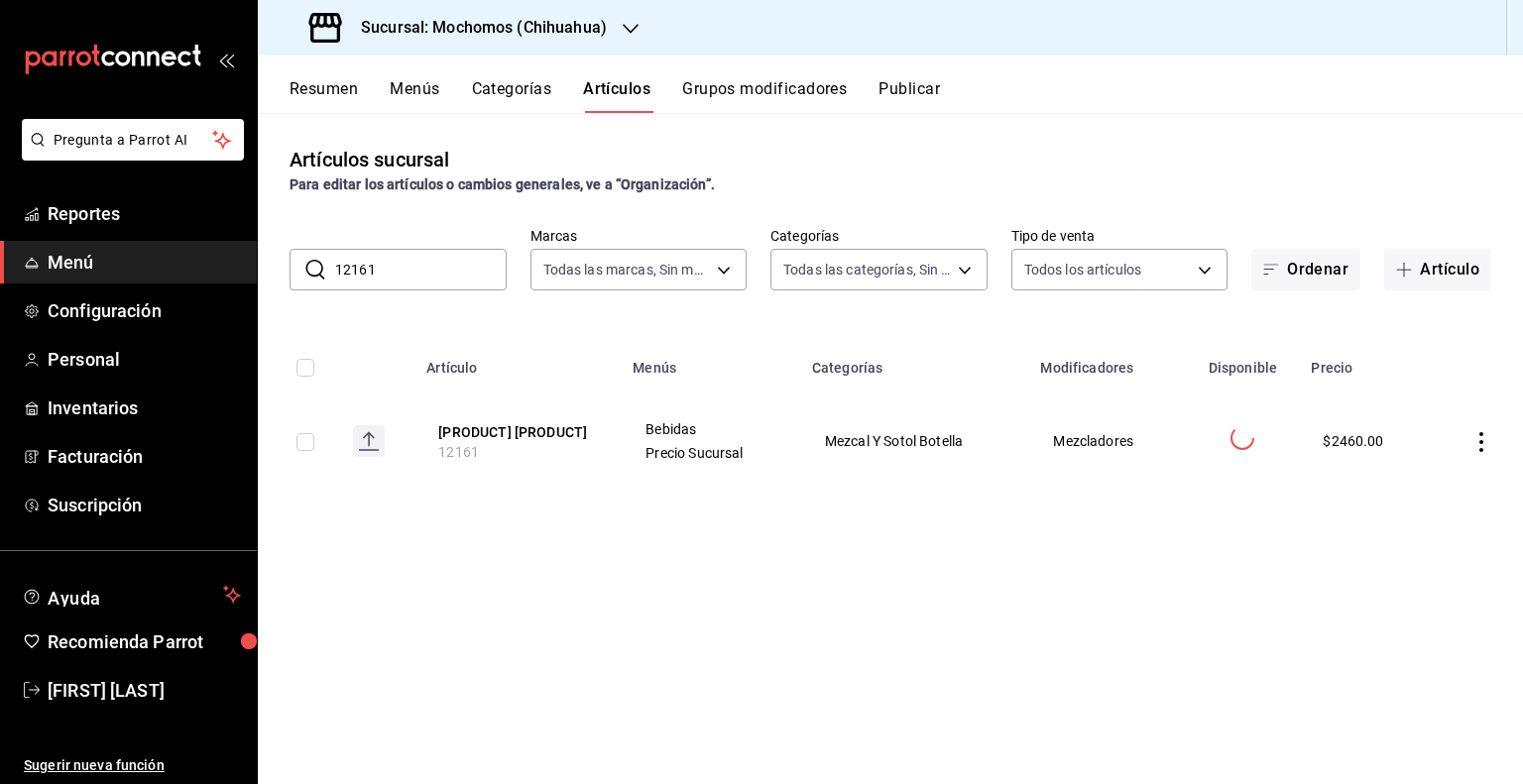 click on "12161" at bounding box center [420, 270] 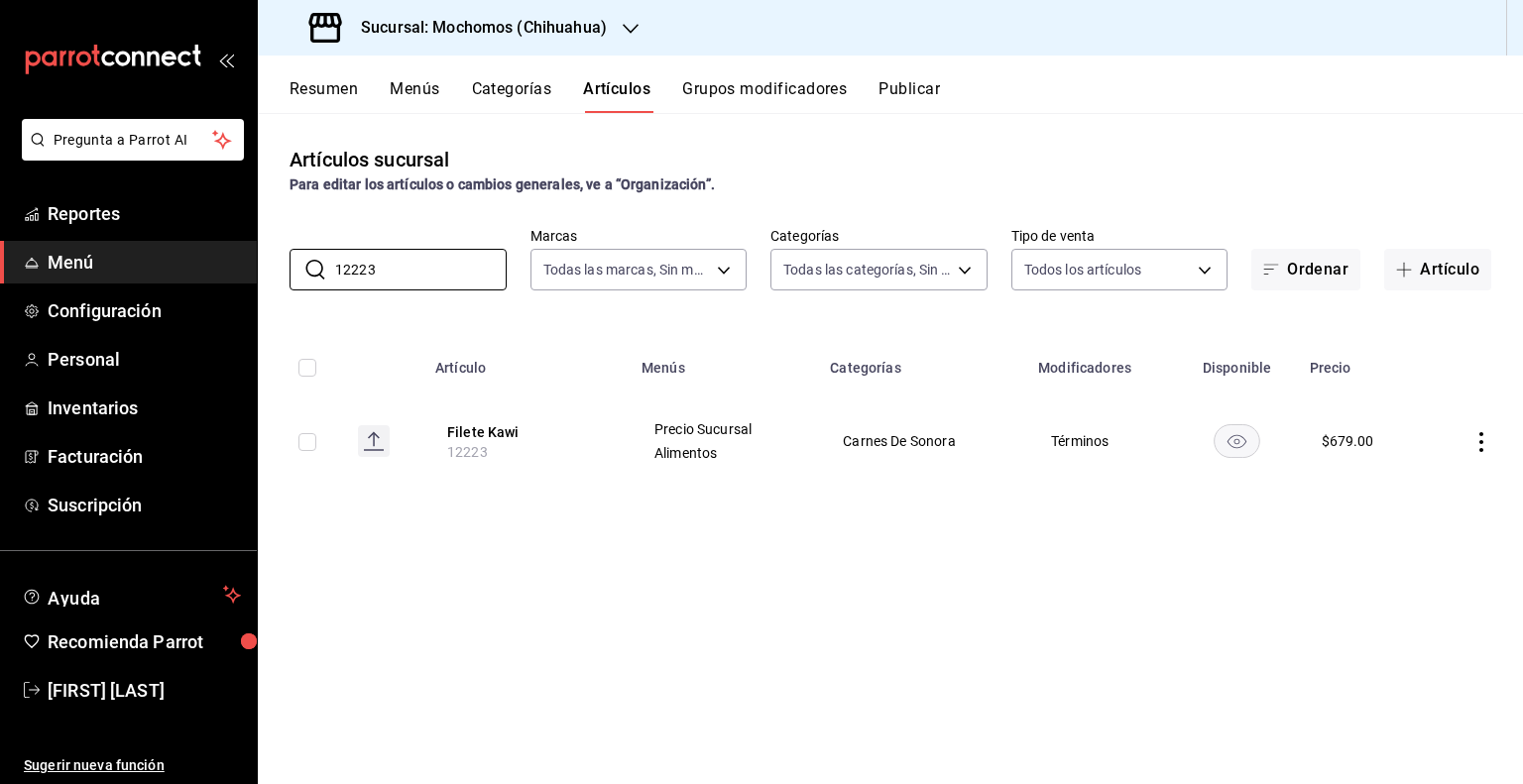 click 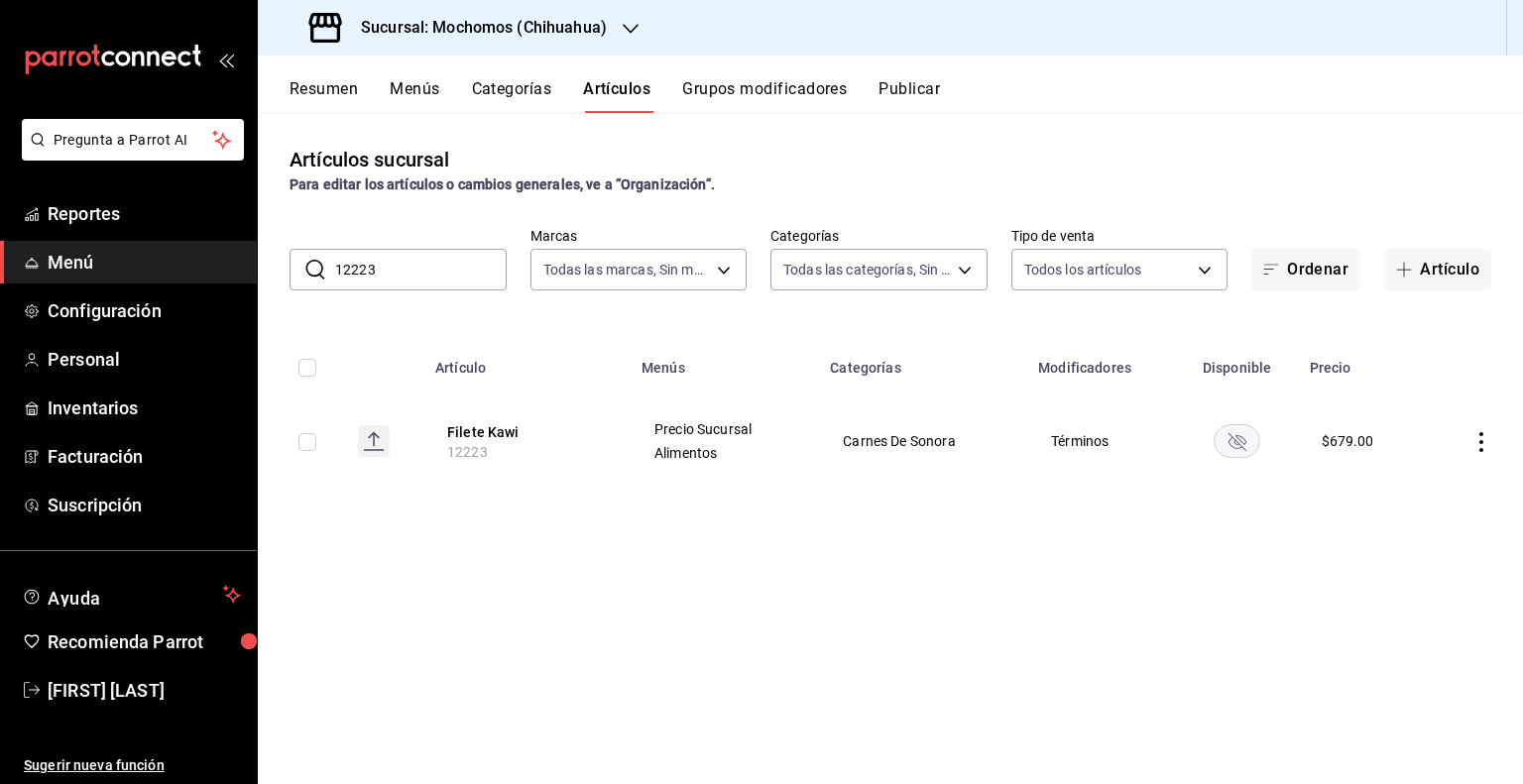 click on "12223" at bounding box center (420, 270) 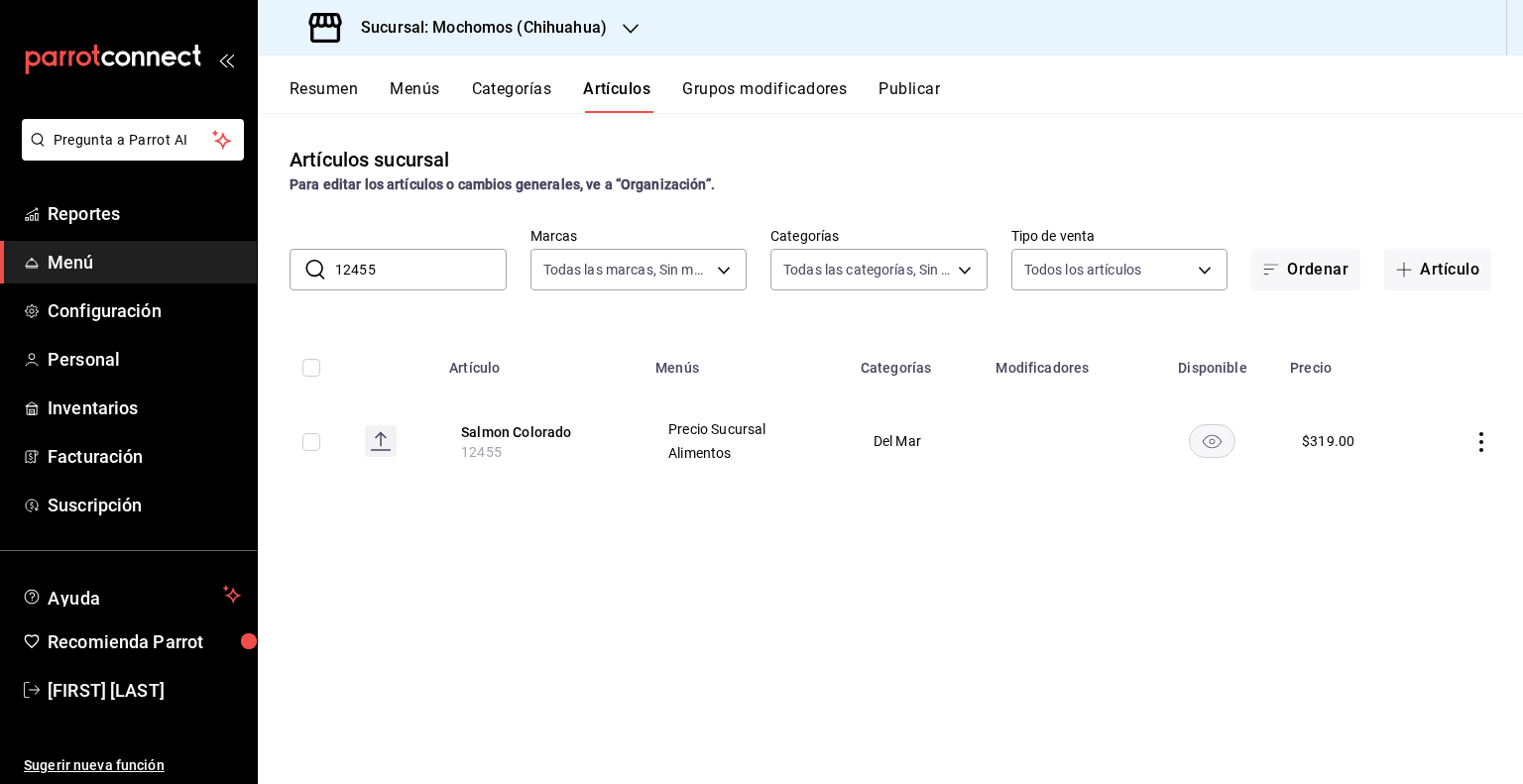 click 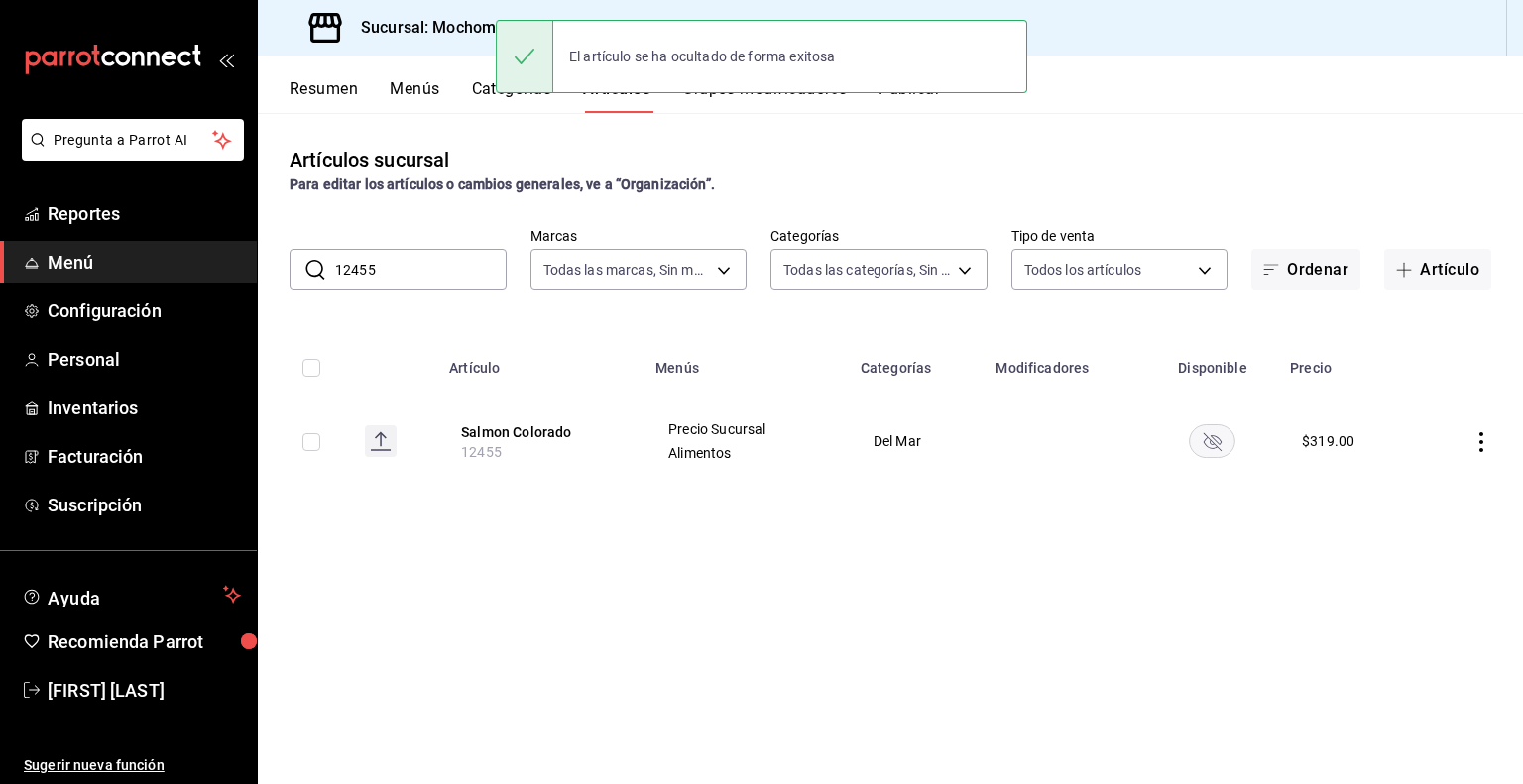 click on "12455" at bounding box center [420, 270] 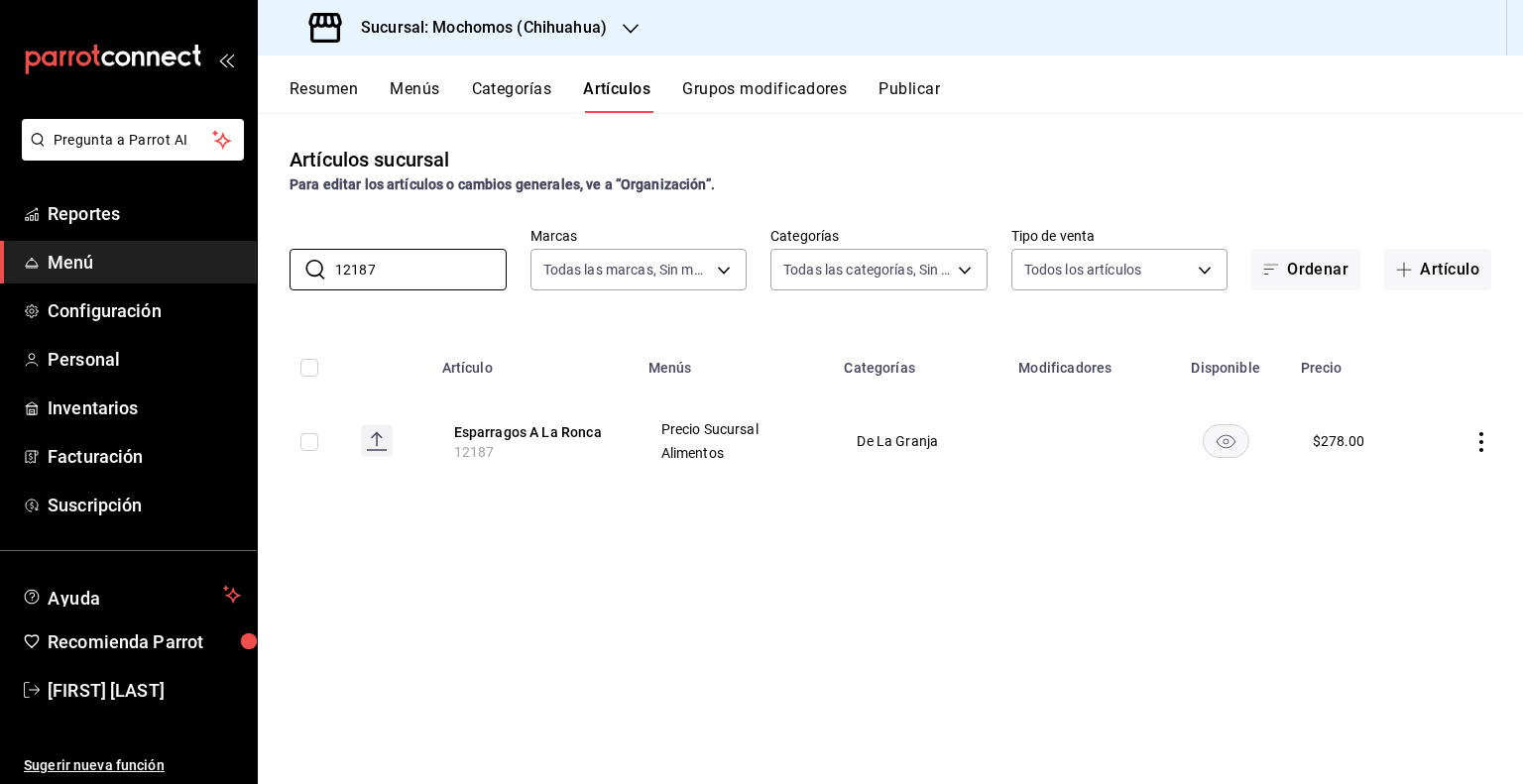 type on "12187" 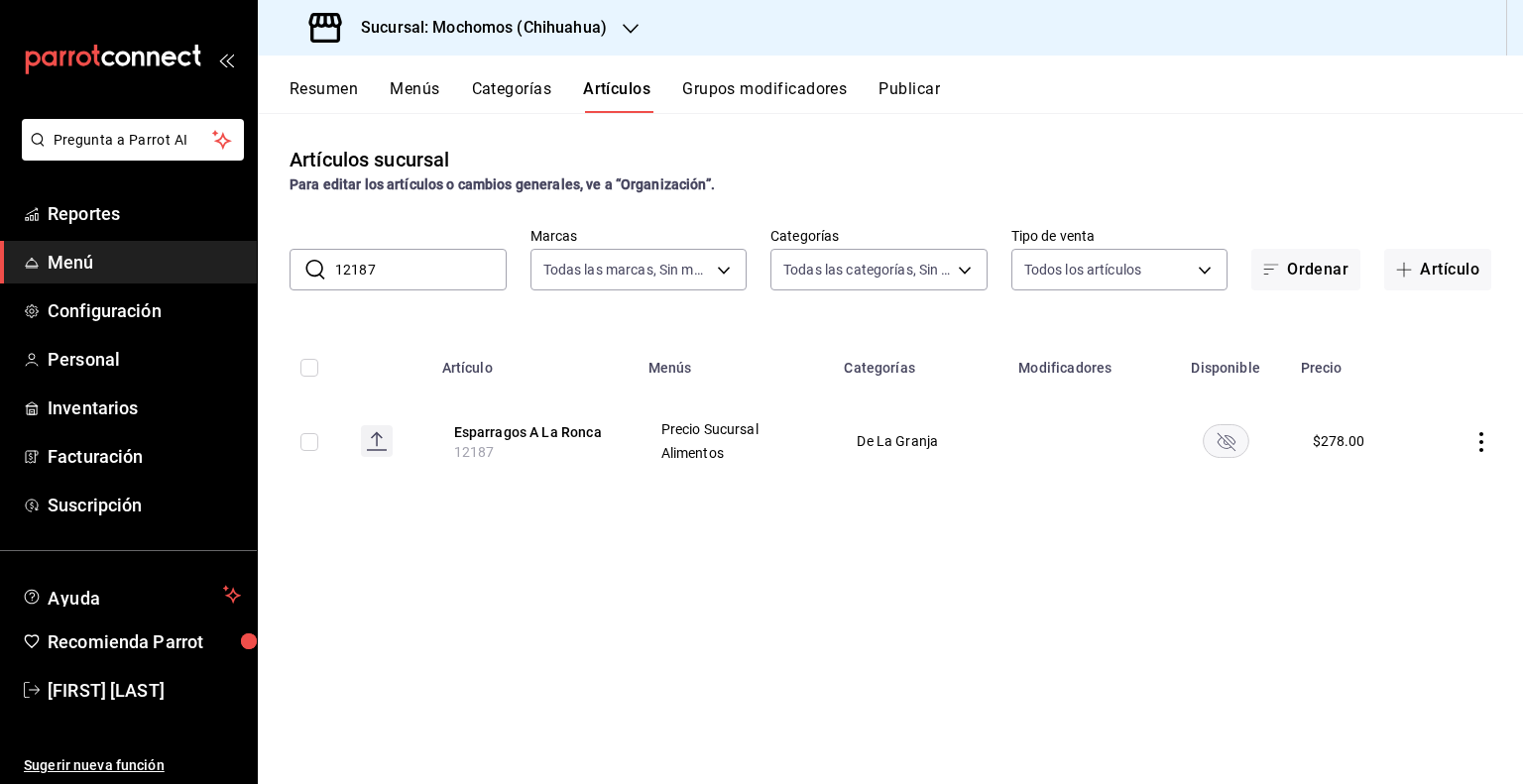 click on "Publicar" at bounding box center [909, 96] 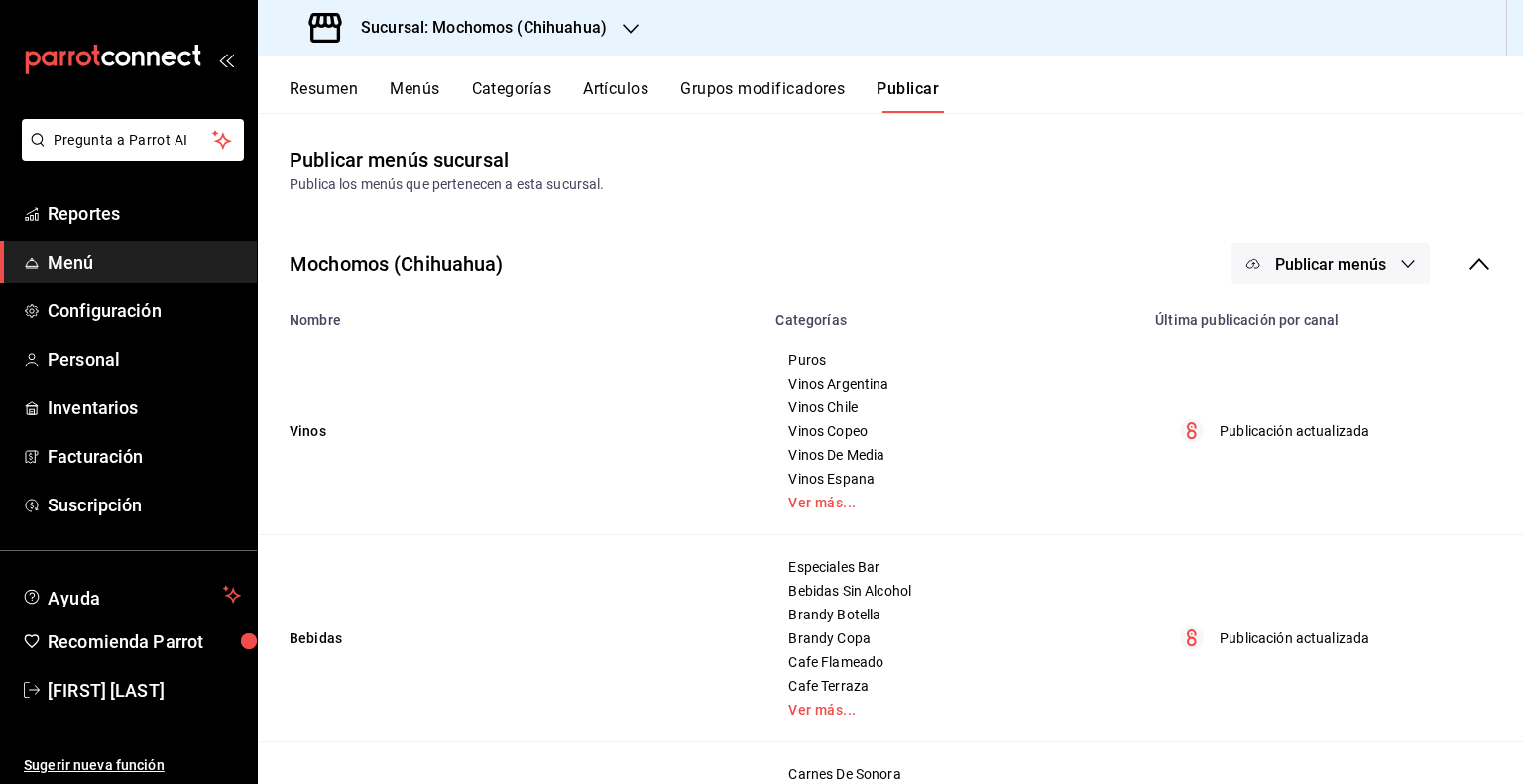 click on "Publicar menús" at bounding box center (1331, 264) 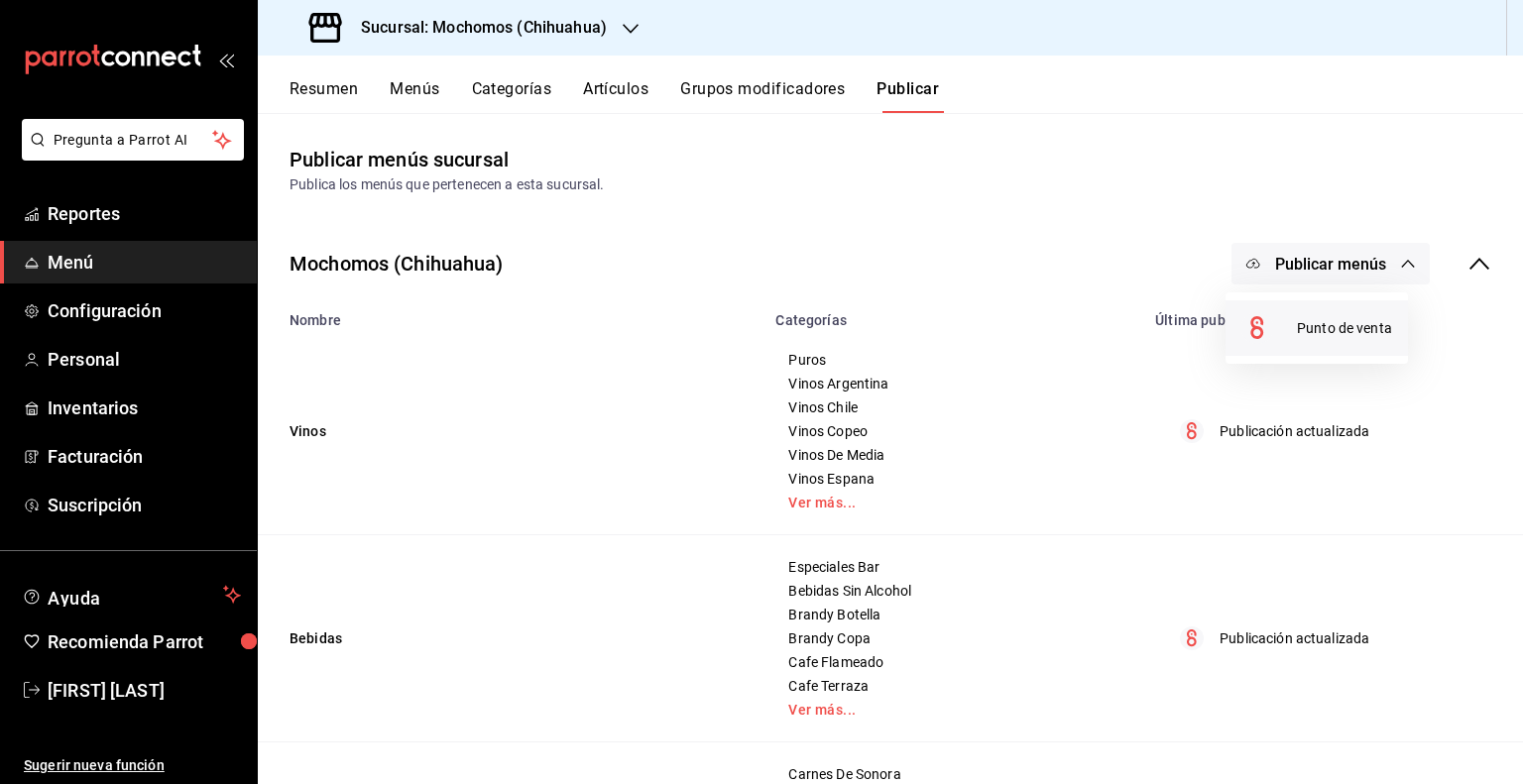 click on "Punto de venta" at bounding box center (1345, 328) 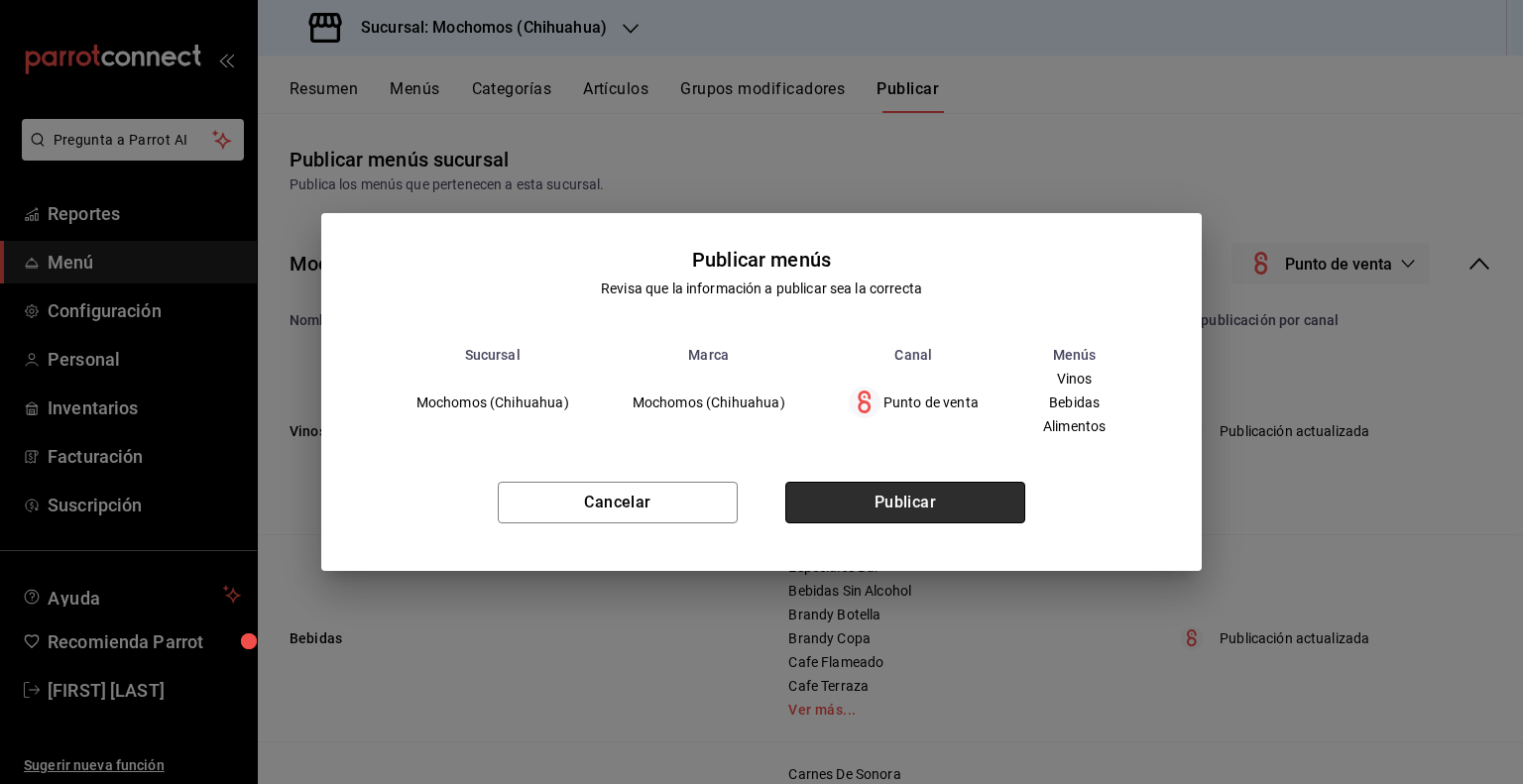 click on "Publicar" at bounding box center [905, 503] 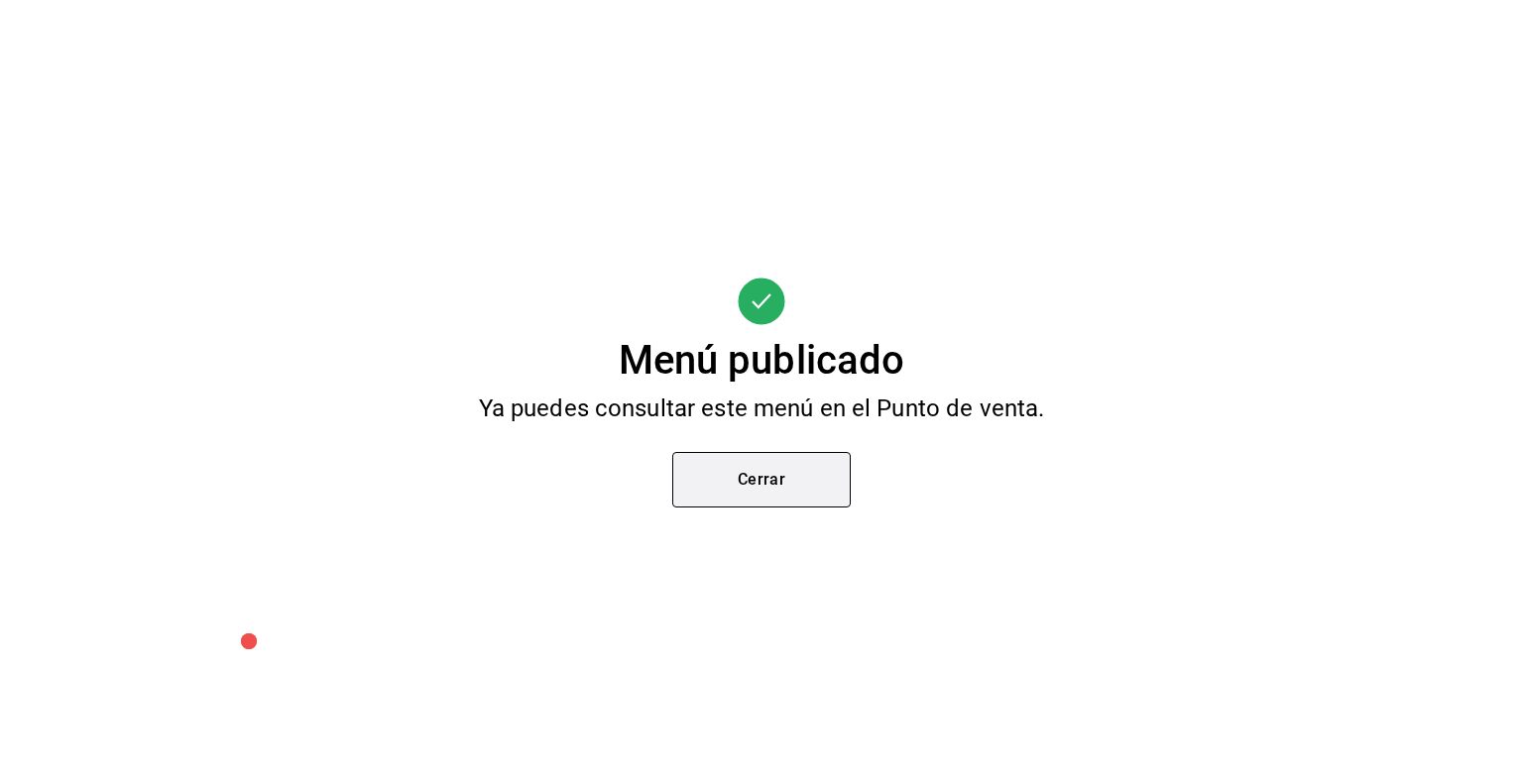 click on "Cerrar" at bounding box center (762, 480) 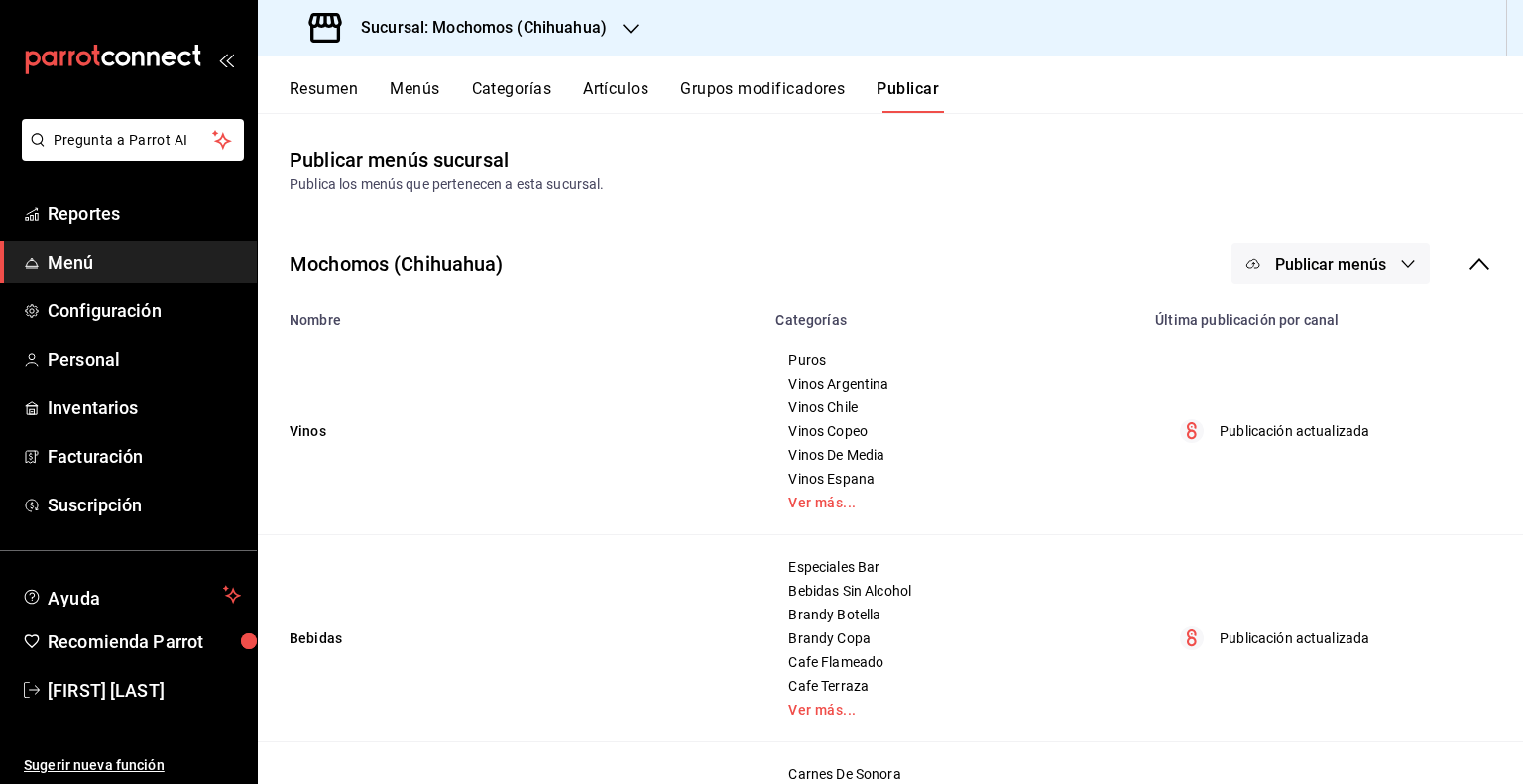 click on "Artículos" at bounding box center (616, 96) 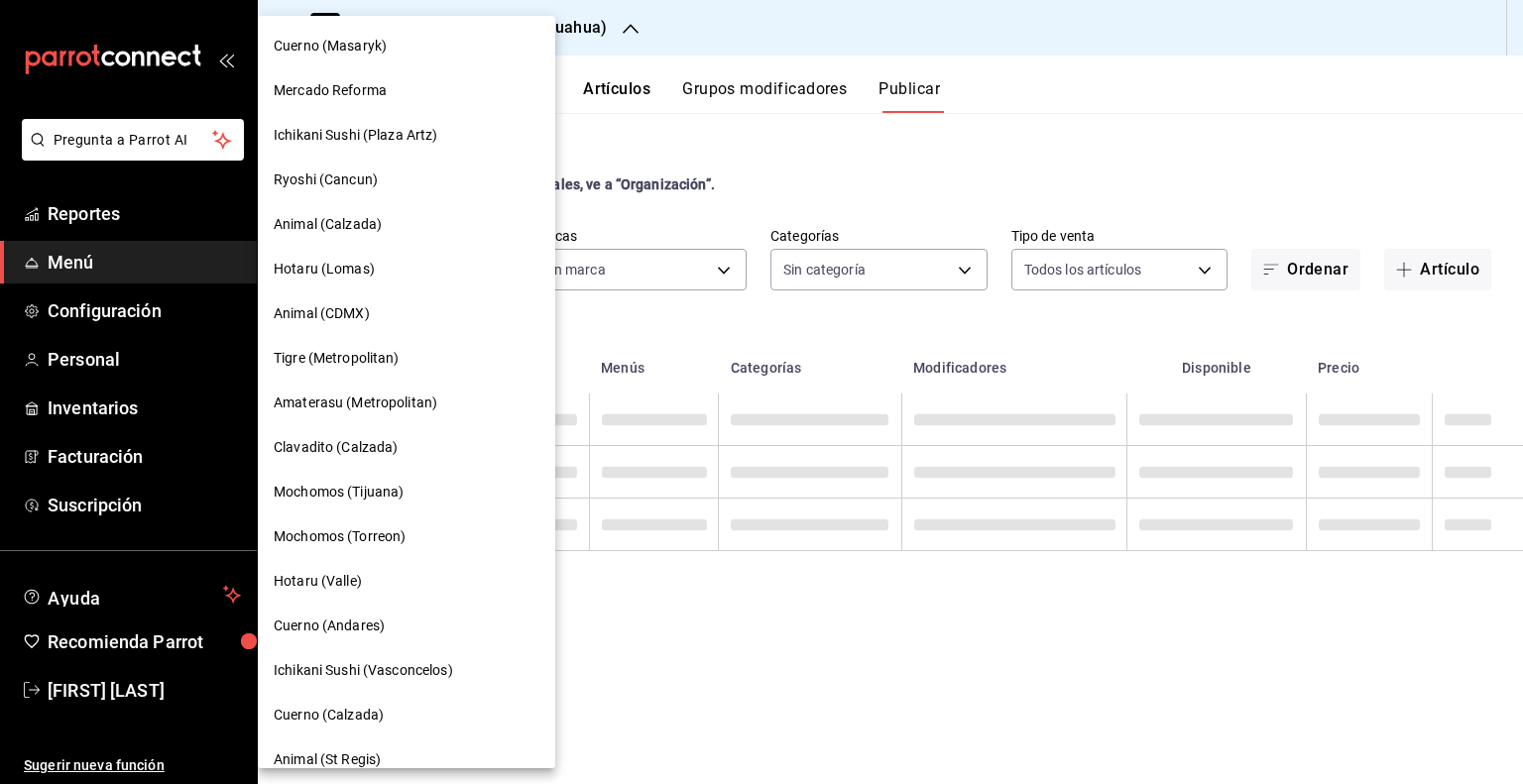 type on "562d5b5b-21a2-4ace-a941-66278f4a6c49" 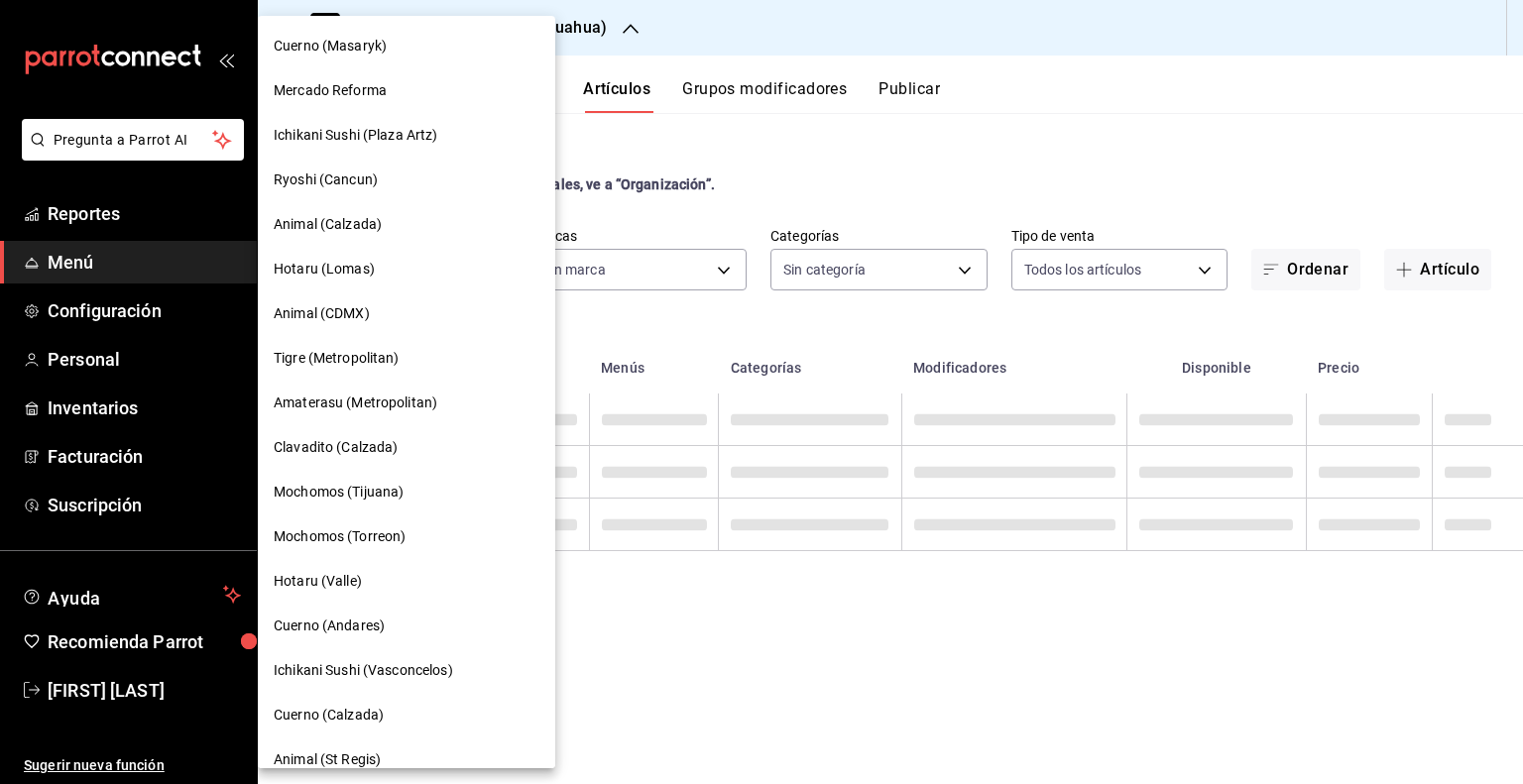 type on "562d5b5b-21a2-4ace-a941-66278f4a6c49" 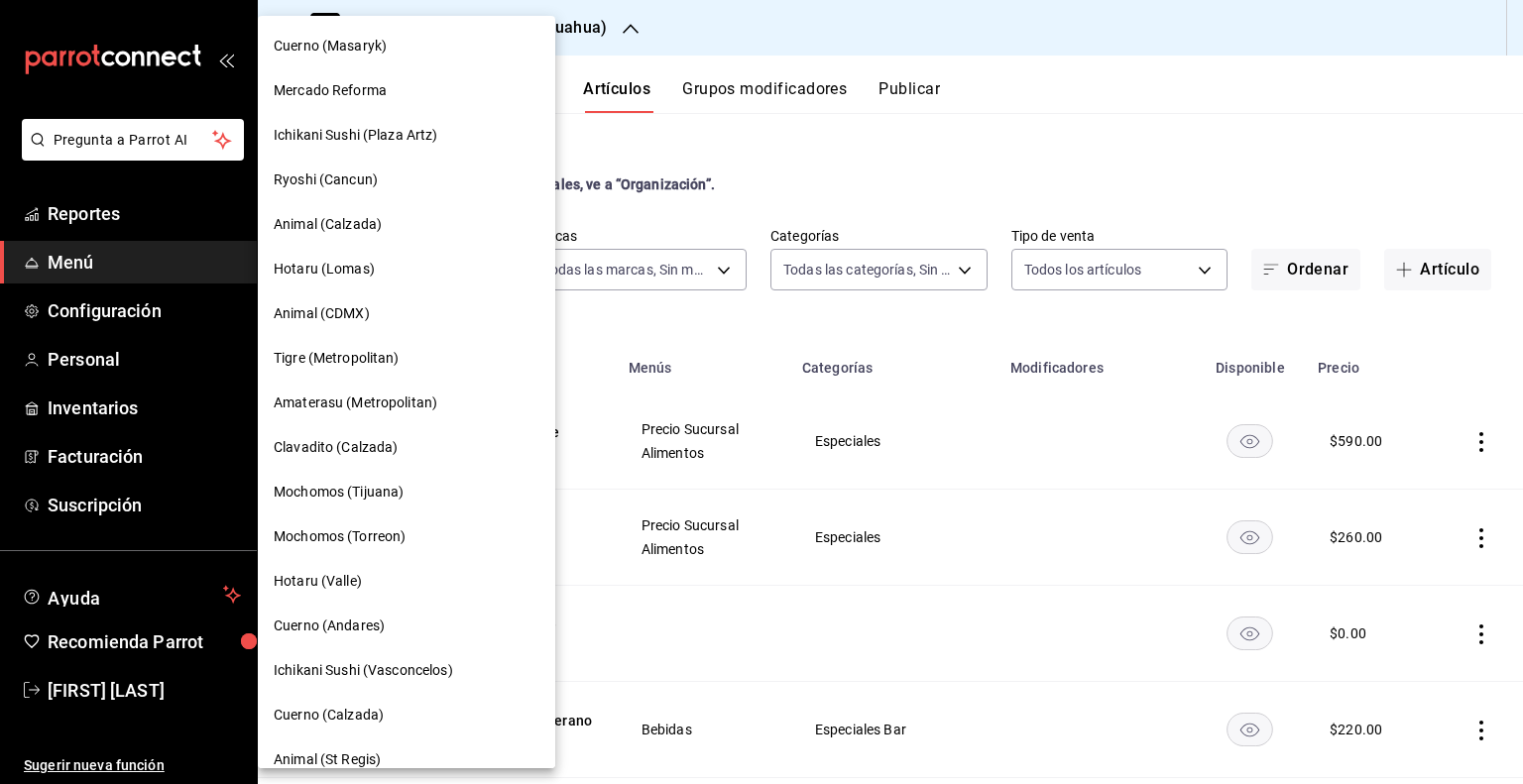 type on "2d195258-a112-483e-9c41-0e6351594330,d48f3e9a-3ab1-4b8f-8ab3-d3938f1810f2,a94d44e2-931b-4392-928c-76508c6b7711,139e7770-4057-47e7-aa17-5e27c00b4675,674921e0-22ac-4c7c-96bd-d26c7df05dd4,53a881f4-bb6c-44bf-9243-dbdefed21acb,36512dd9-6876-4ed4-82b8-36296f38a619,7bda9f65-e29f-4c8d-a0f3-2e7dc49b1cd4,0e0ec35d-0e05-43f1-8d66-4789e5a92098,0f722fb1-e344-44a7-97a6-6244b79d97c7,a3de463c-4b14-4460-a5ea-71f4ea984b2c,fa451de7-d308-47ad-8943-fc7cb43457a7,42d109e6-be96-4a8c-a0ea-1e9ebc9e8701,19716477-d45c-4c93-9c67-506fbd5fa73a,590c4d9a-317e-4a5a-a4f6-a839cae822d9,6e11bb48-5ac1-4f07-aba8-7b8810e32219,07b7658b-1879-4ab7-8a6b-aa976ead5be5,53b78e4c-975f-4f78-99b8-ffb91e1b926c,28c0e4f7-0ac4-4cf6-ba08-96e1deea861b,a3a832f8-1029-4da4-9940-abf16736e130,4ce38dca-8015-4b33-a46f-7cf470da2c14,86e21938-fd73-422b-8e9f-e660fe12d9a5,a1fd9f24-7016-44bd-a184-ea19e1e91a56,2e5e7c0b-dc7e-4cc7-b5be-250a0f25b533,591efba7-cac3-45d6-8faf-47de9f8140f2,291e5501-d8c6-4d7c-a40f-89819e7a618a,9cee910d-d759-4e6a-b4d9-6884e8f786f8,11976785-86d8-41ba-9aa..." 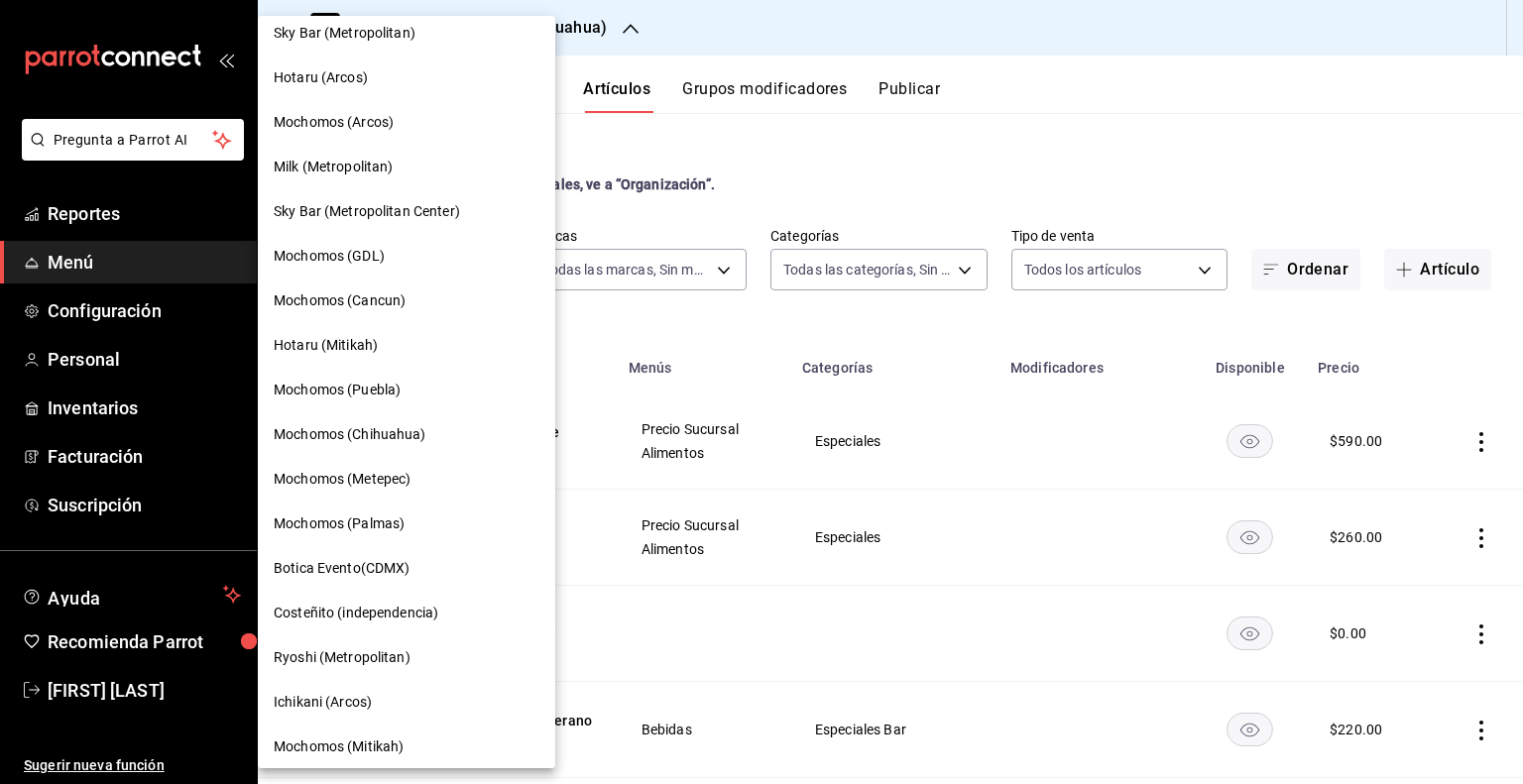 scroll, scrollTop: 1181, scrollLeft: 0, axis: vertical 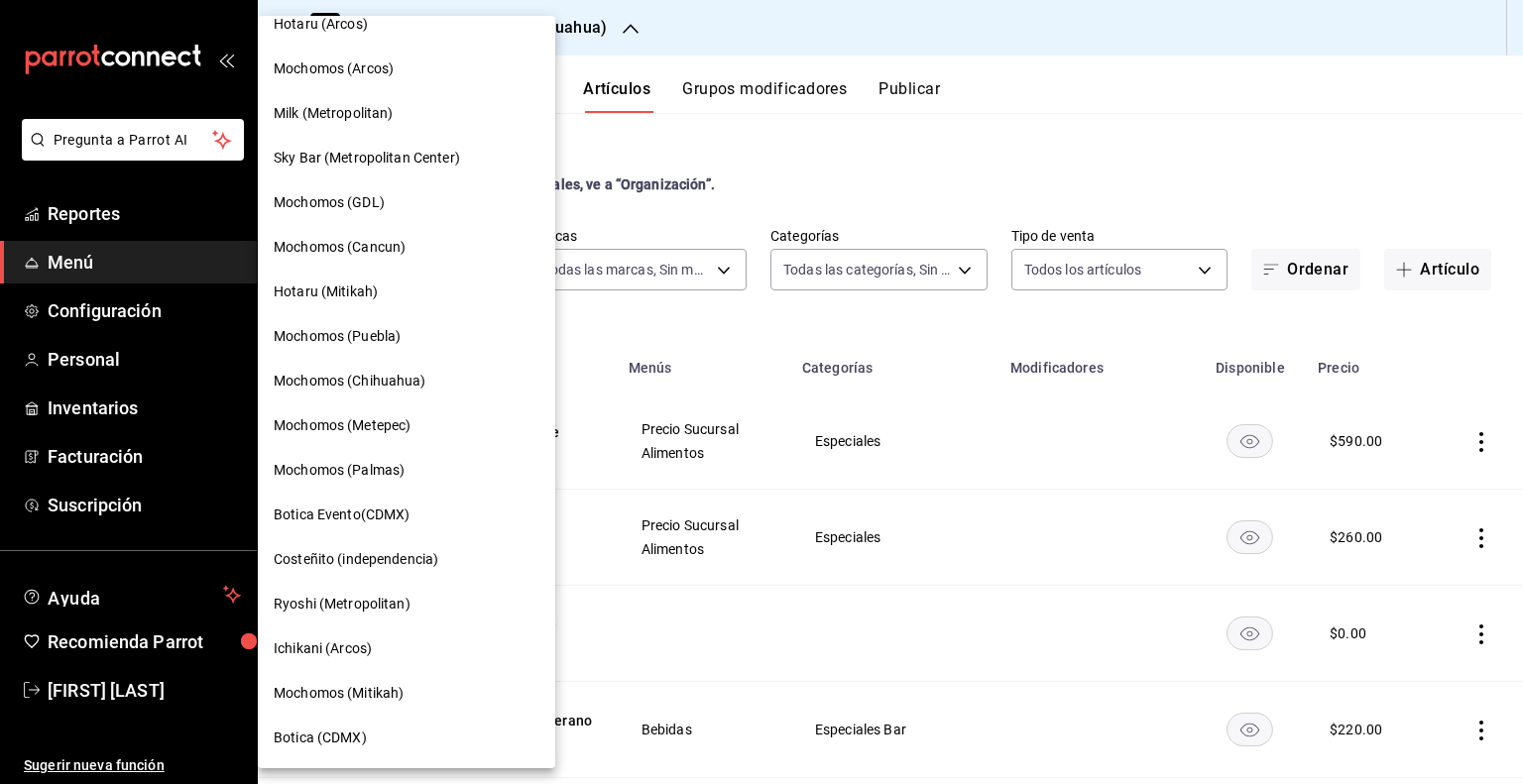 click on "Mochomos (GDL)" at bounding box center [329, 202] 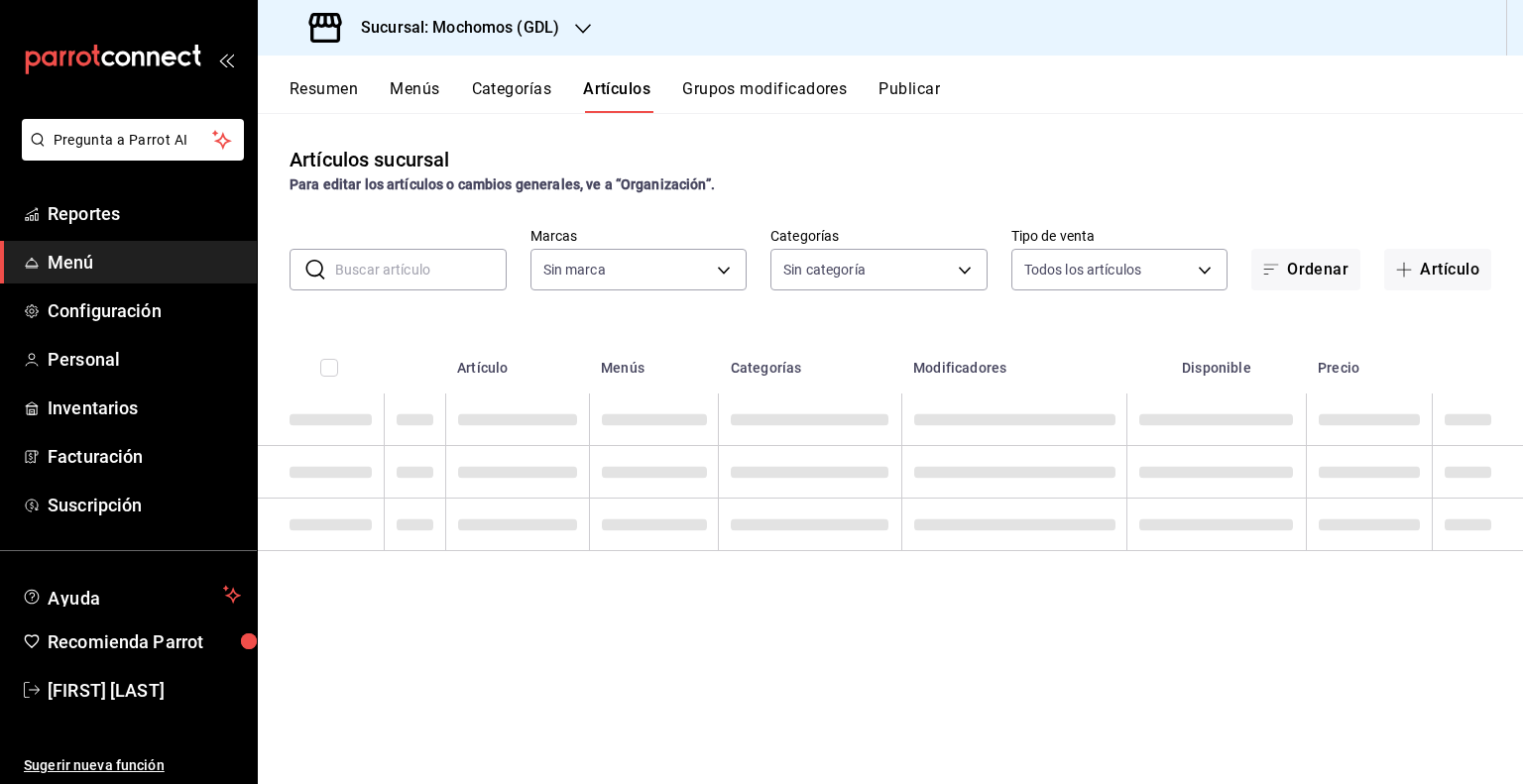 click at bounding box center (420, 270) 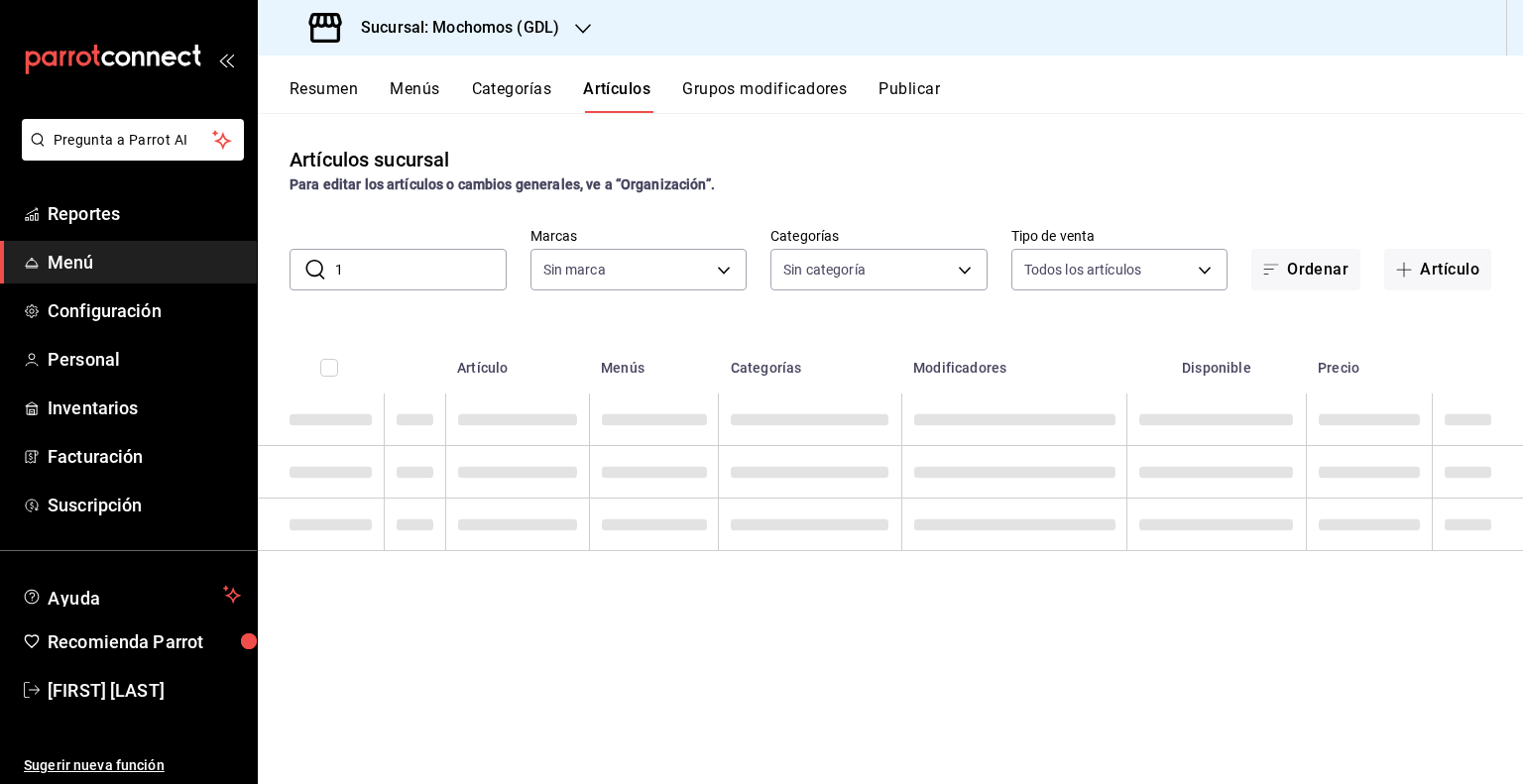 type on "12" 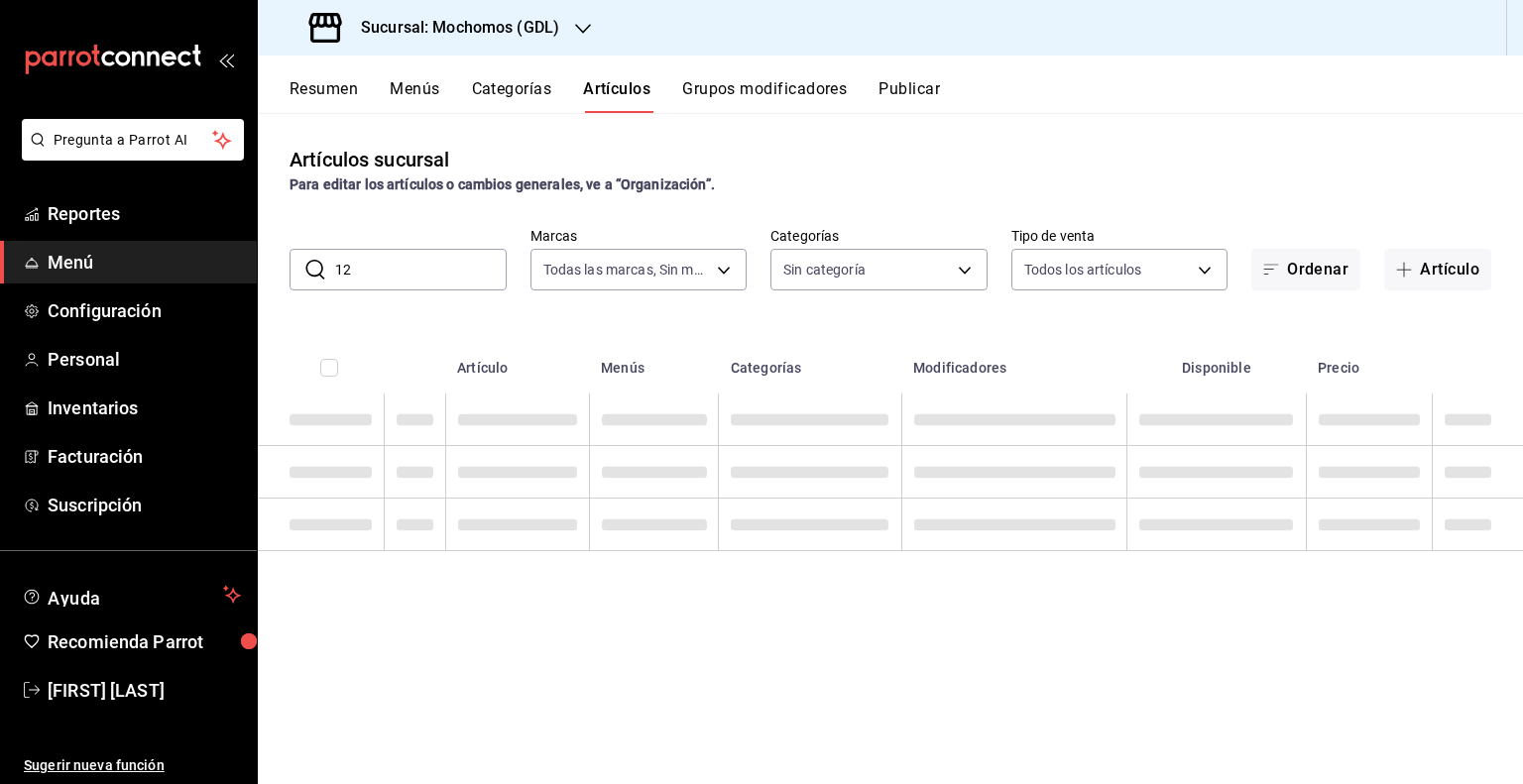 type on "36c25d4a-7cb0-456c-a434-e981d54830bc,9cac9703-0c5a-4d8b-addd-5b6b571d65b9" 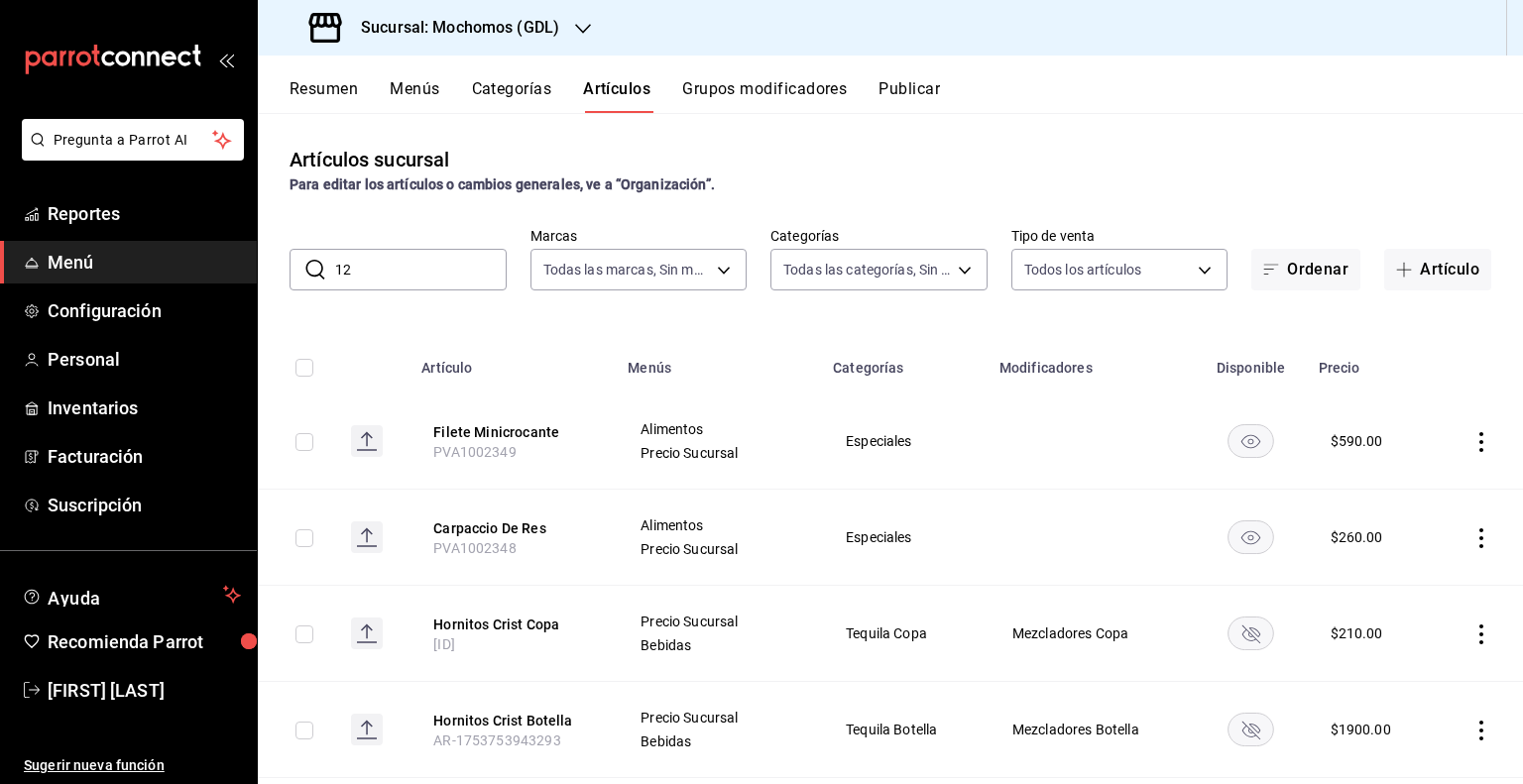 type on "c0db8a99-aef8-4e9c-862d-72763fc5d605,0e6da5ad-e1ed-4623-8a7f-4db137866549,4ba6eb42-16a9-44a4-887a-eefecc7feaa5,e70f943f-1c42-4f71-8baf-082bcd076ca7,f37a6e94-7837-41b3-b5db-c71793d010ab,de601356-2046-4c2c-bcbe-effff09d1efd,ef0cd0db-1b30-4463-a230-02aaadb5ffc2,6530720e-5bc1-455e-bce8-c05087170ccb,5d0176b6-9f08-4178-87f6-8231f58dd2e4,3c715f39-b4b0-4253-ae5e-acdb235ff874,090c53ec-8903-4e78-8cc7-b3bb98cfd3a9,8bcc6b5c-fe2a-40a3-ba62-38573c73924d,c75b44ed-8288-48de-bcb8-cc54bee82a46,98e99e83-3ada-46d9-b551-b0abda0637a2,d6d41991-f9a0-4e4d-b994-760c57300ad7,6bdbcd0a-5df0-452d-8080-2a106e5d6b33,f7ef0115-e28d-469d-a665-c6ebc62cebc5,99d773f7-062b-4795-abbb-8b12ec760edb,0592bdf9-7f95-40e2-97aa-0840b3590d21,1905bdec-8af6-4f46-99dc-23de47ff09cd,72b68145-a349-4b7c-a697-e183fdc81f90,04af89b5-5267-49d9-9f8e-9adbd657adb9,db87dbef-6dcd-407f-a8fe-1d6c64b3188c,90ddbff4-1515-44b3-bf1a-fbf6f6d27f7b,27d8c537-5f85-467b-b0ea-61363ded23a7,6977fc10-2f1a-4774-aa0f-e09d08a5a33a,b64670df-7d90-4f6b-a9dc-dcb2d55f3c1c,5e2e0864-f433-4236-a51..." 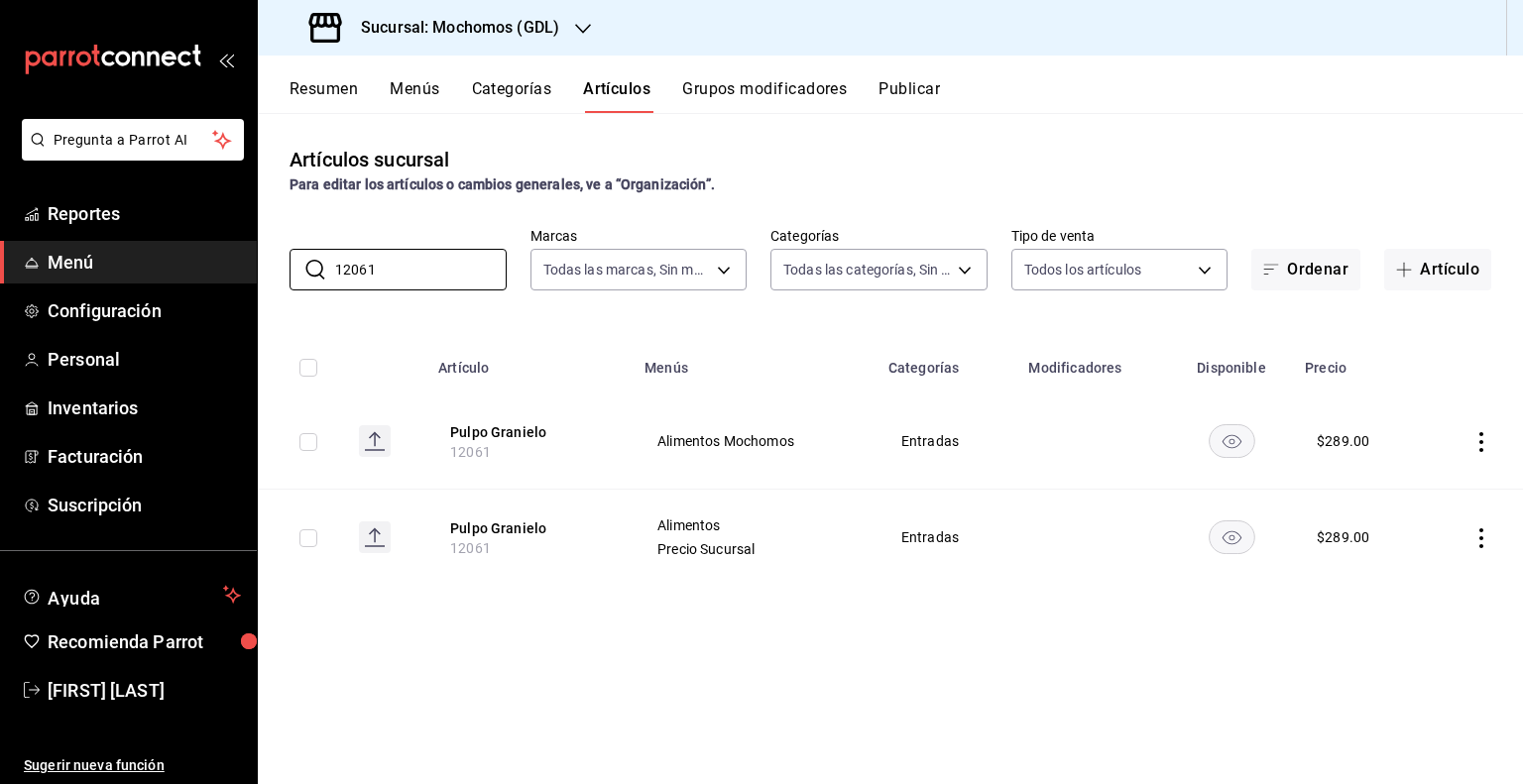 click 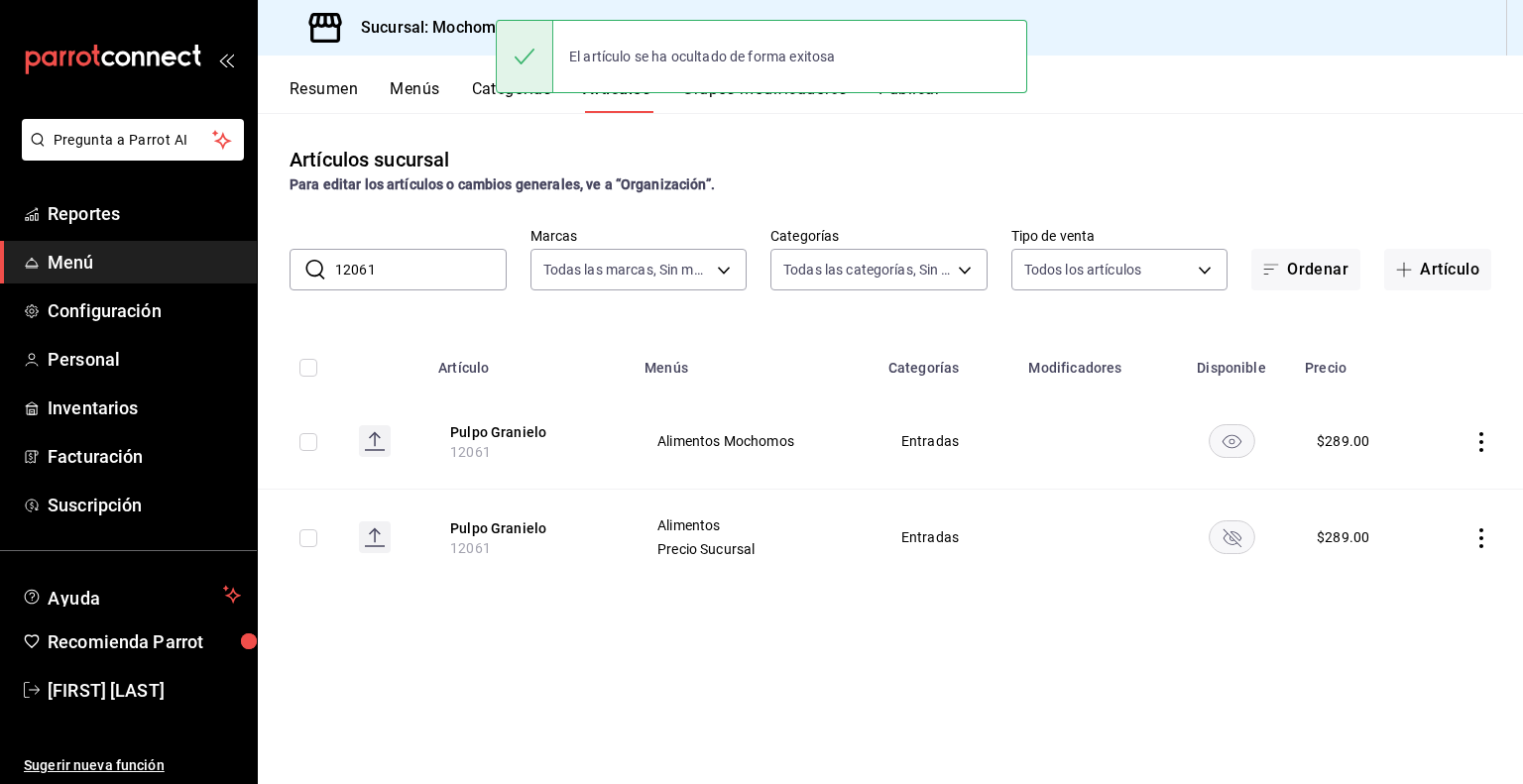 click 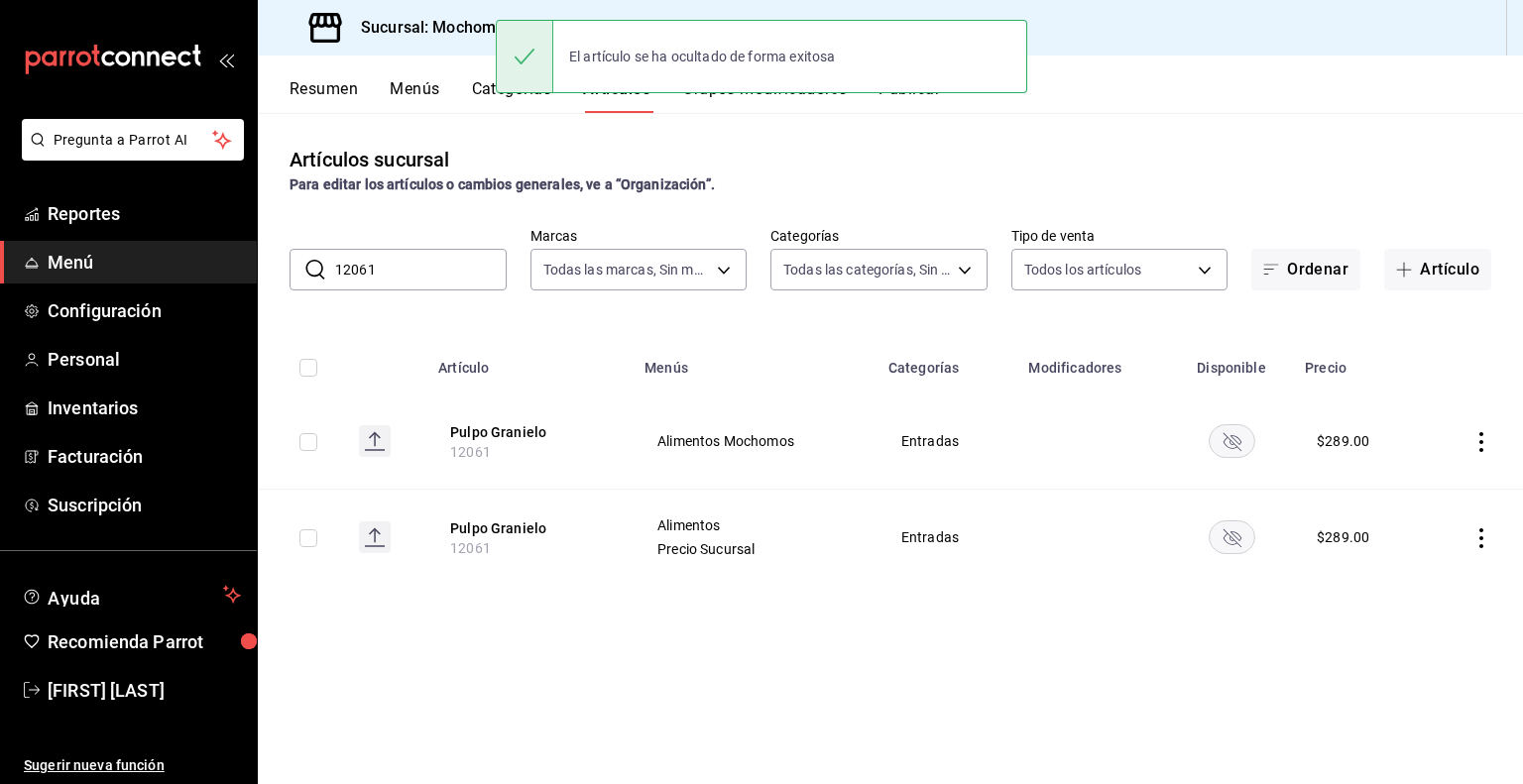 click on "12061" at bounding box center (420, 270) 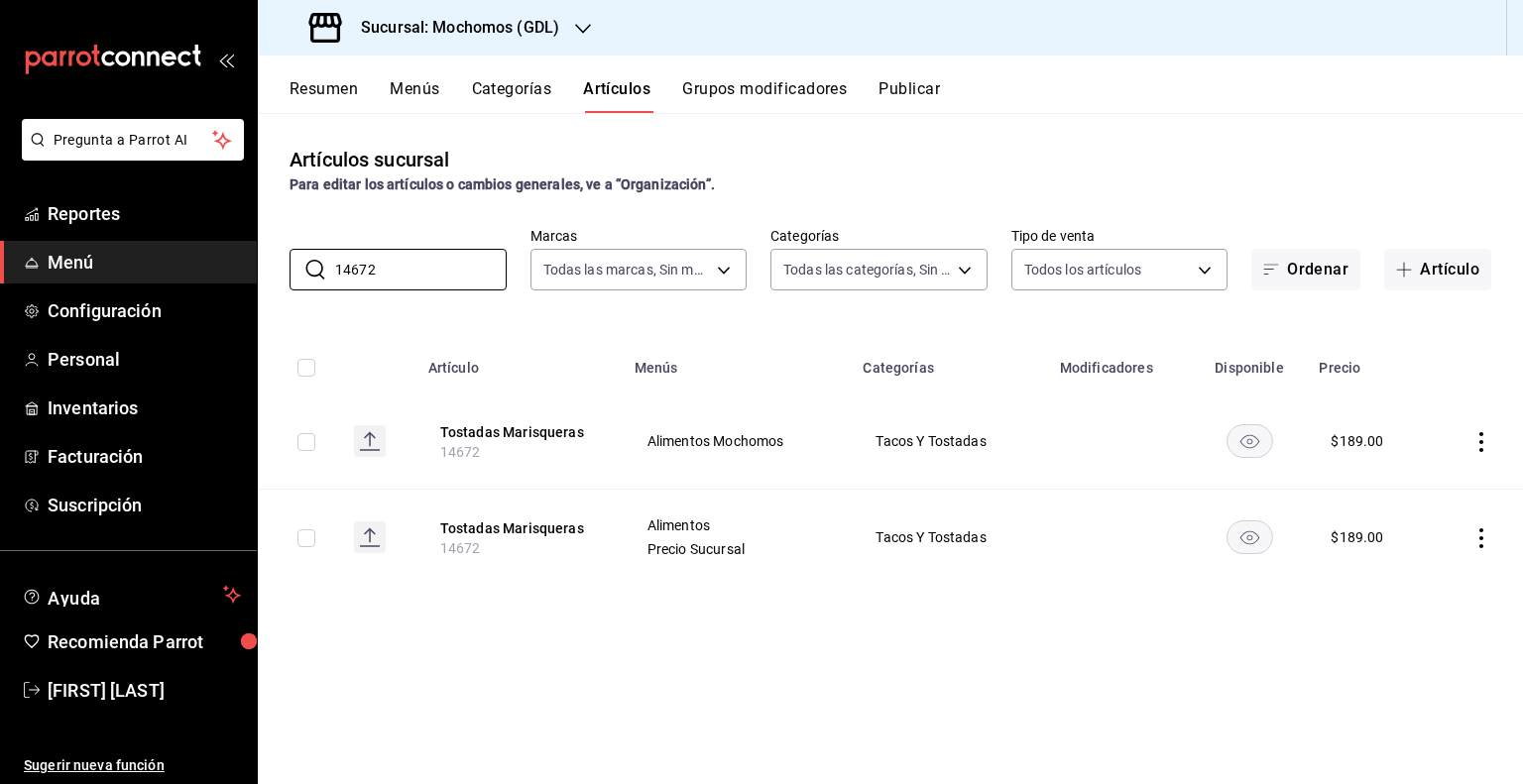 type on "14672" 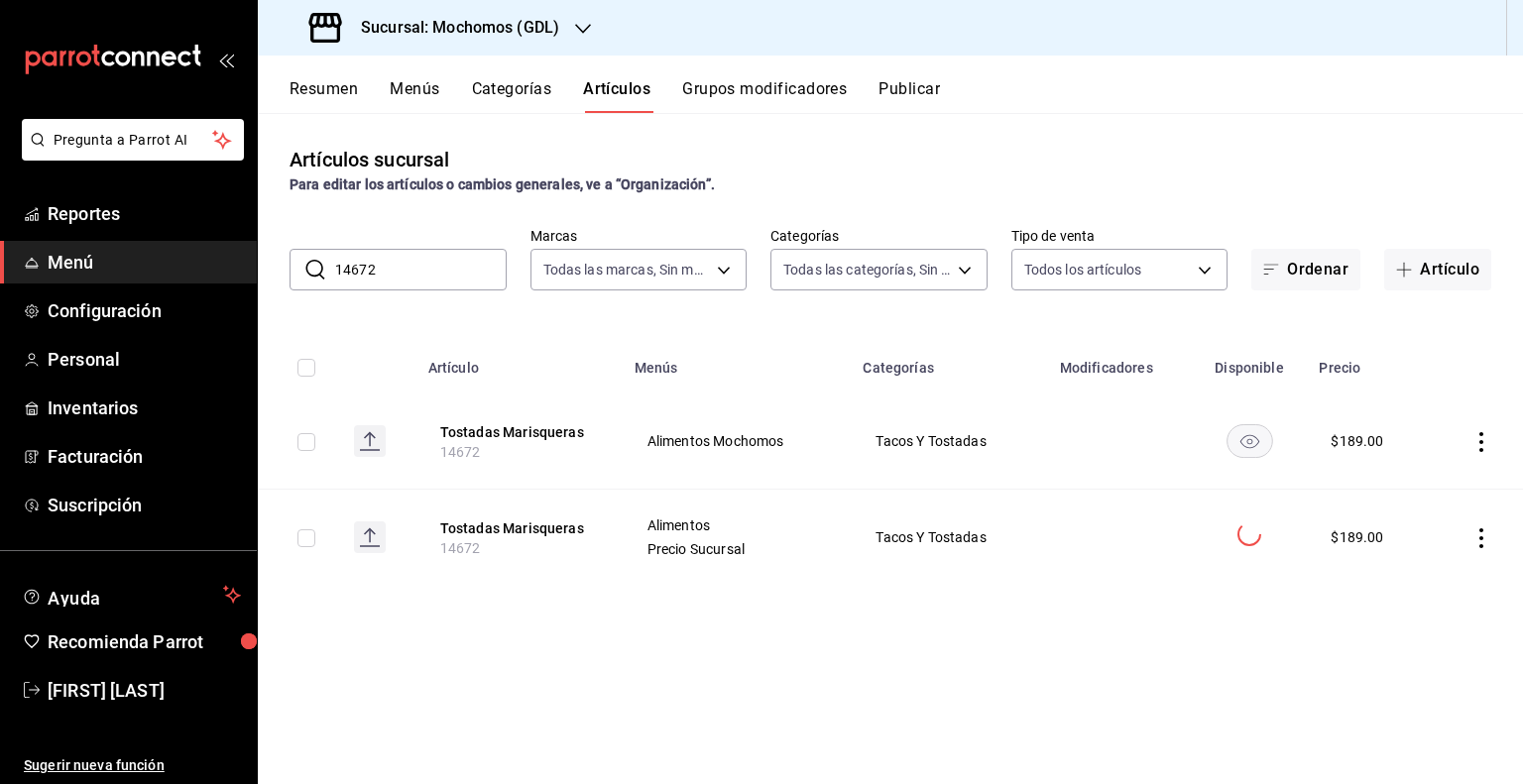 click 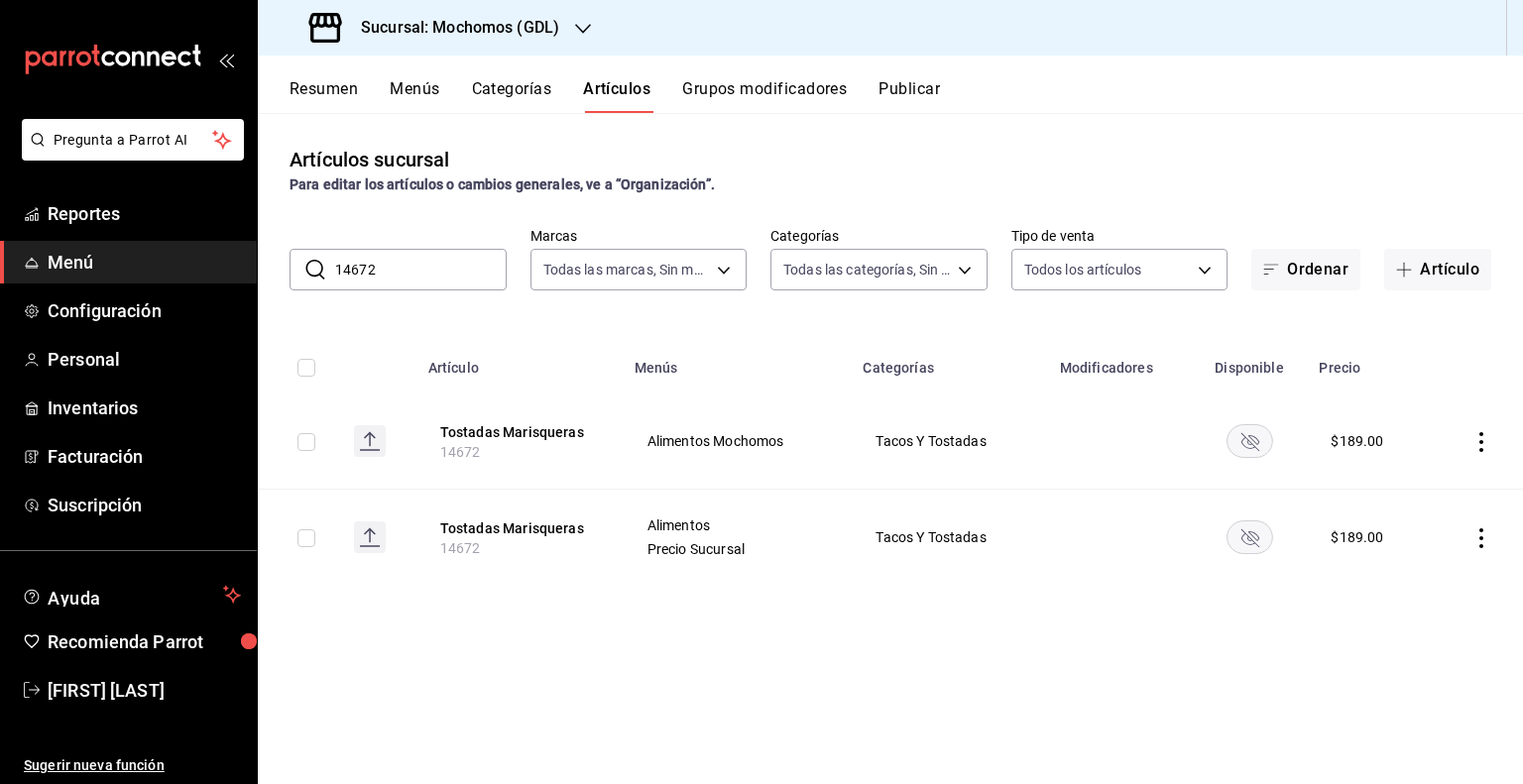 click on "14672" at bounding box center (420, 270) 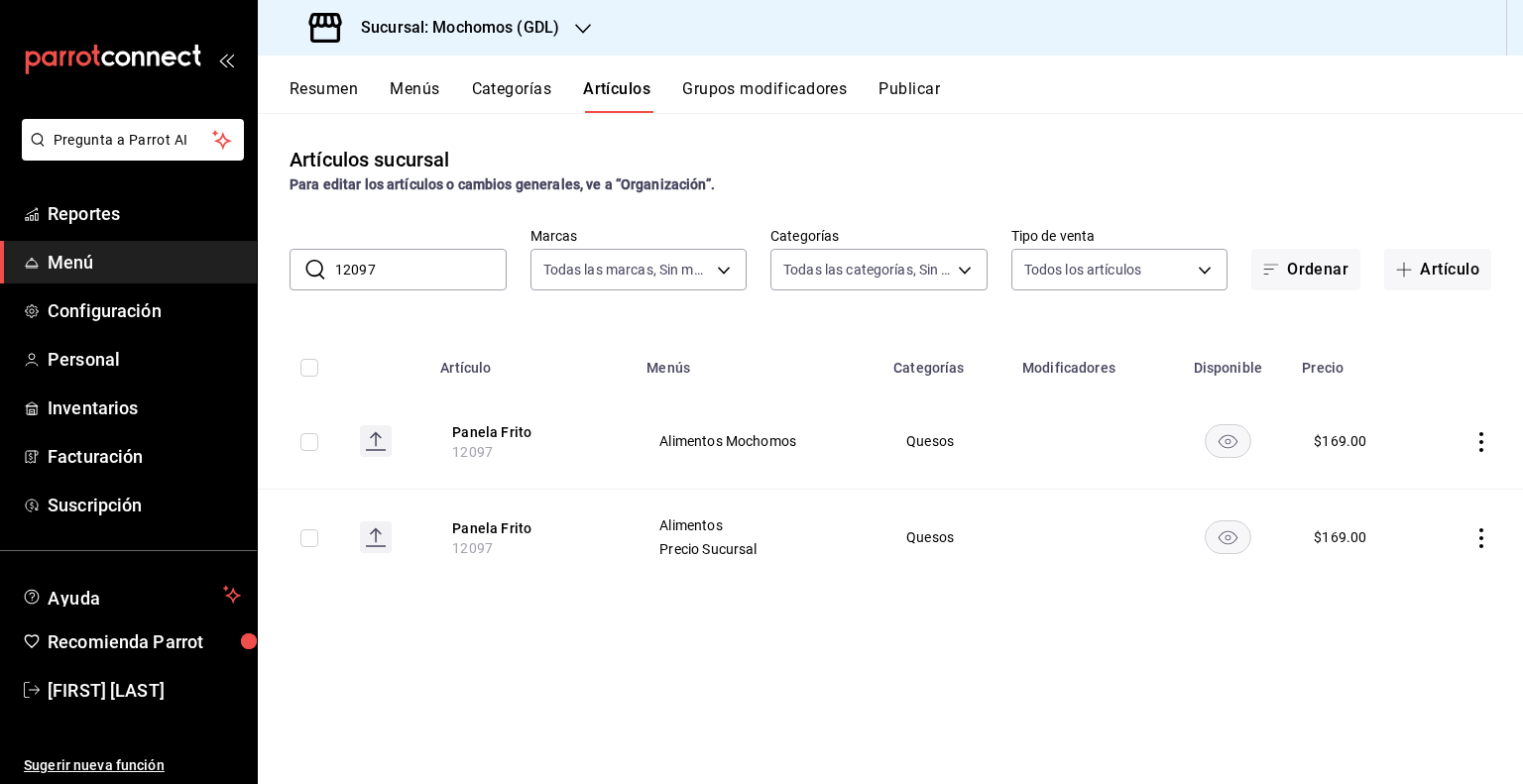 click on "12097" at bounding box center [420, 270] 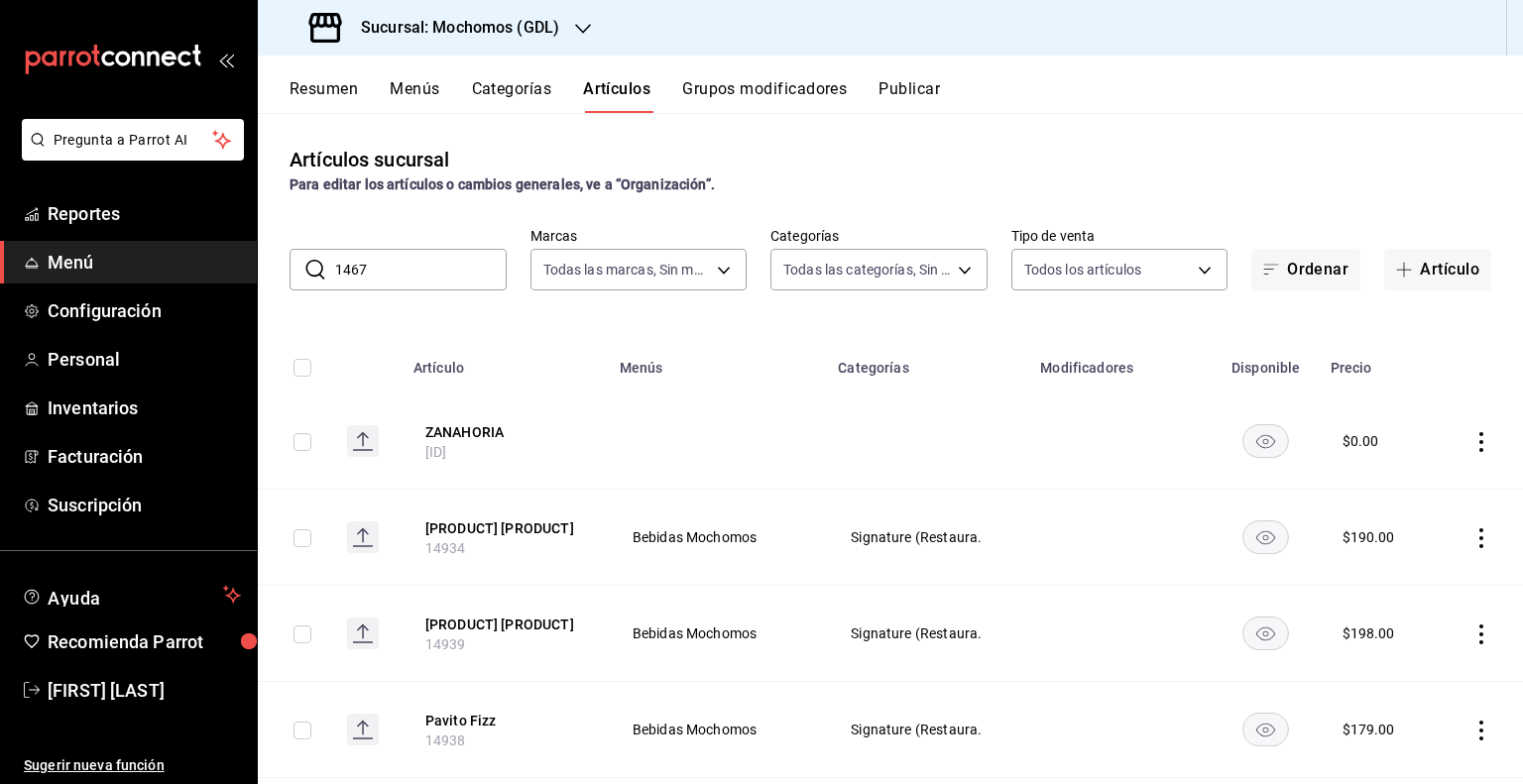 type on "14672" 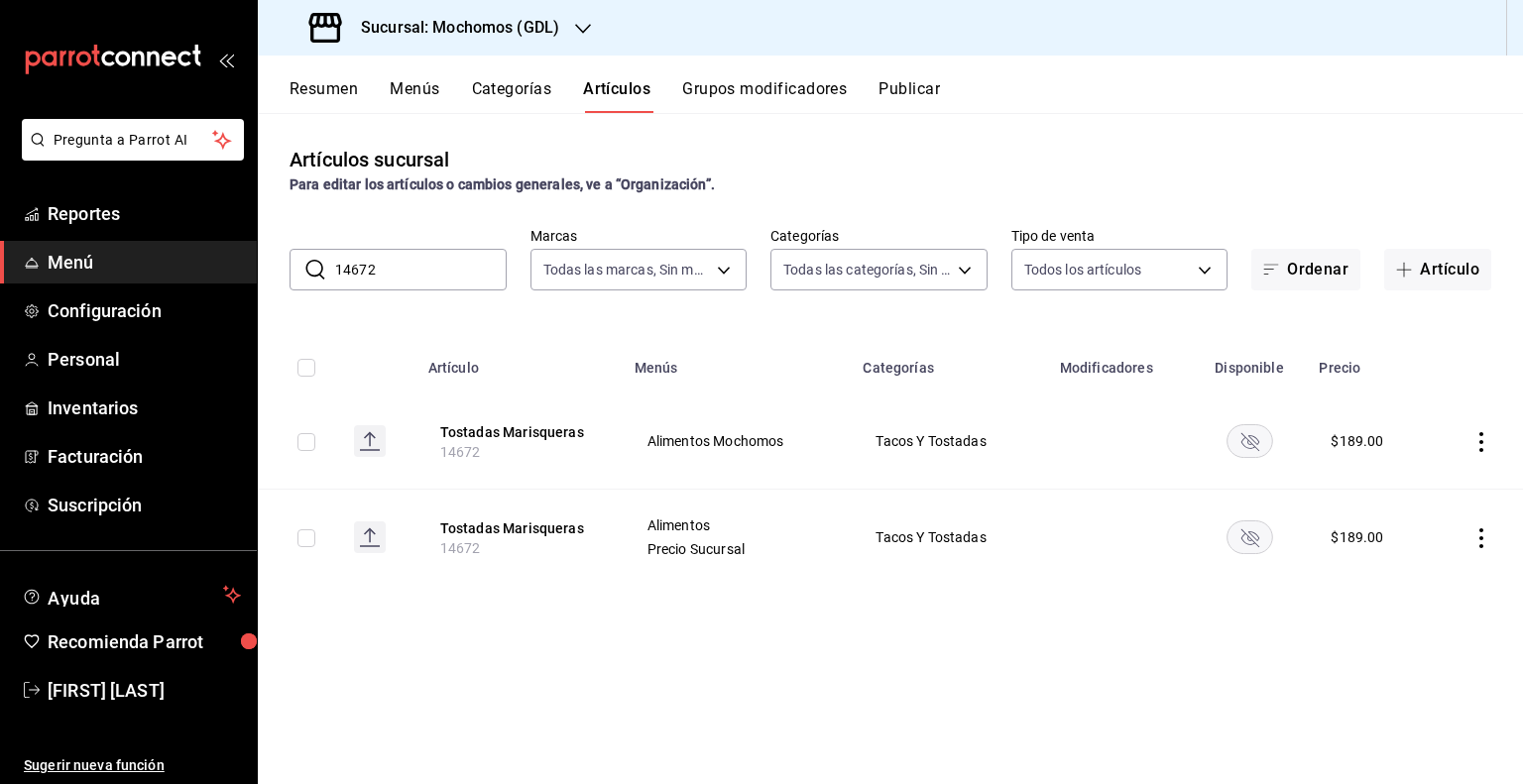 click on "14672" at bounding box center [420, 270] 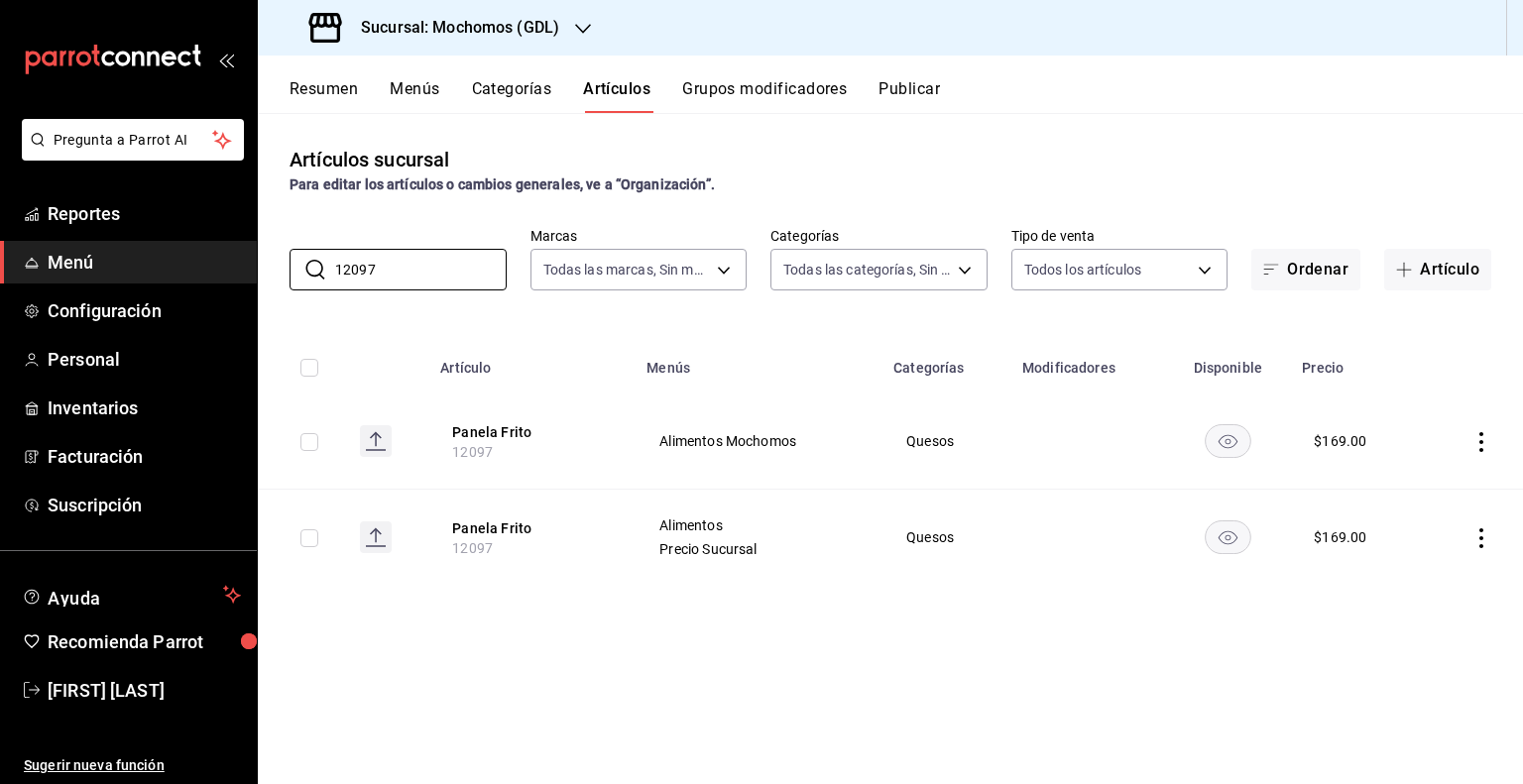 click 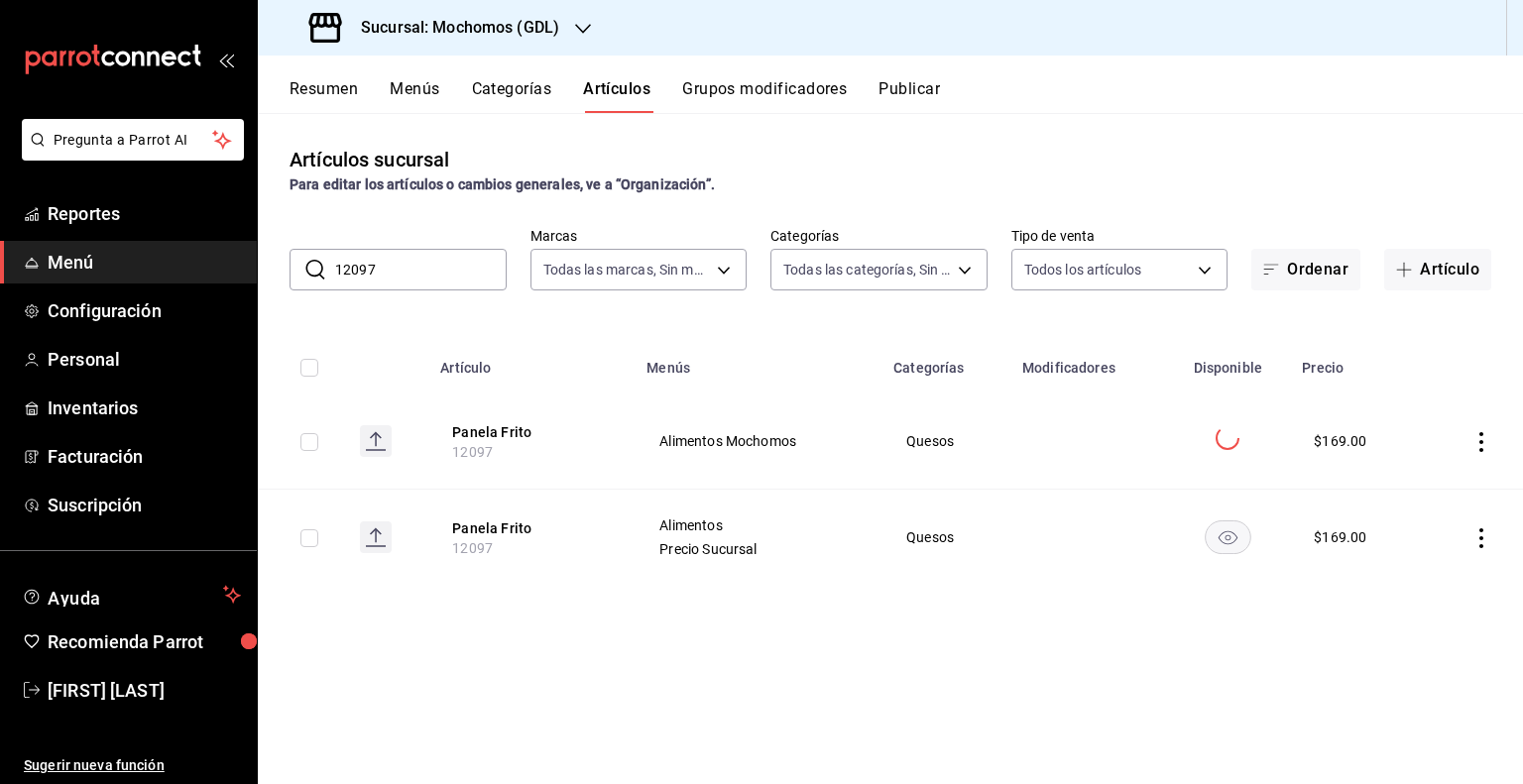 click 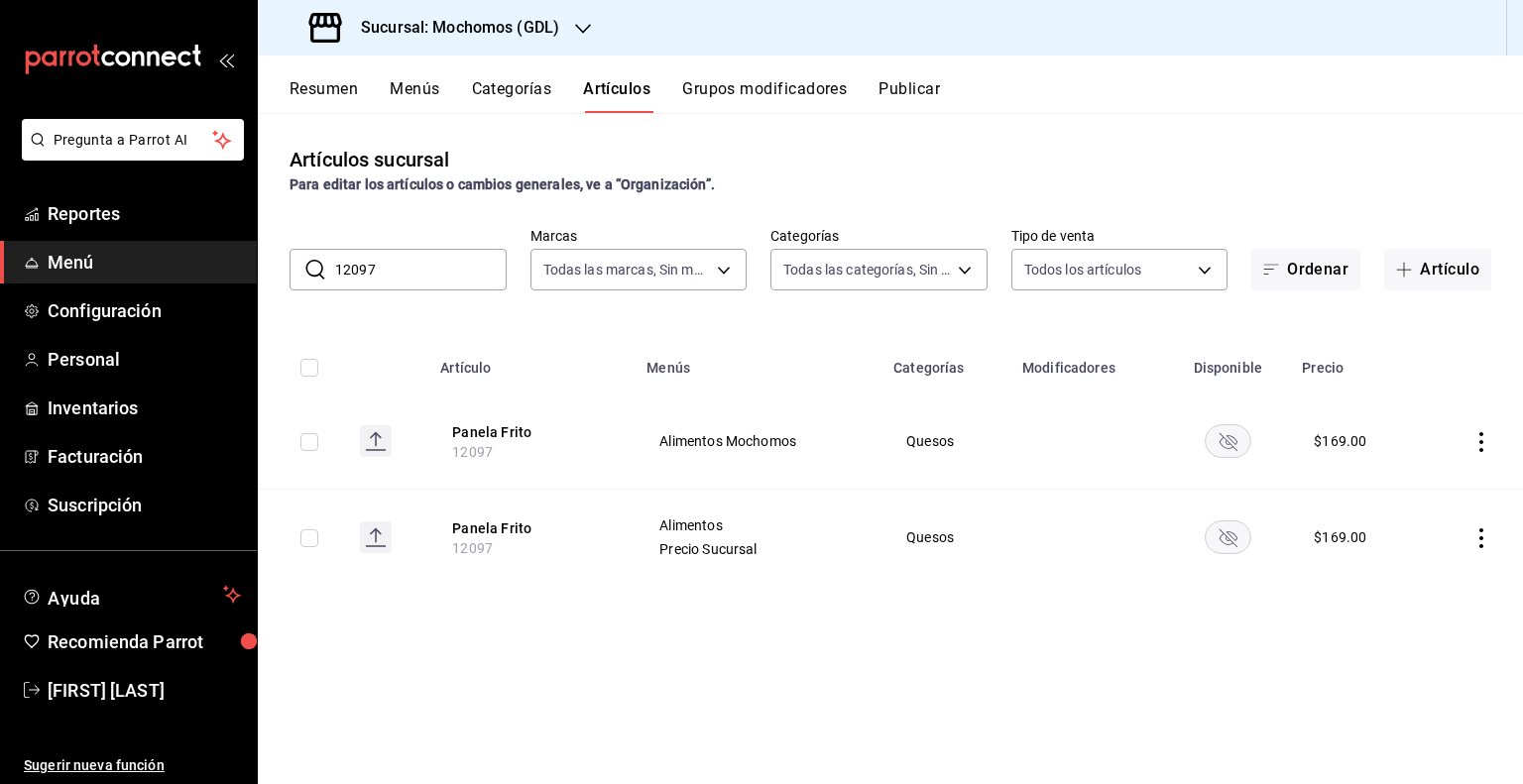 click on "12097" at bounding box center [420, 270] 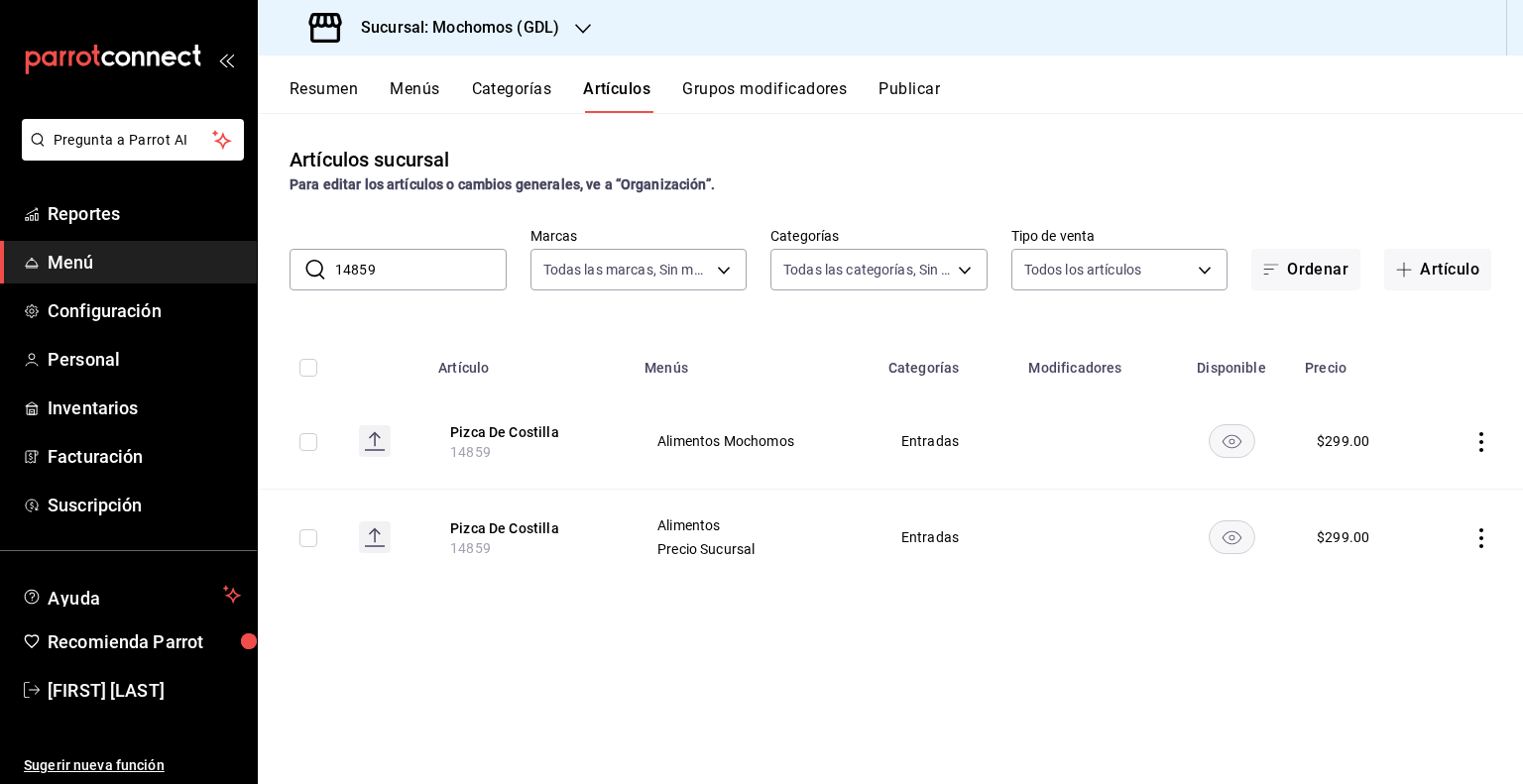 click 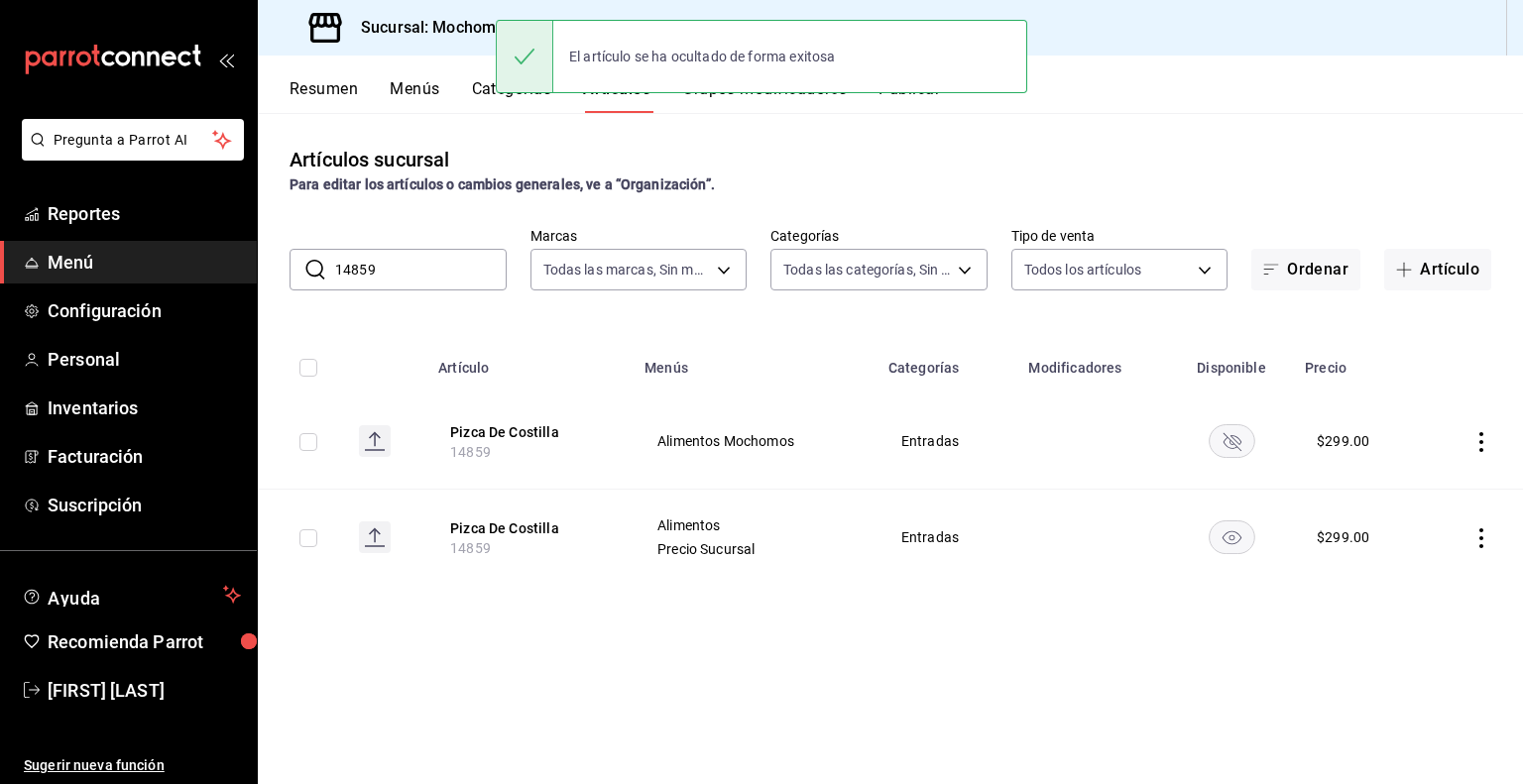 click 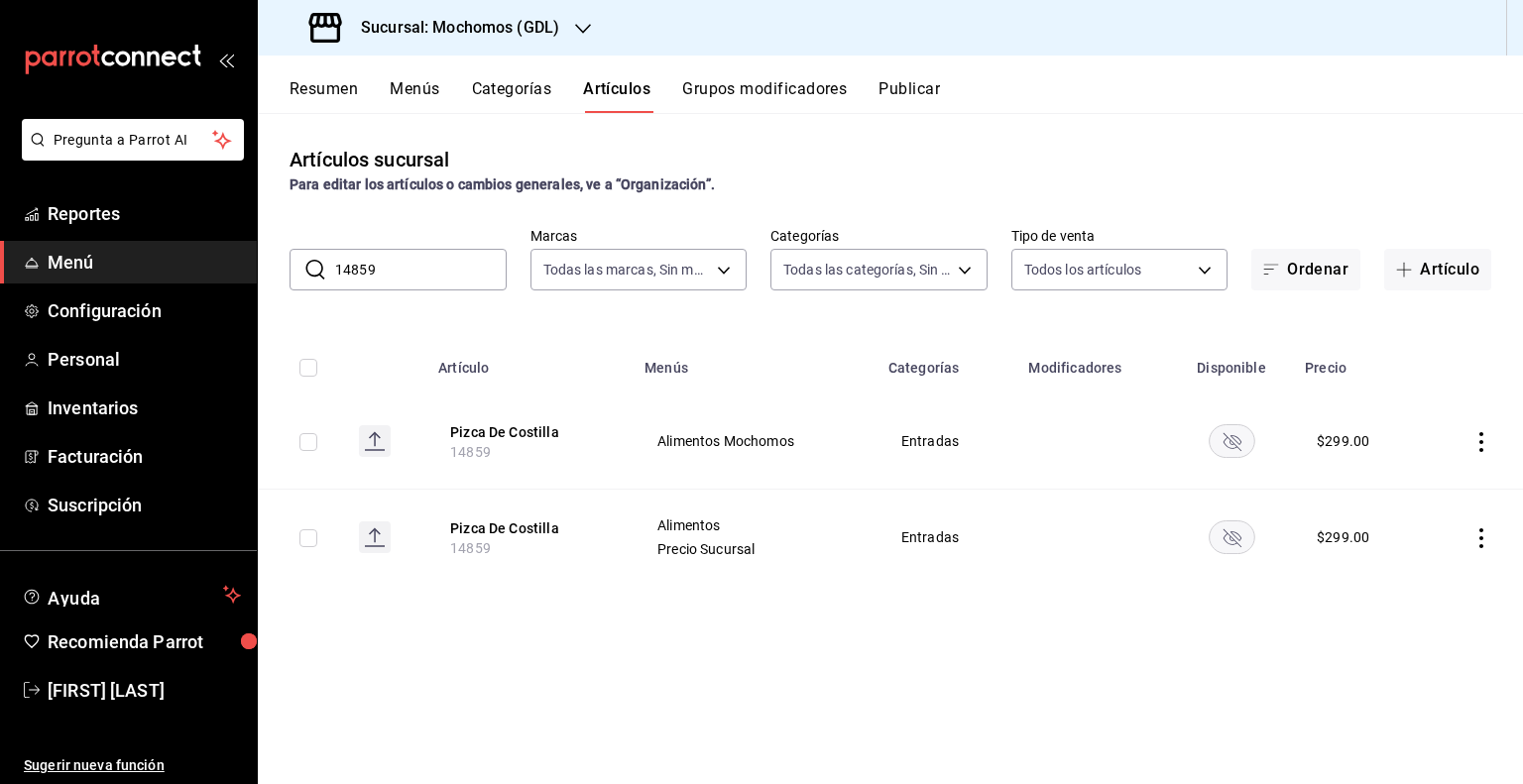 click on "14859" at bounding box center [420, 270] 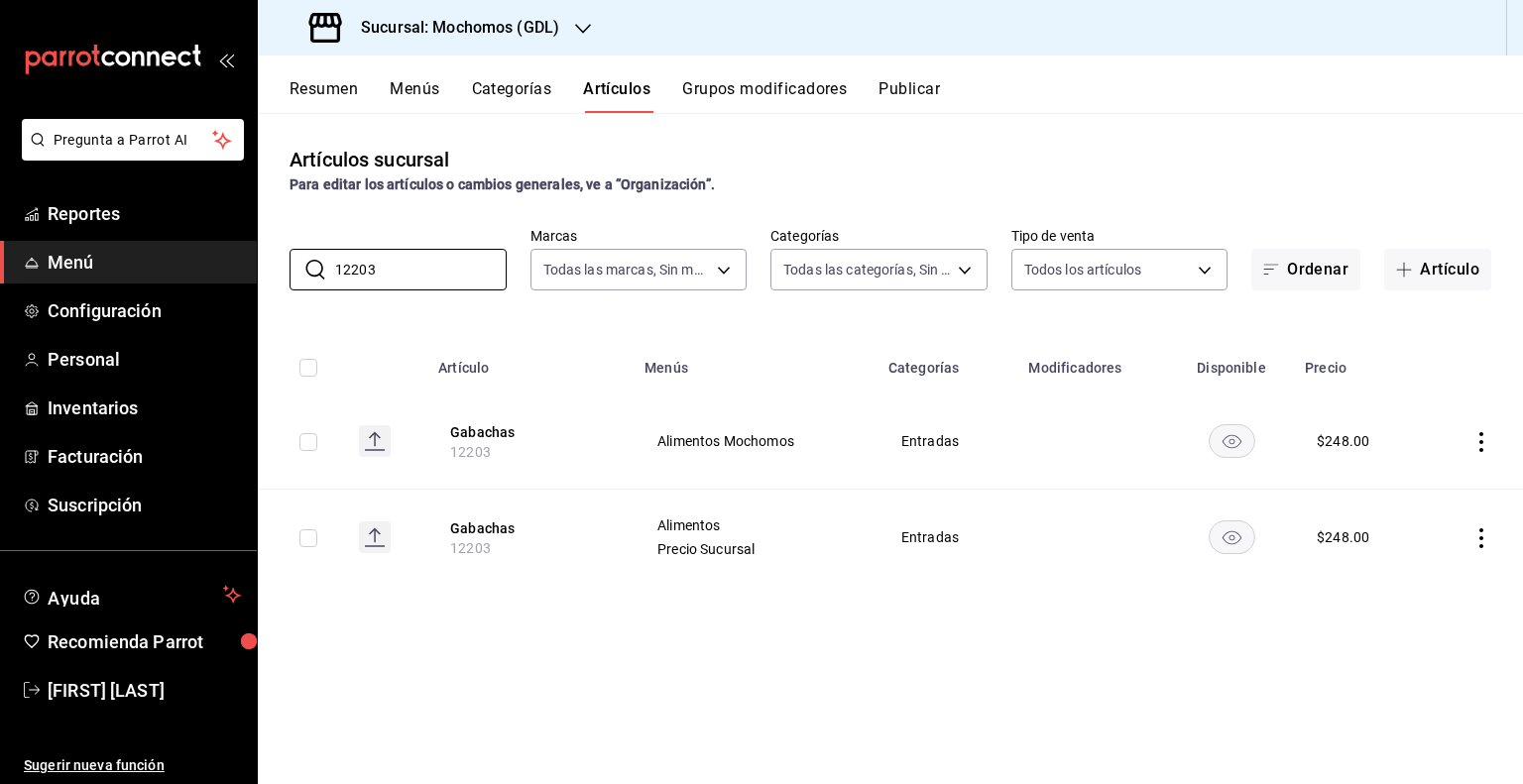 click 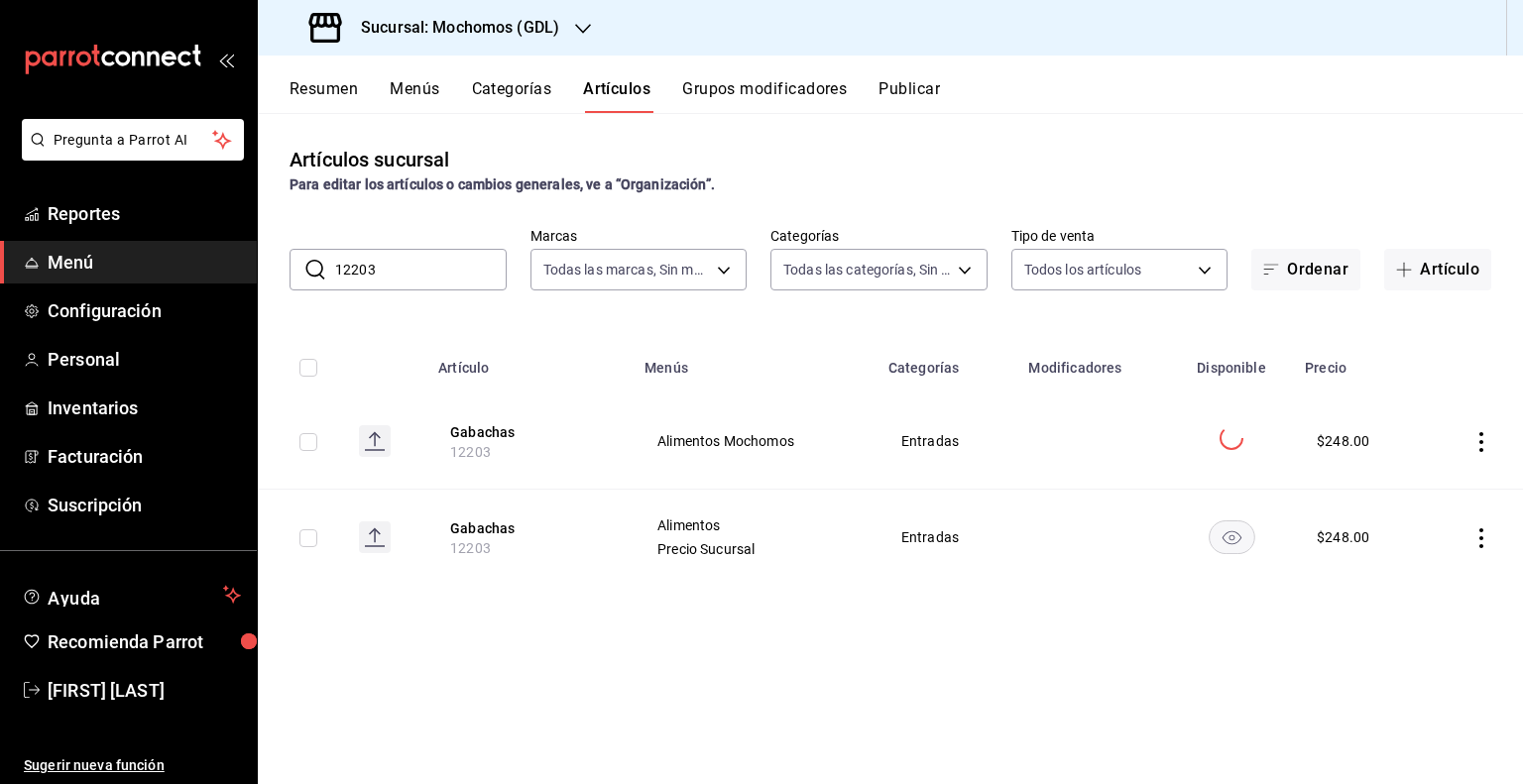 click 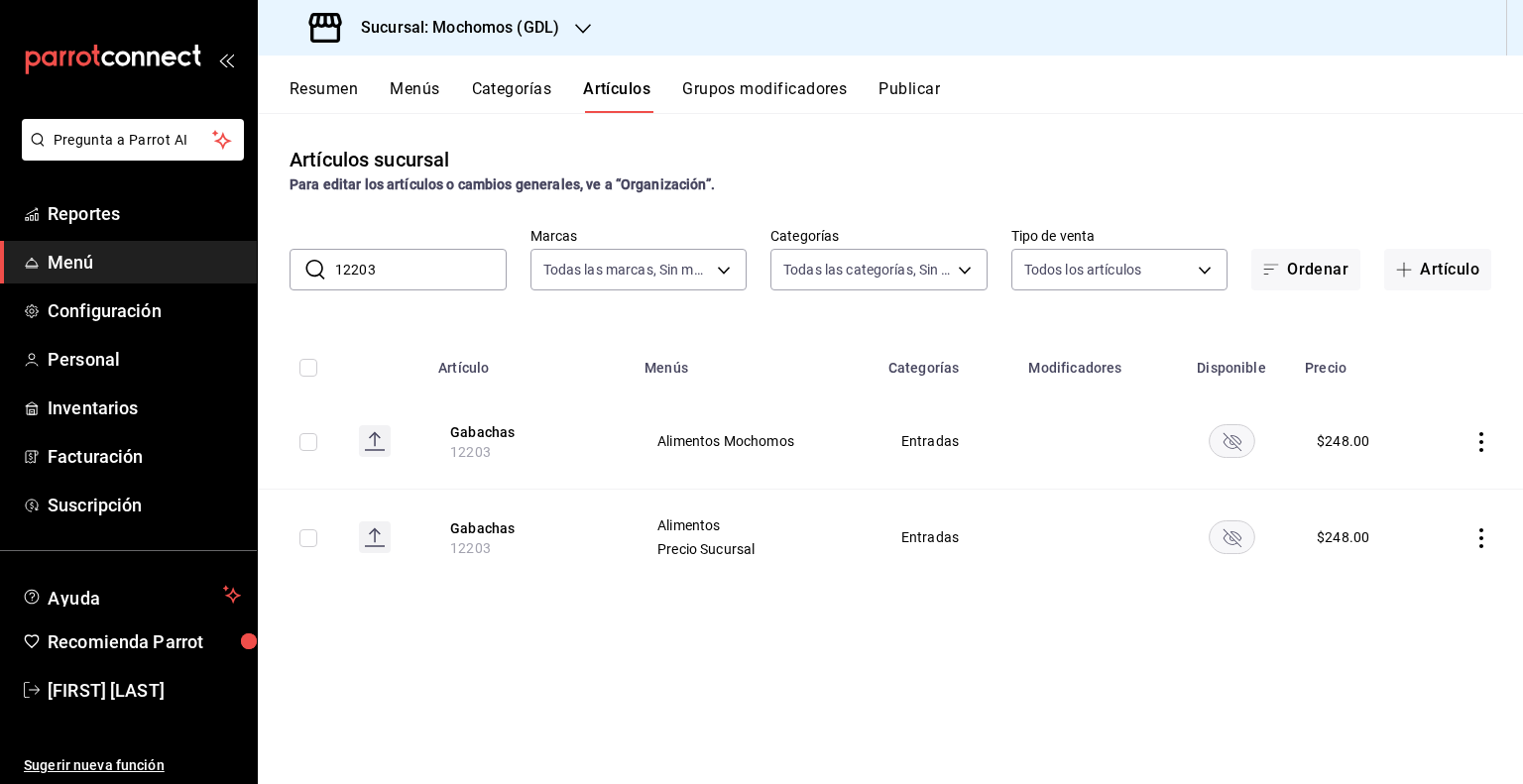 click on "12203" at bounding box center (420, 270) 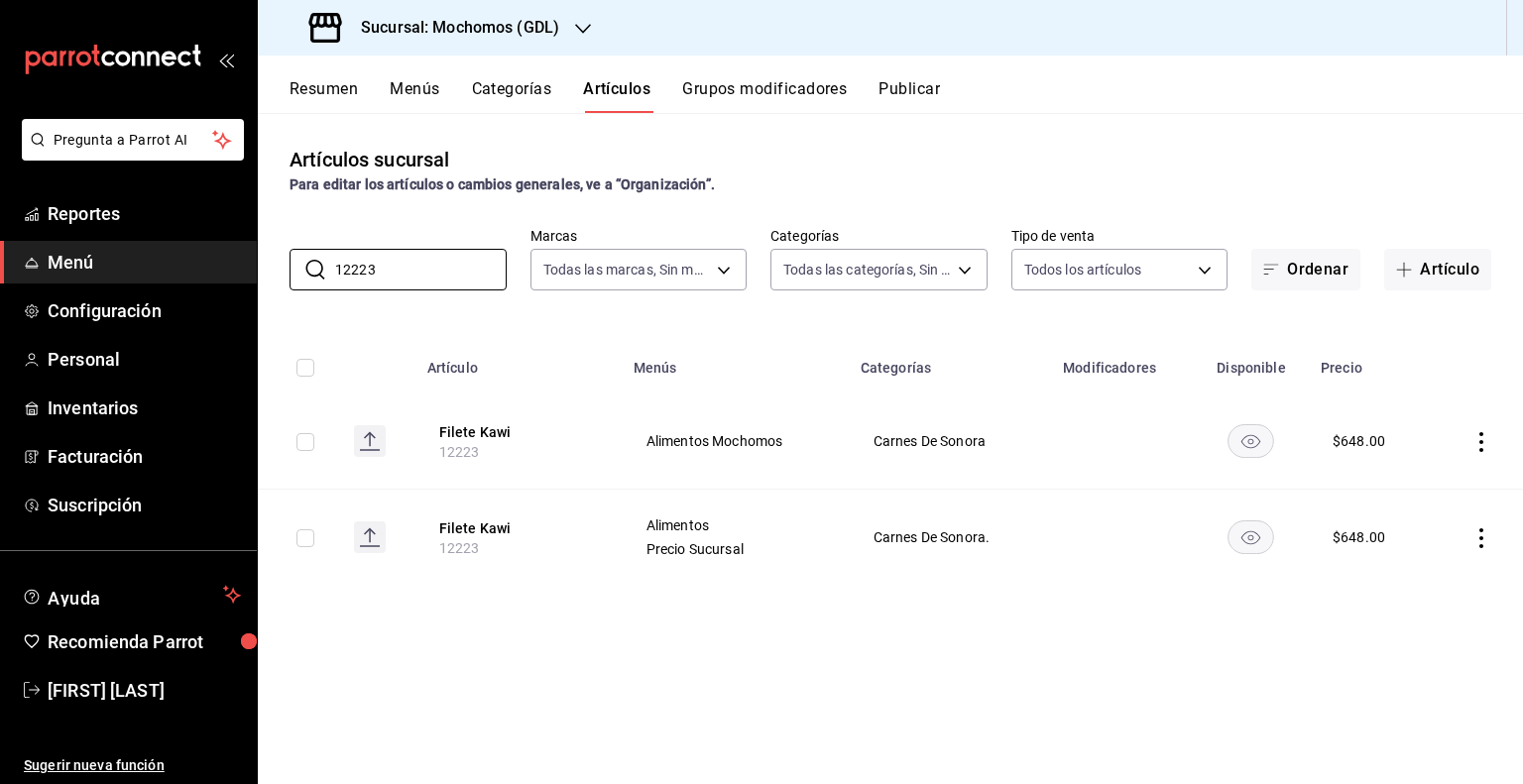 click 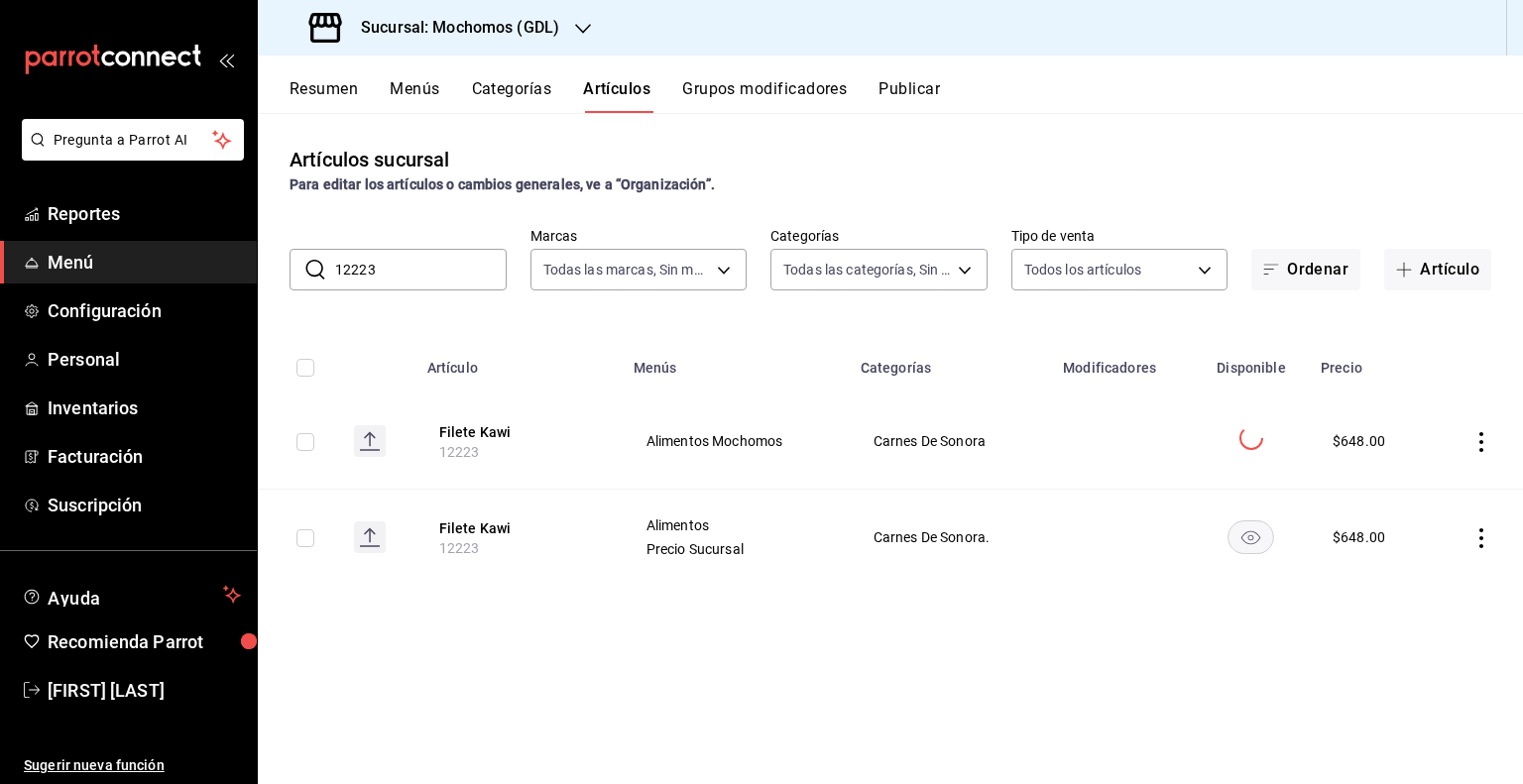 click 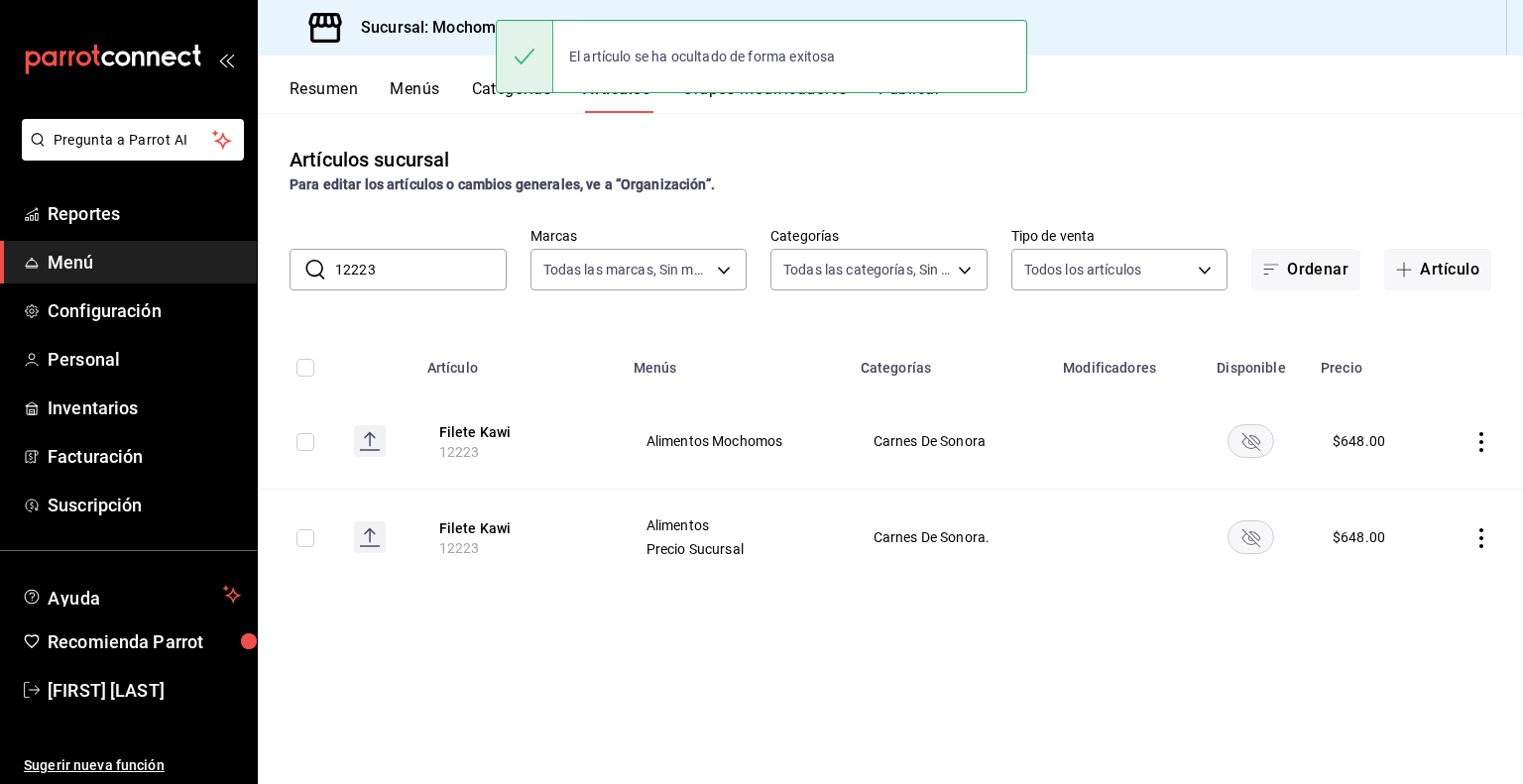 click on "12223" at bounding box center [420, 270] 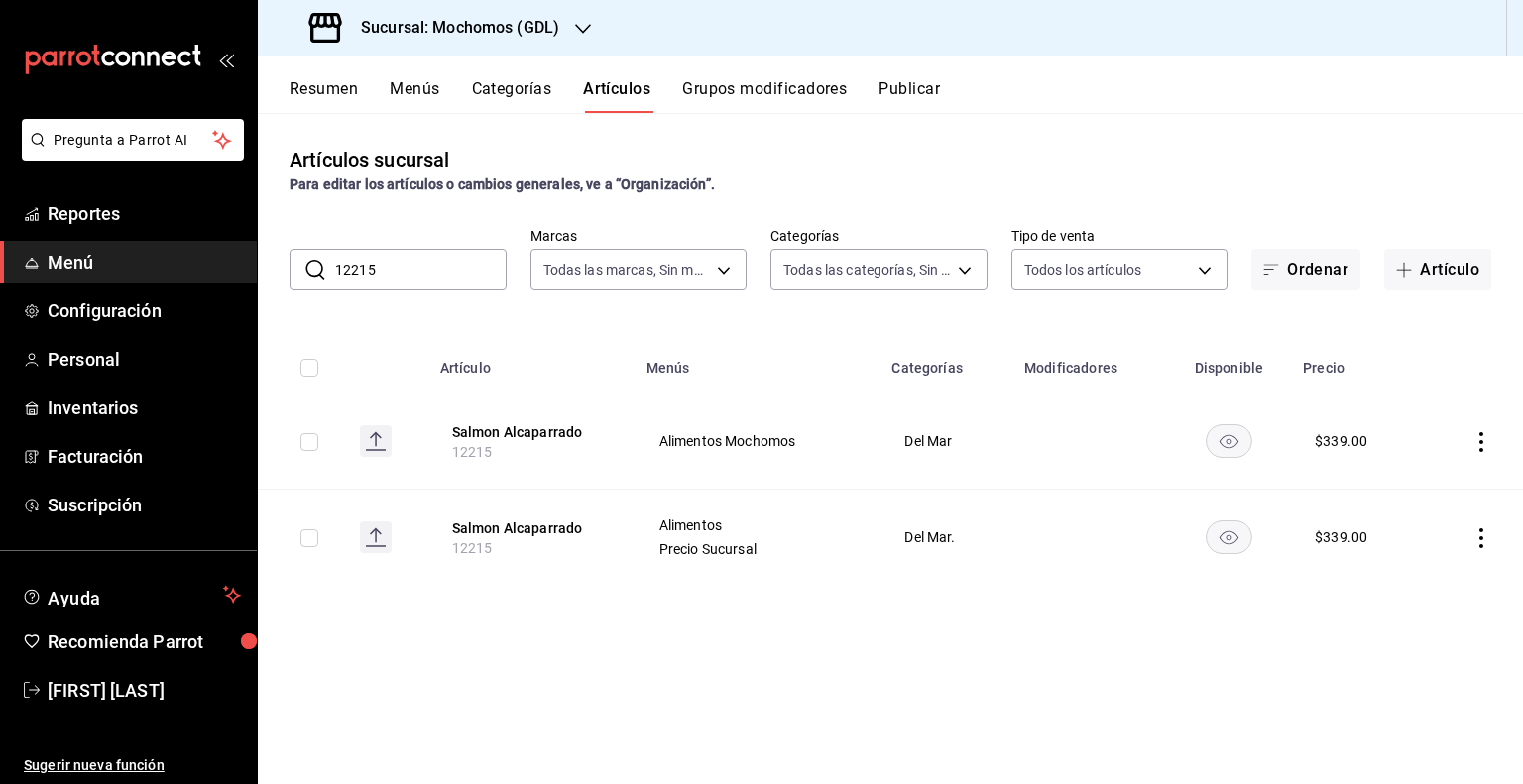 click 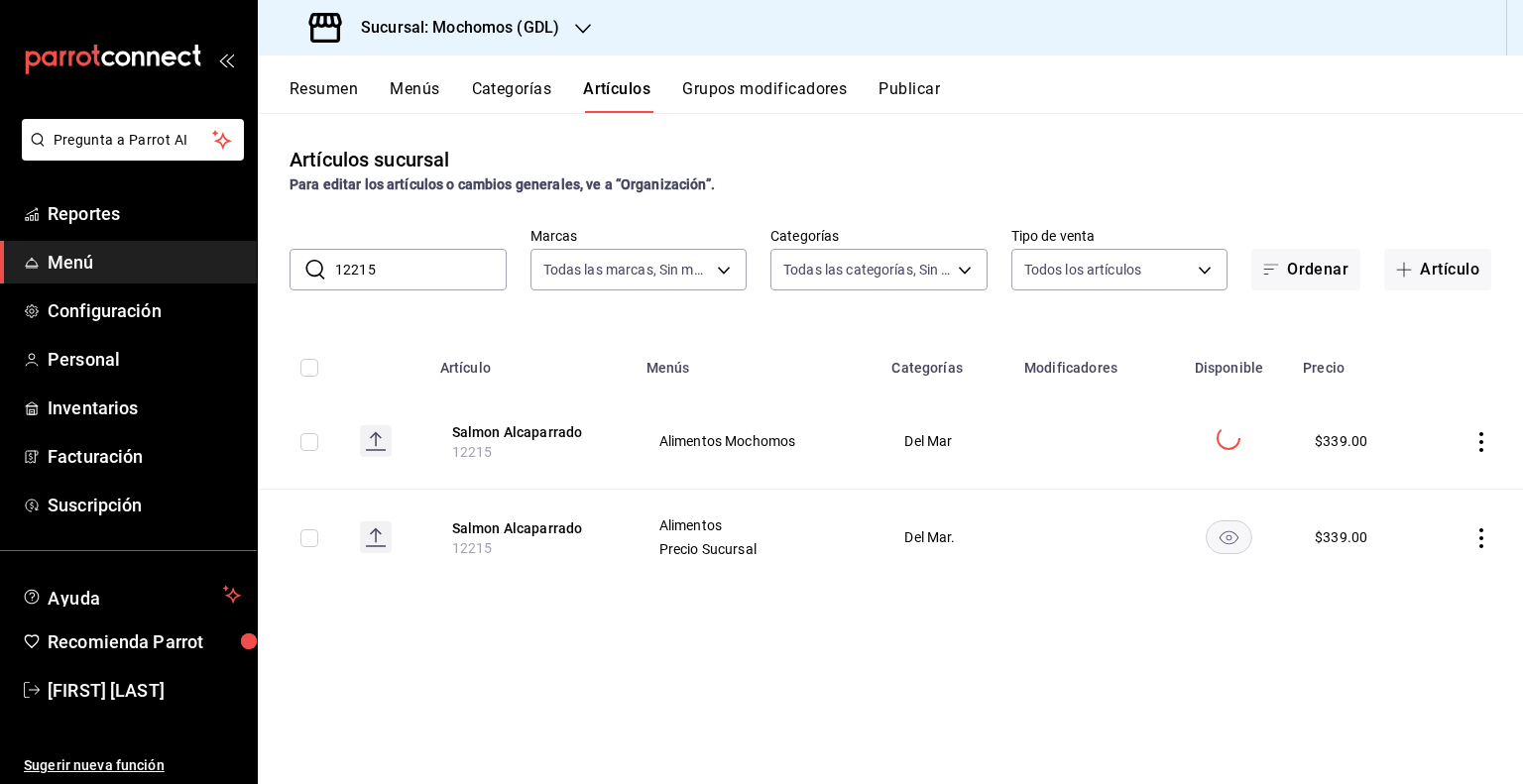 click 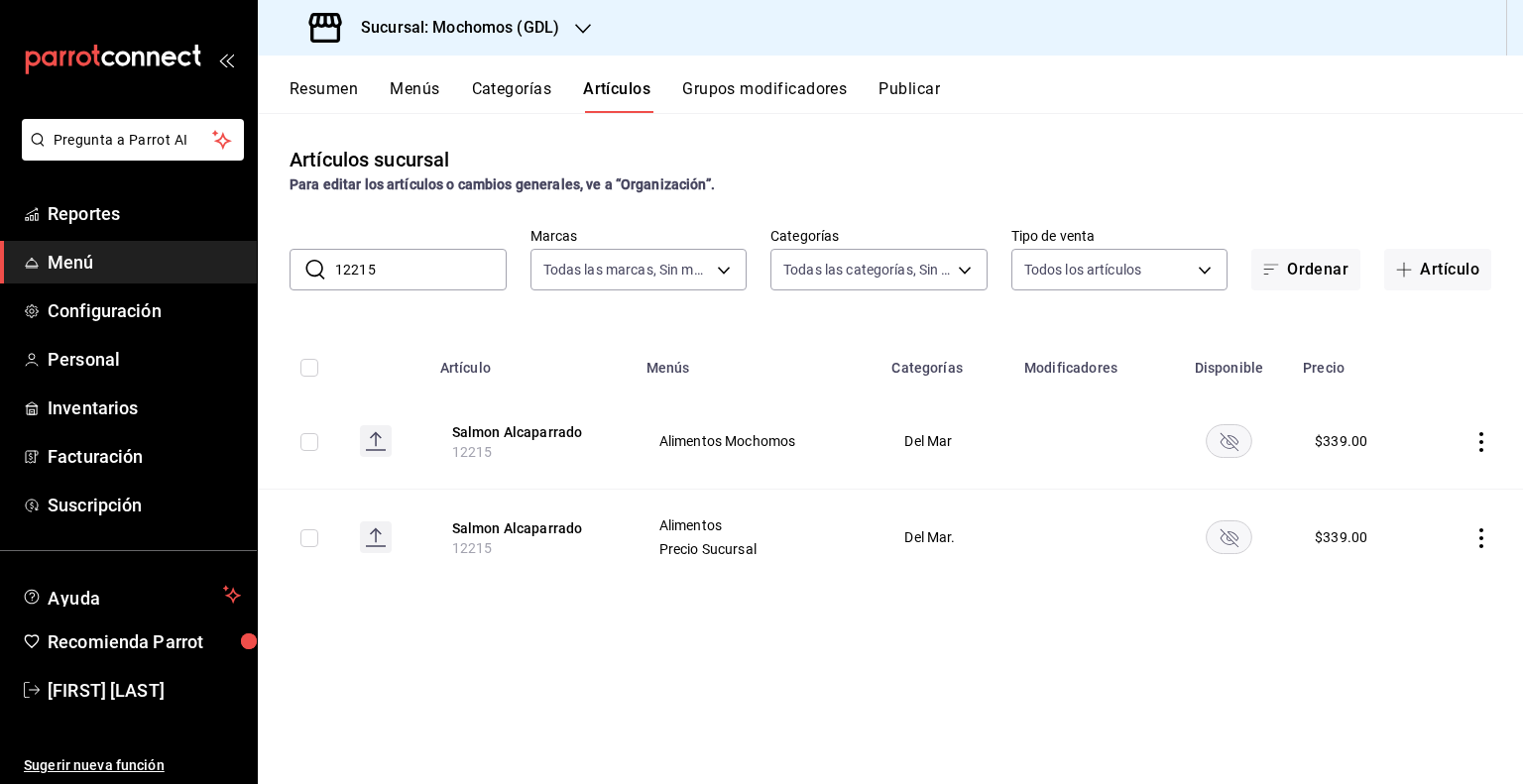 click on "12215" at bounding box center [420, 270] 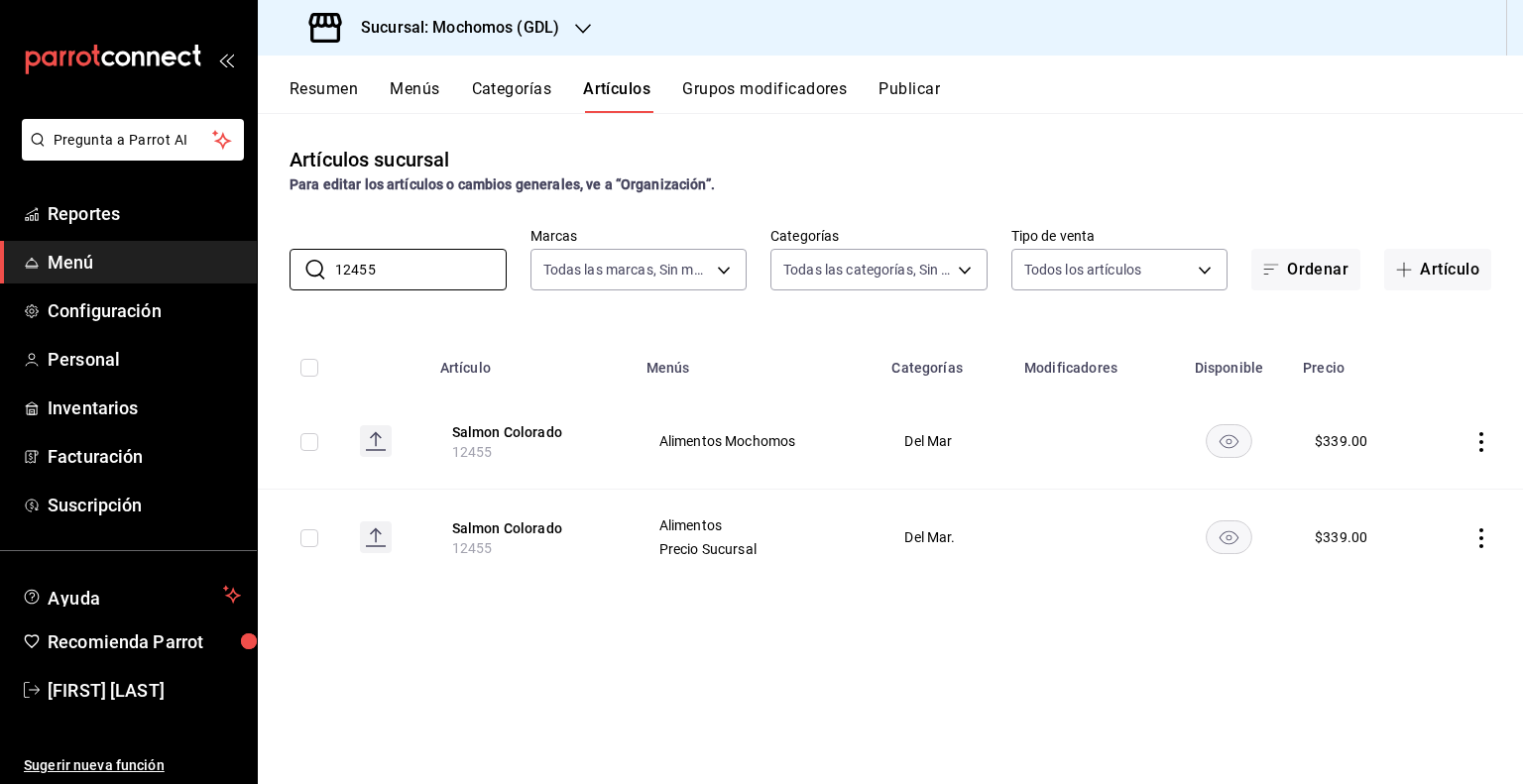 click 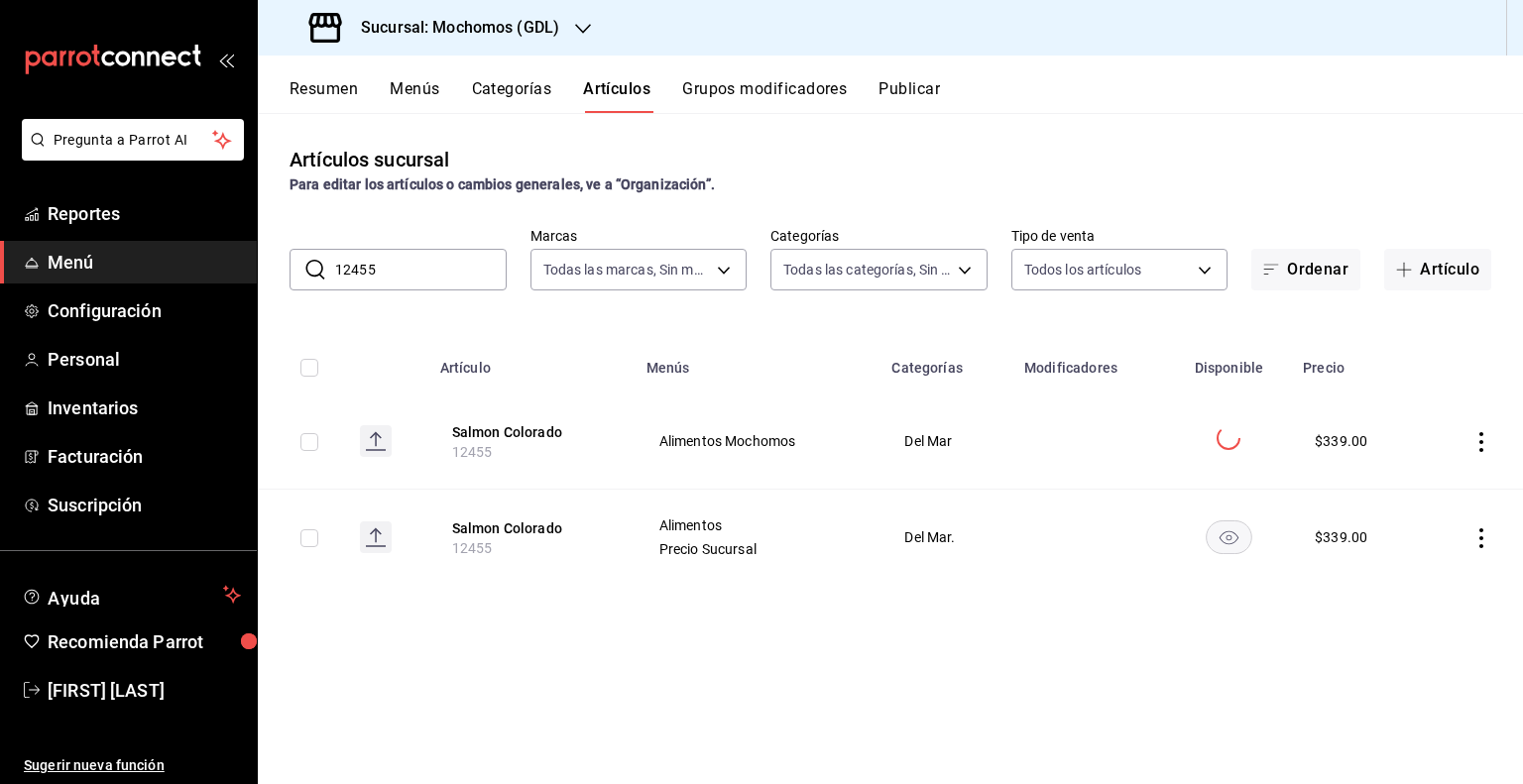 click 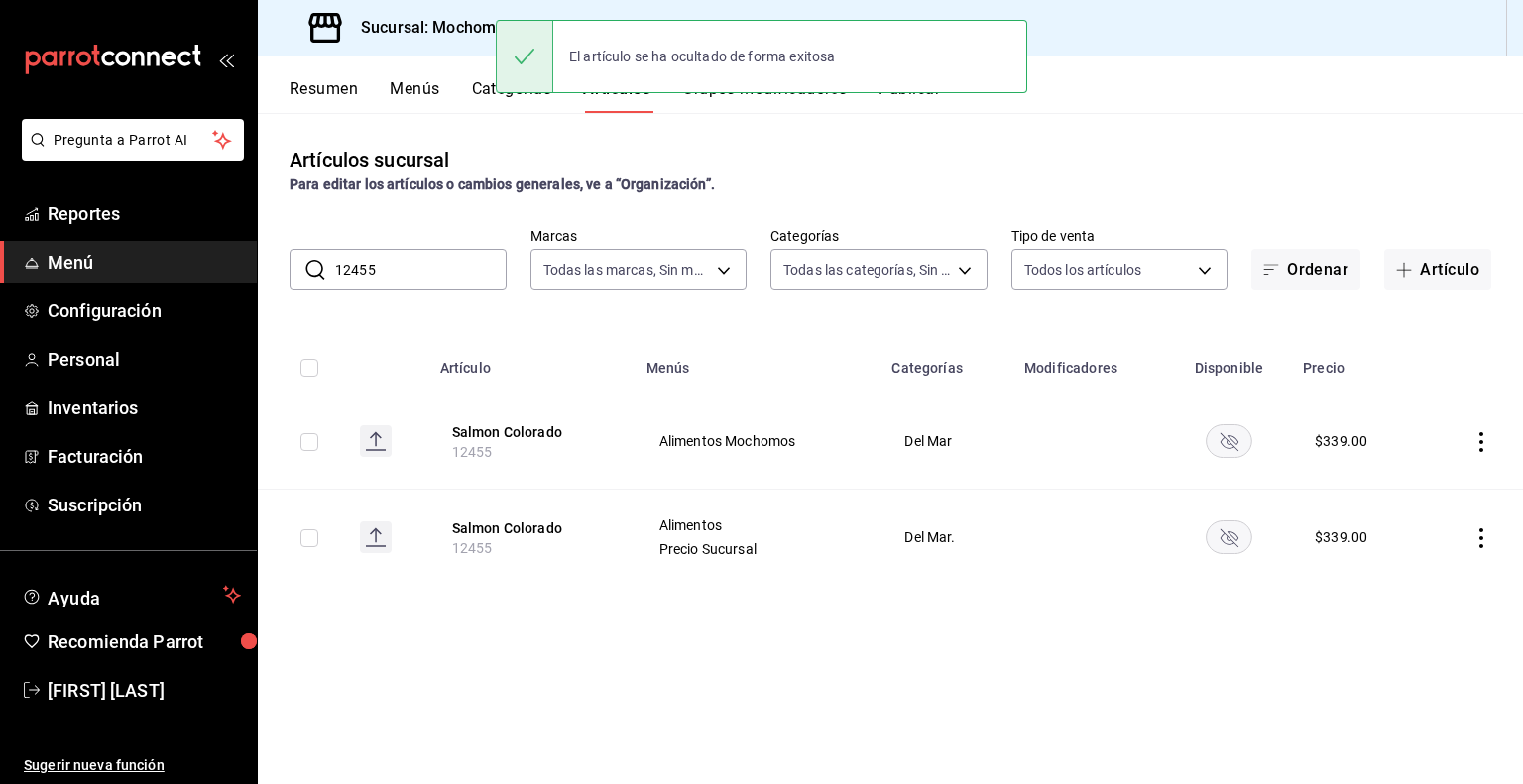 click on "12455" at bounding box center [420, 270] 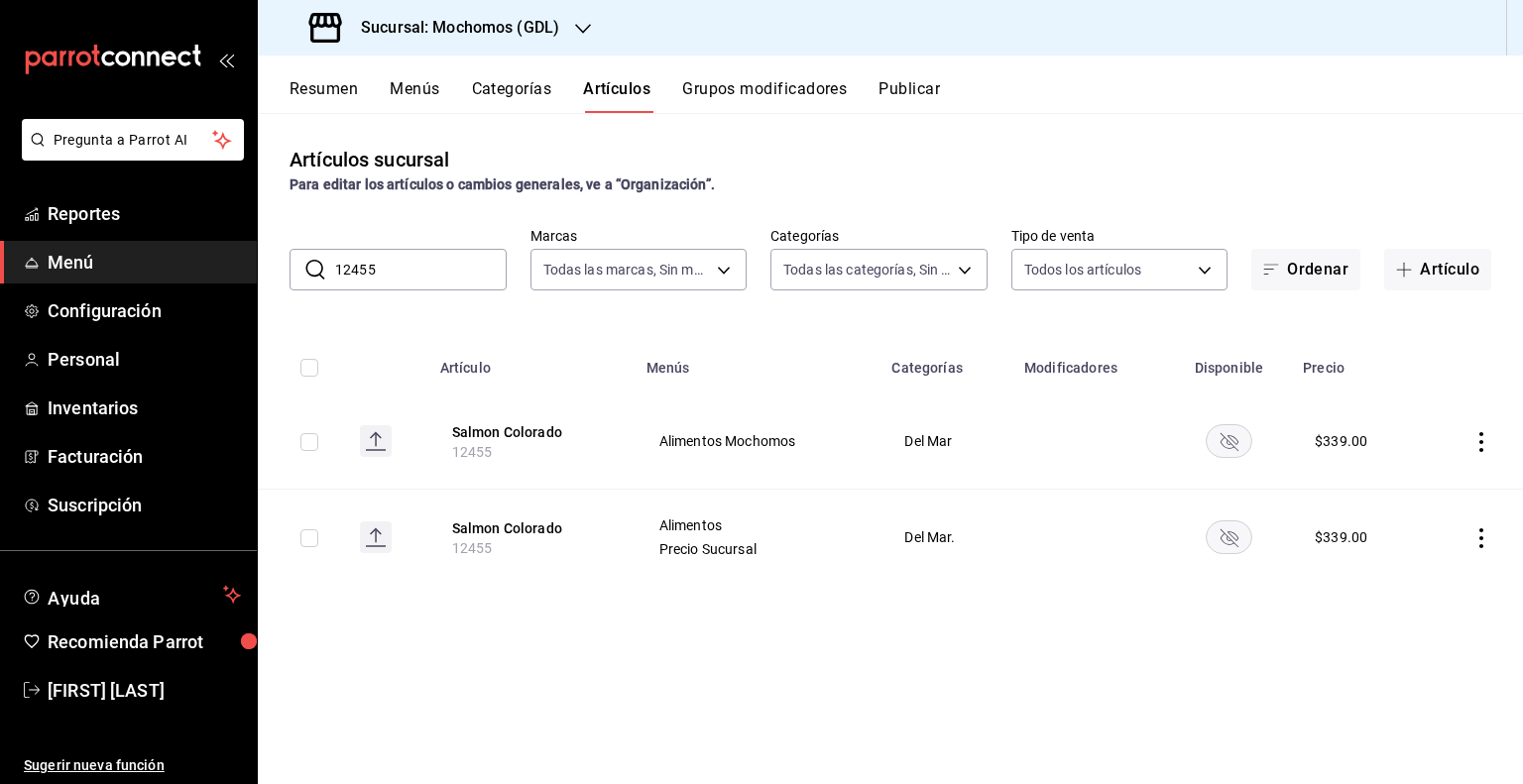click on "12455" at bounding box center (420, 270) 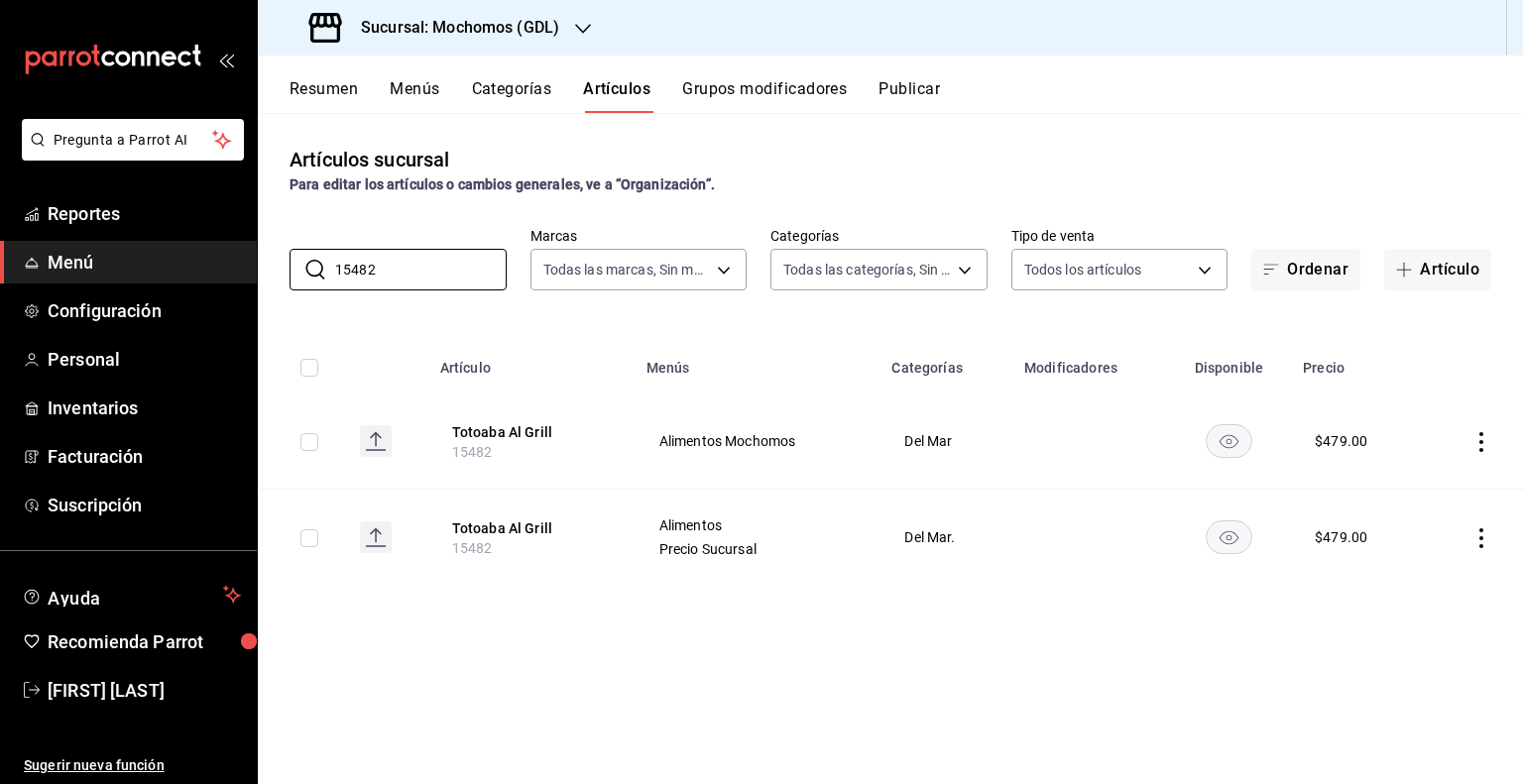 click 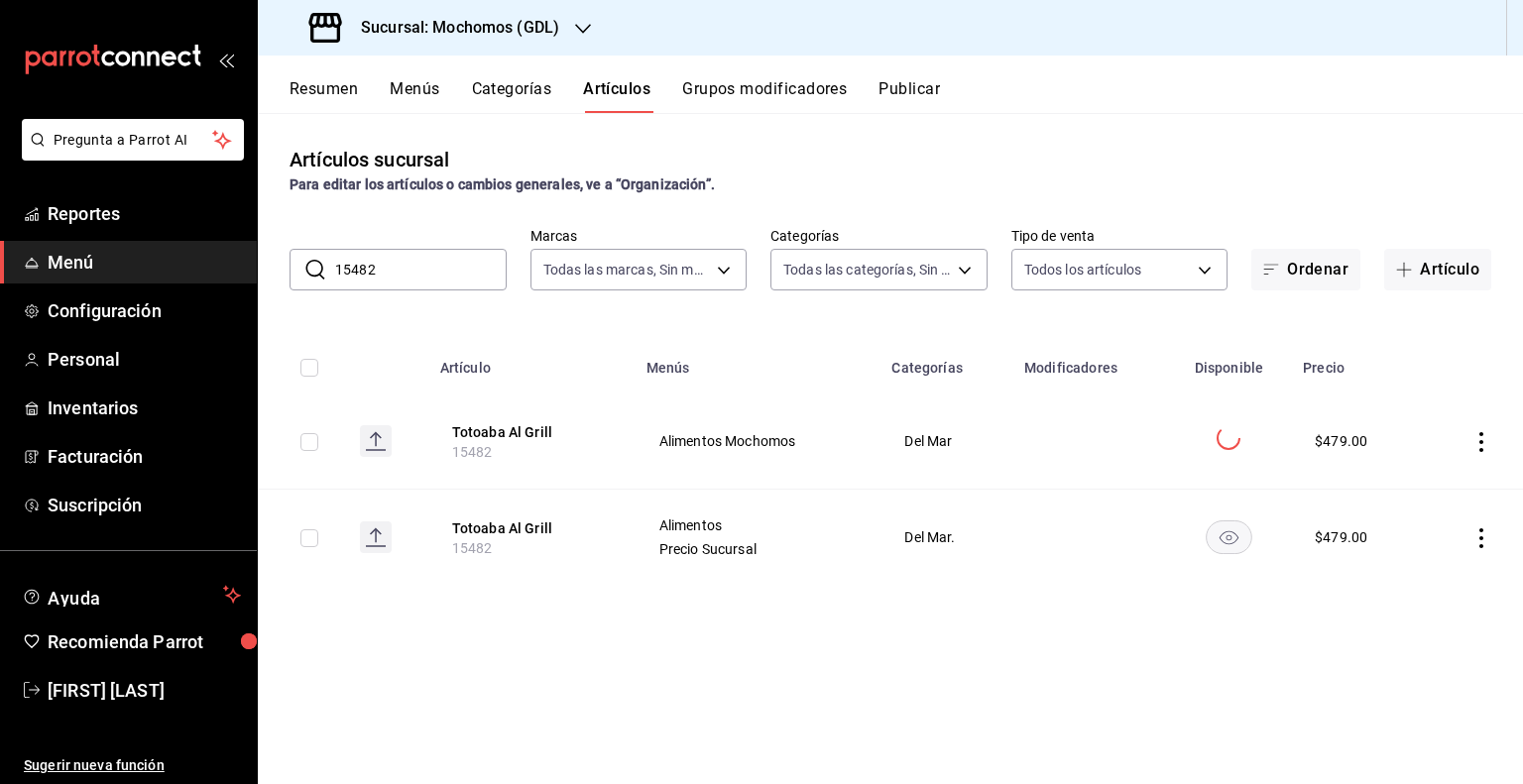 click 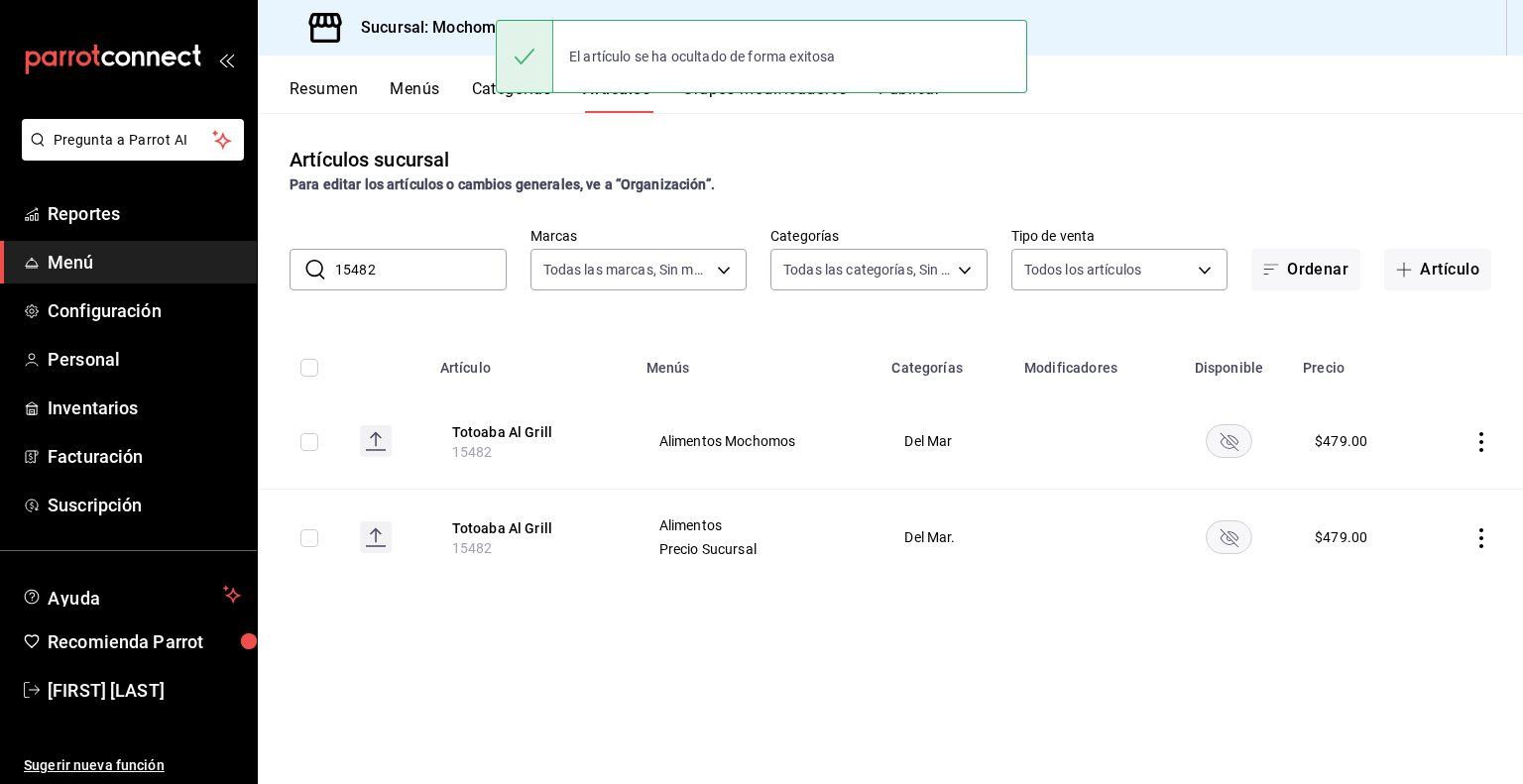 click on "15482" at bounding box center (420, 270) 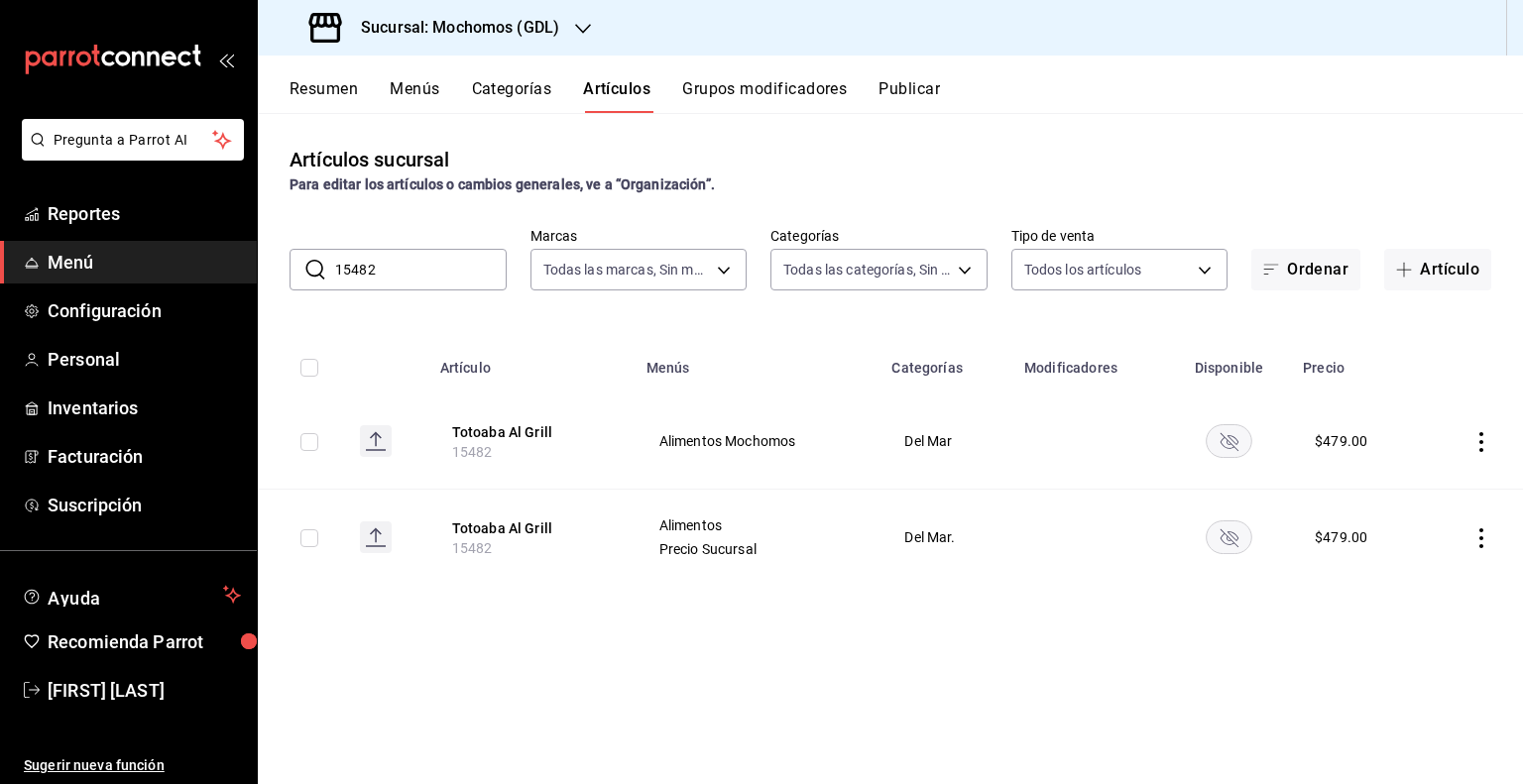 click on "15482" at bounding box center (420, 270) 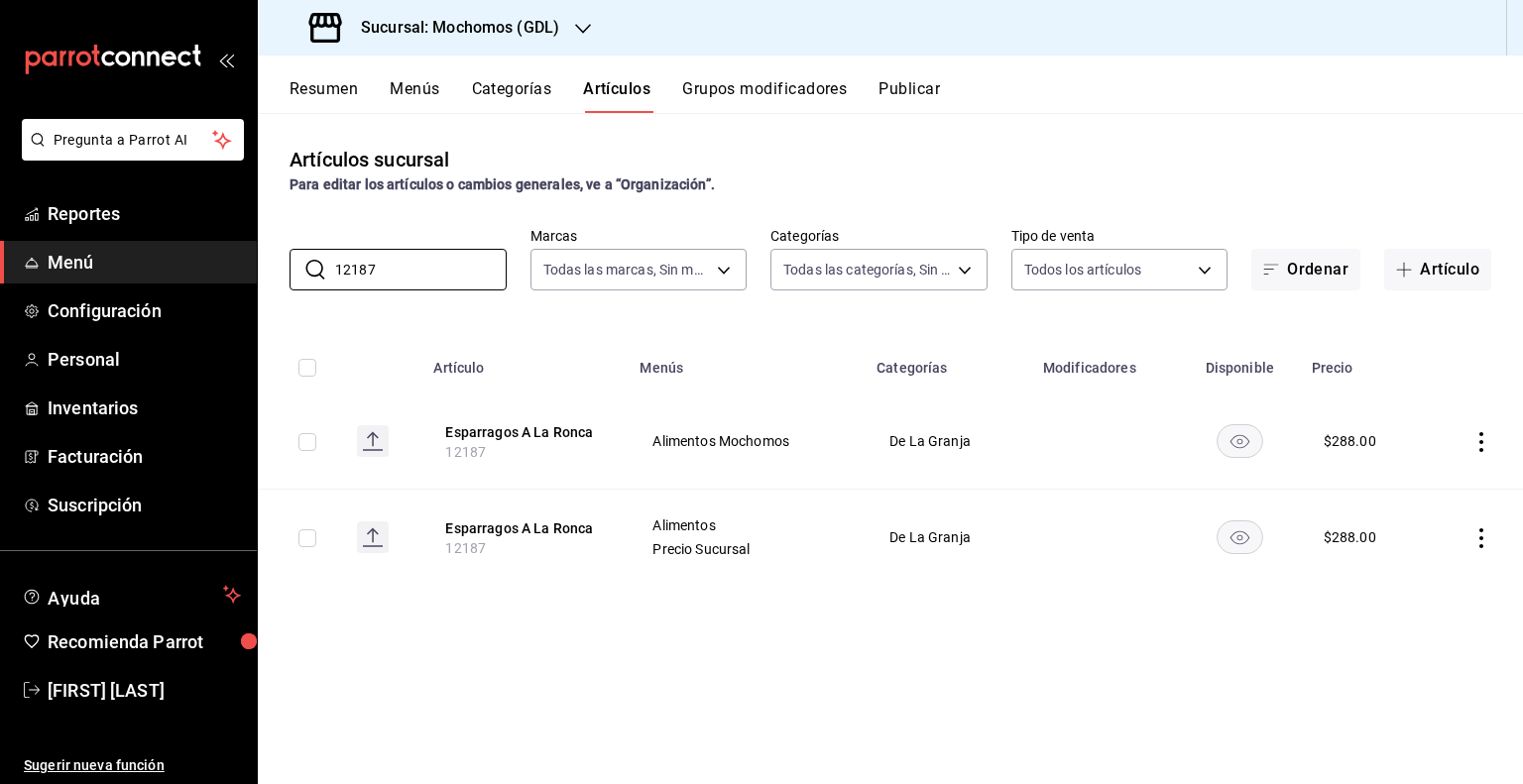 click 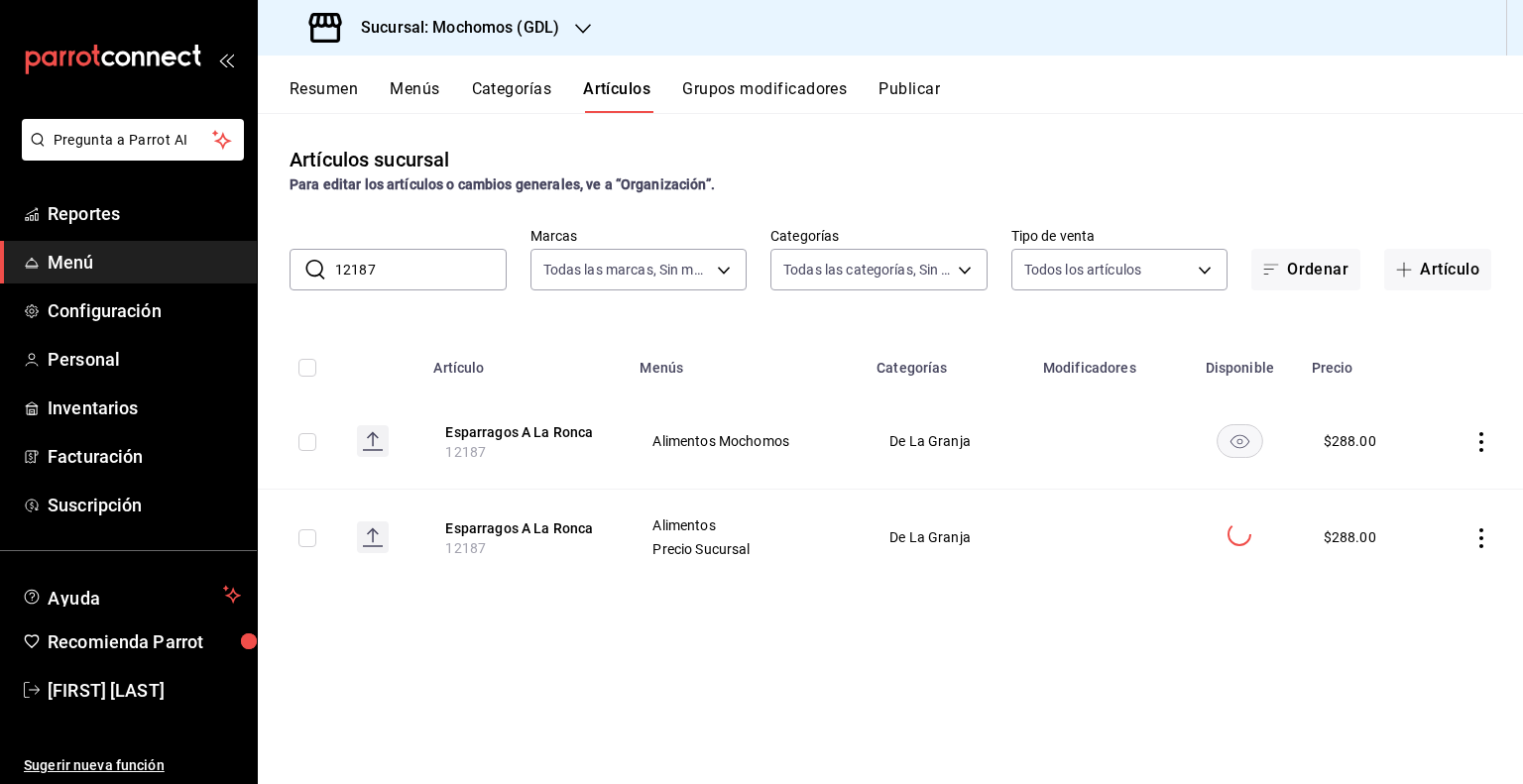 click 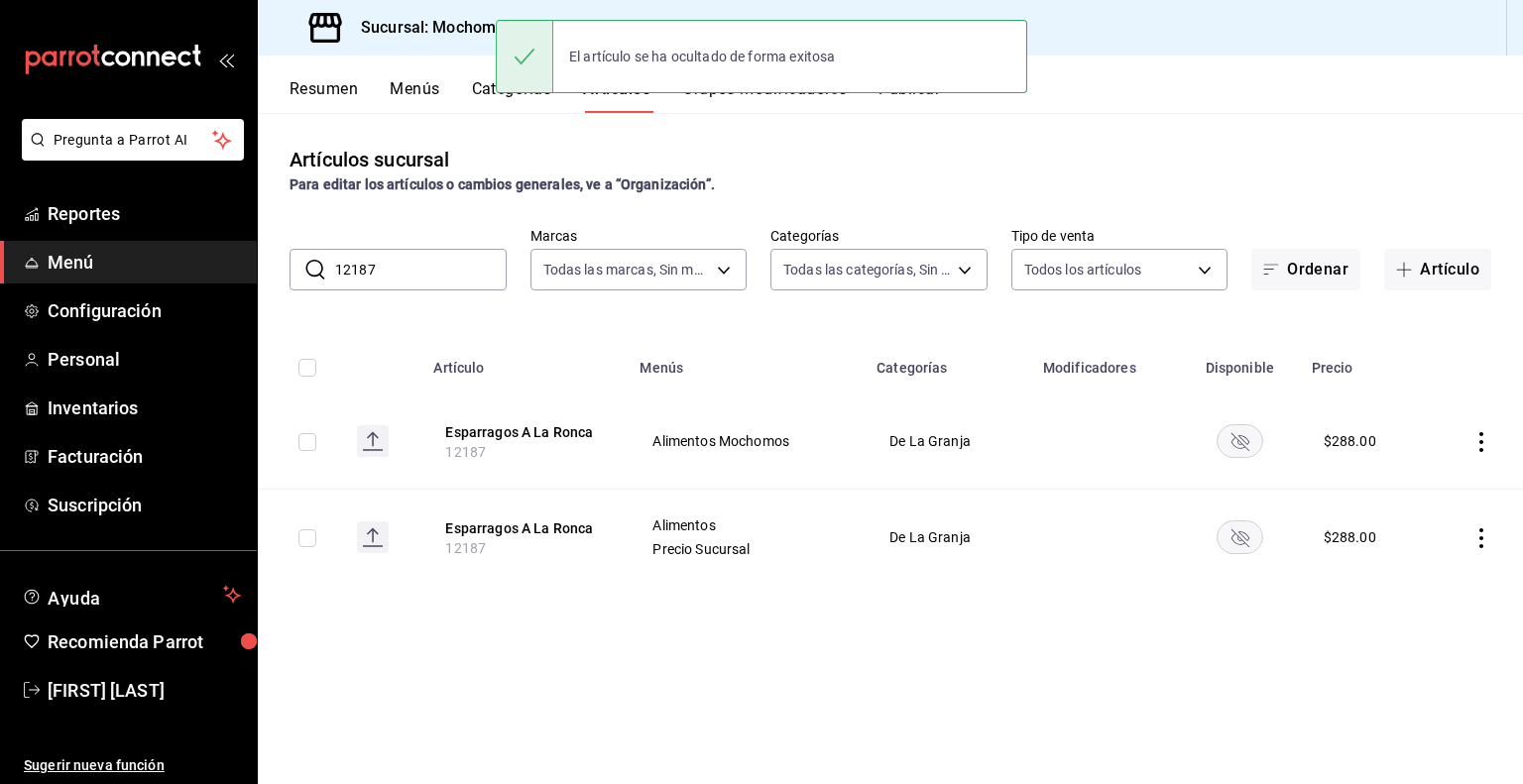 click on "12187" at bounding box center (420, 270) 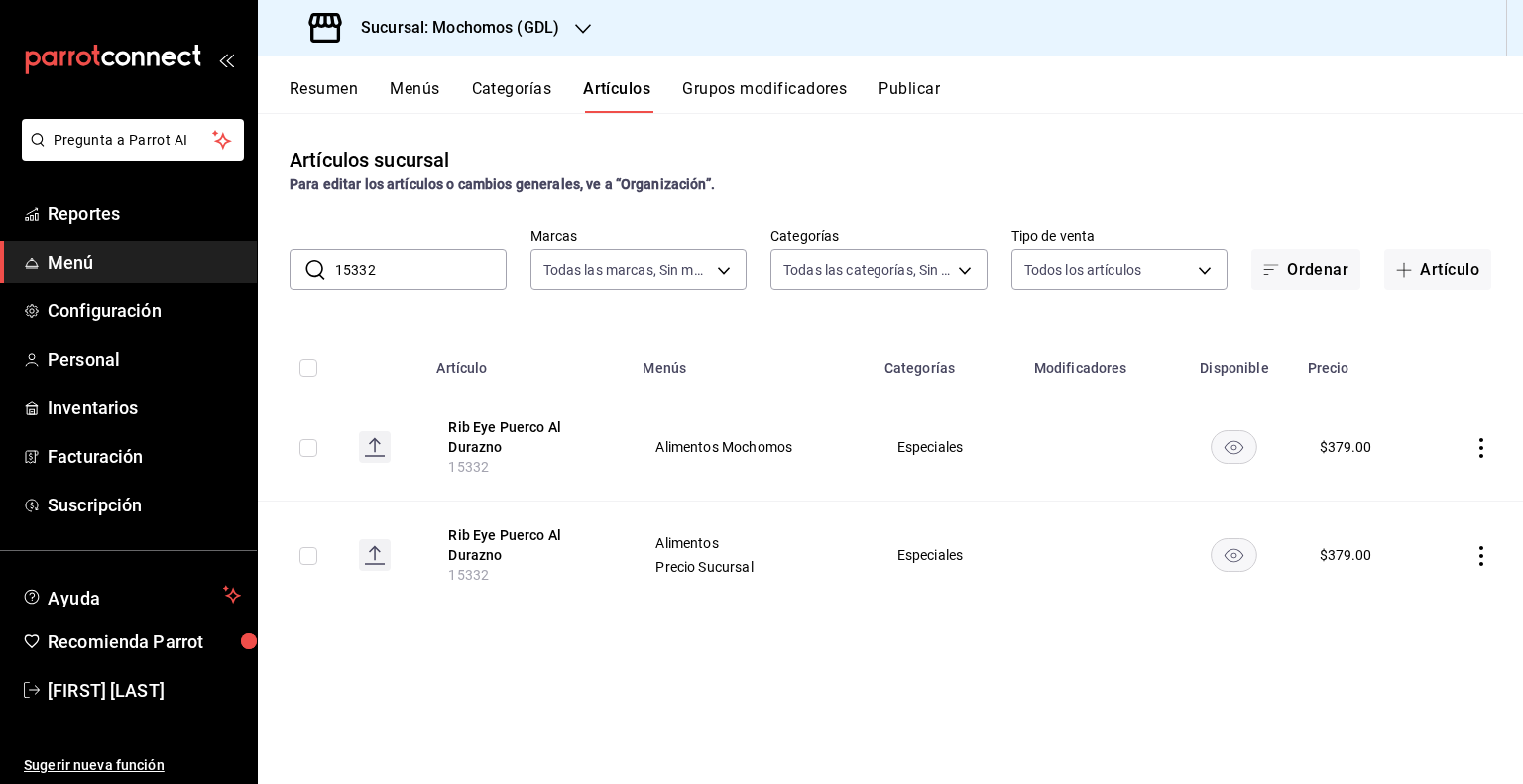 click 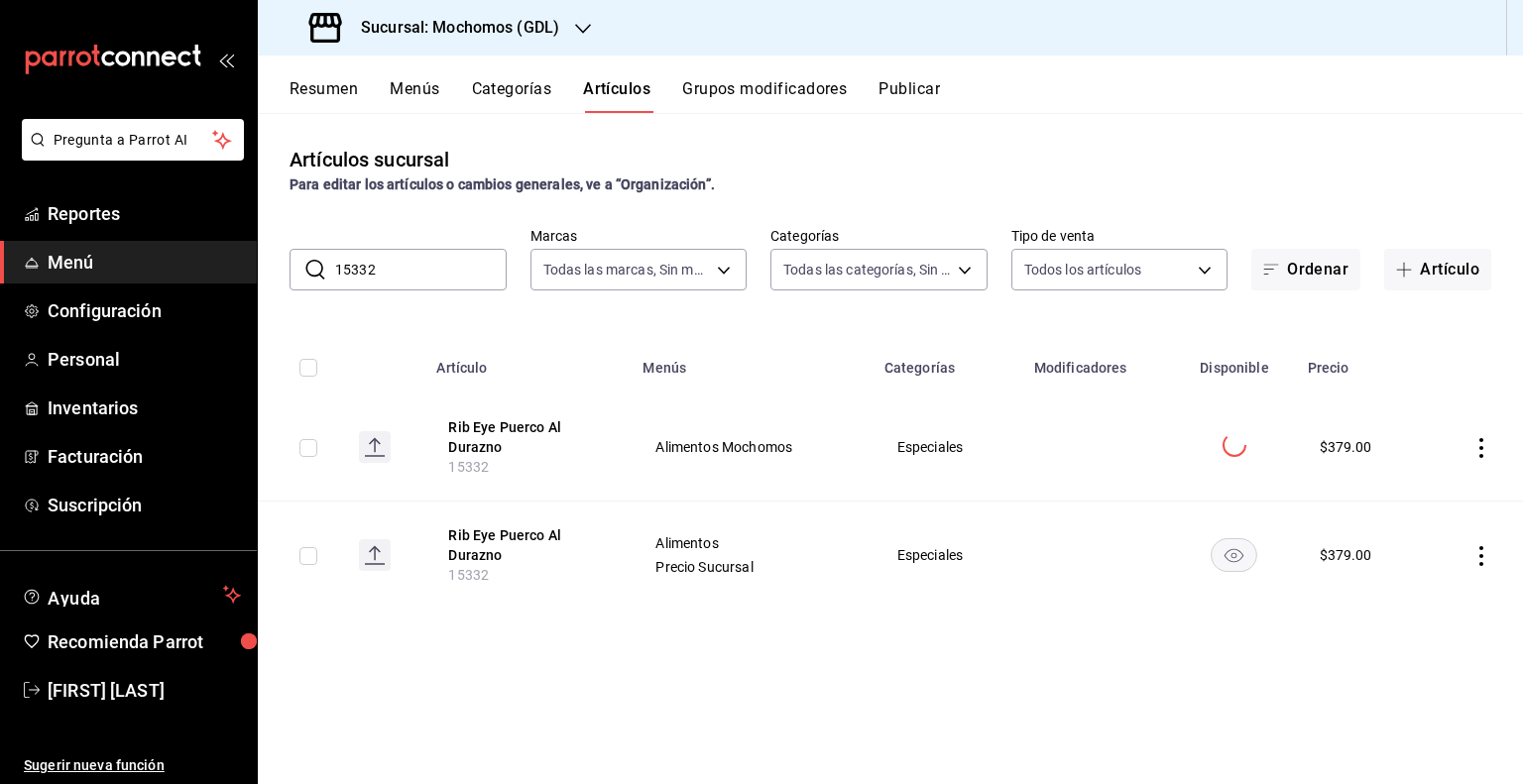 click 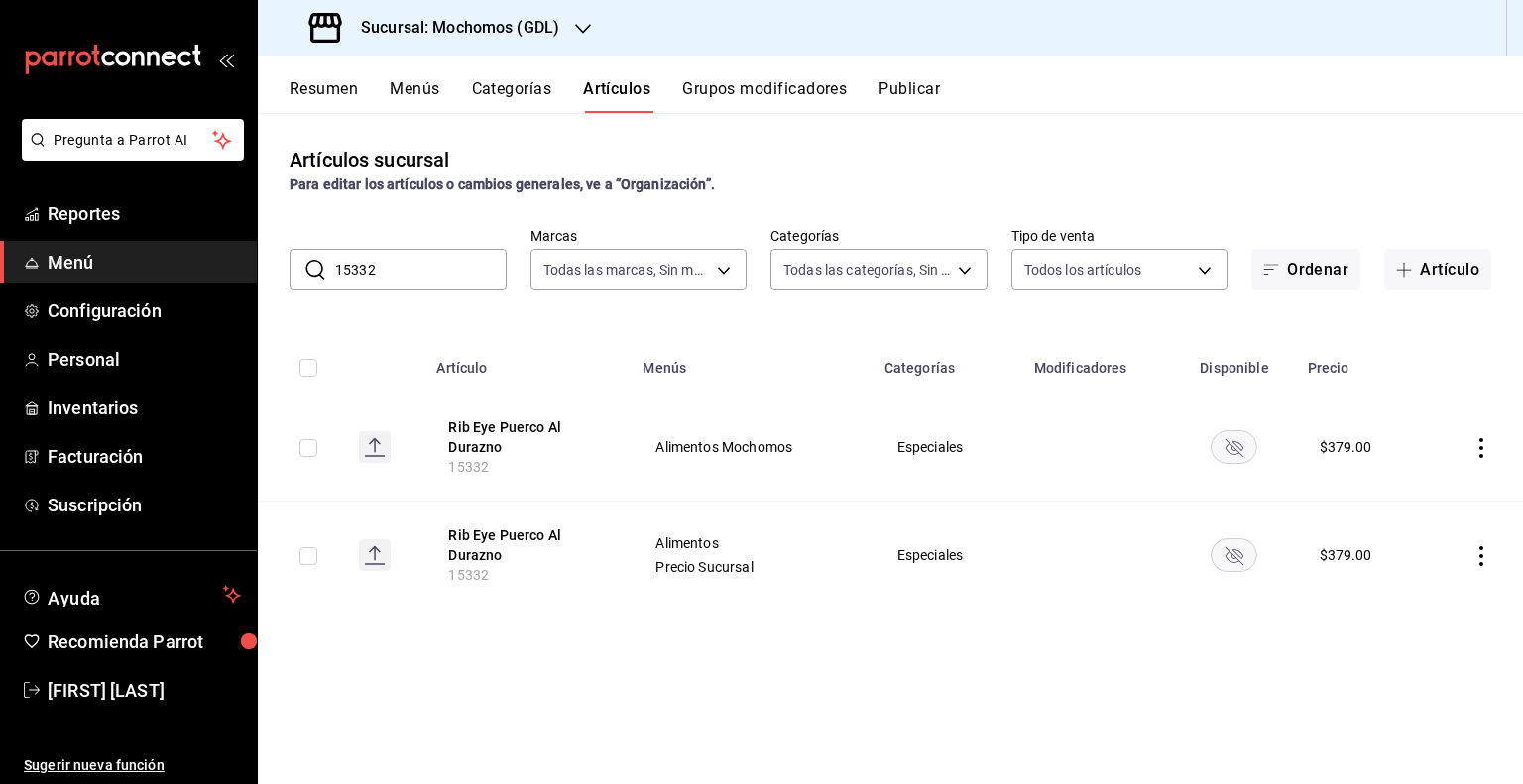 click on "15332" at bounding box center [420, 270] 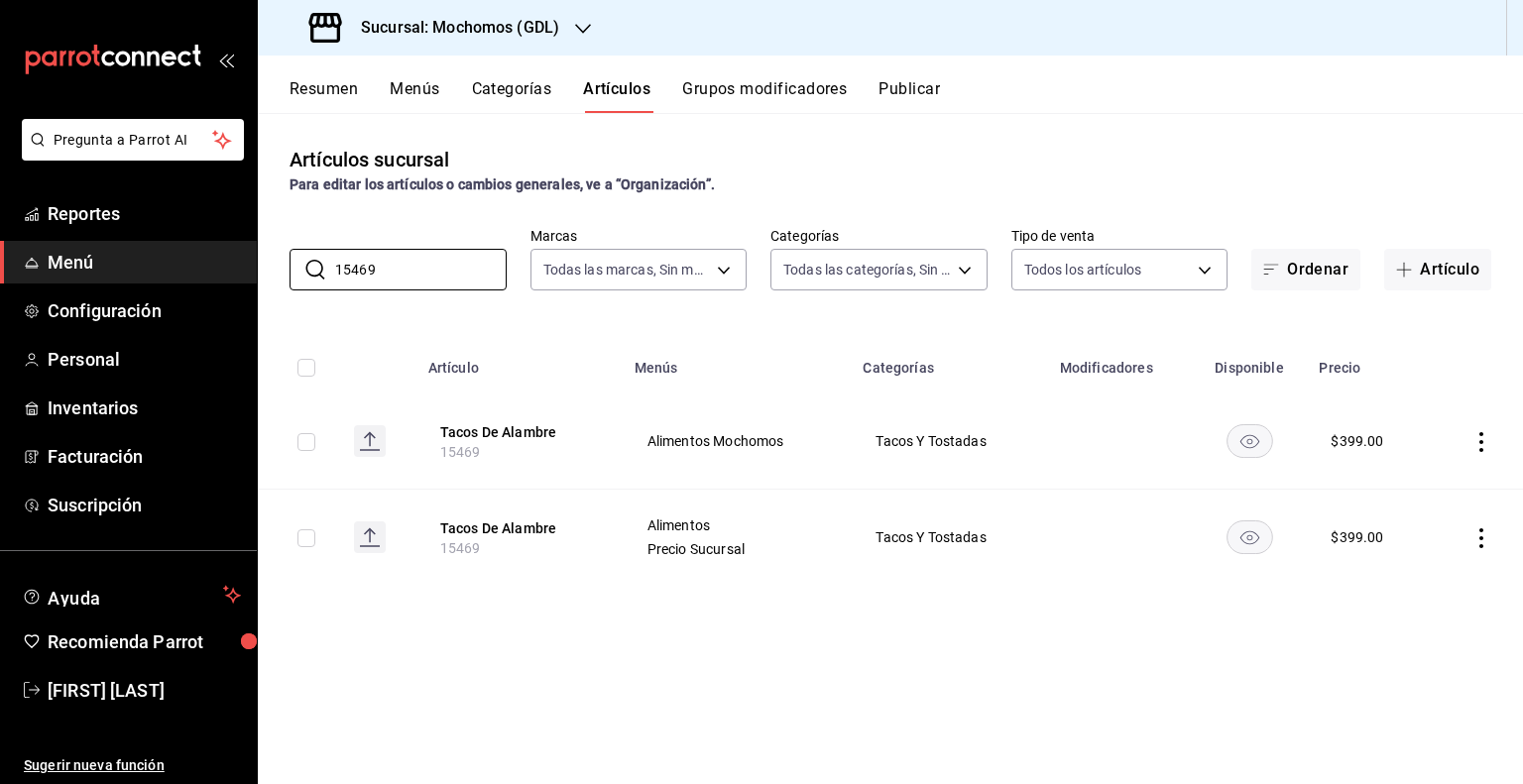type on "15469" 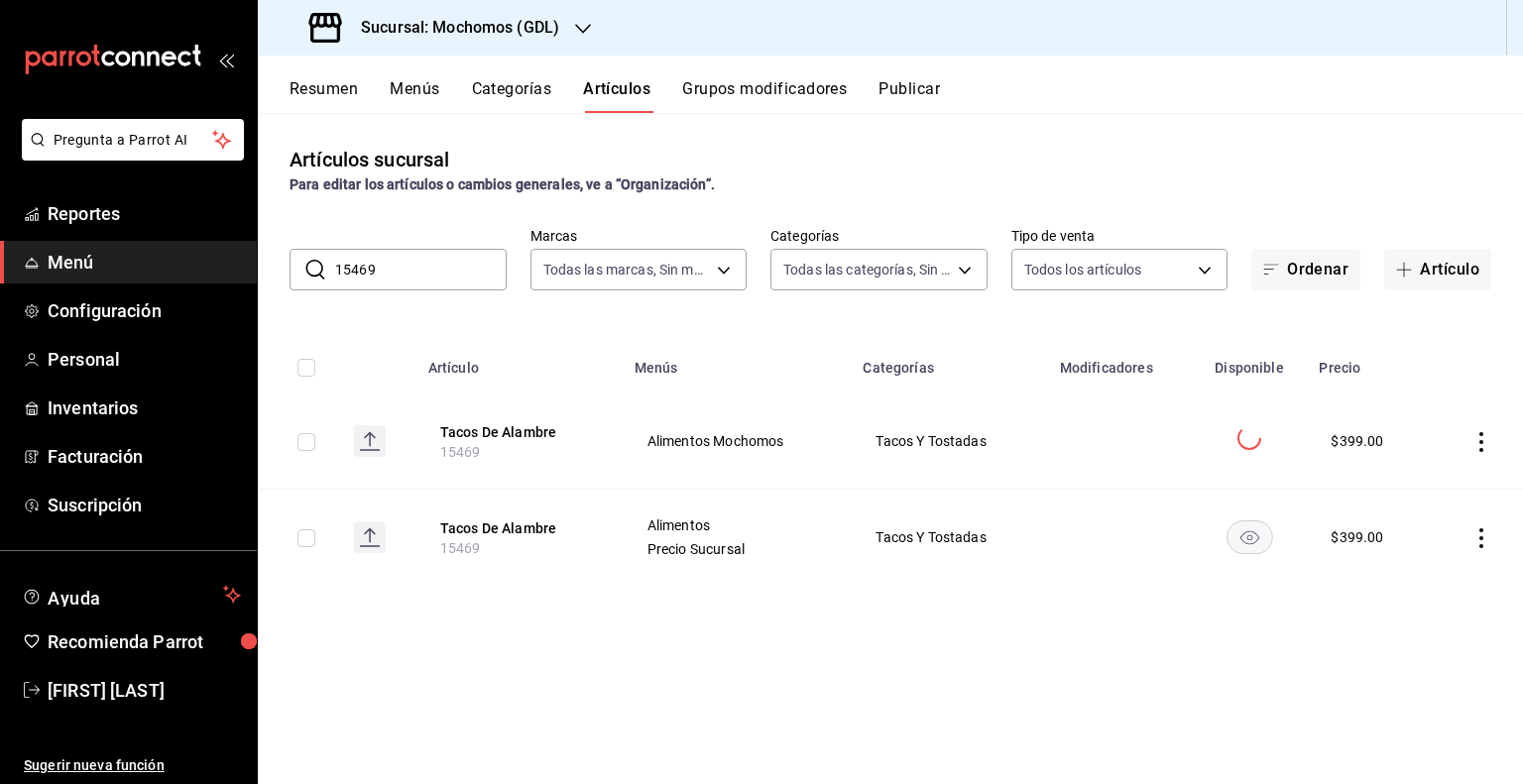 click 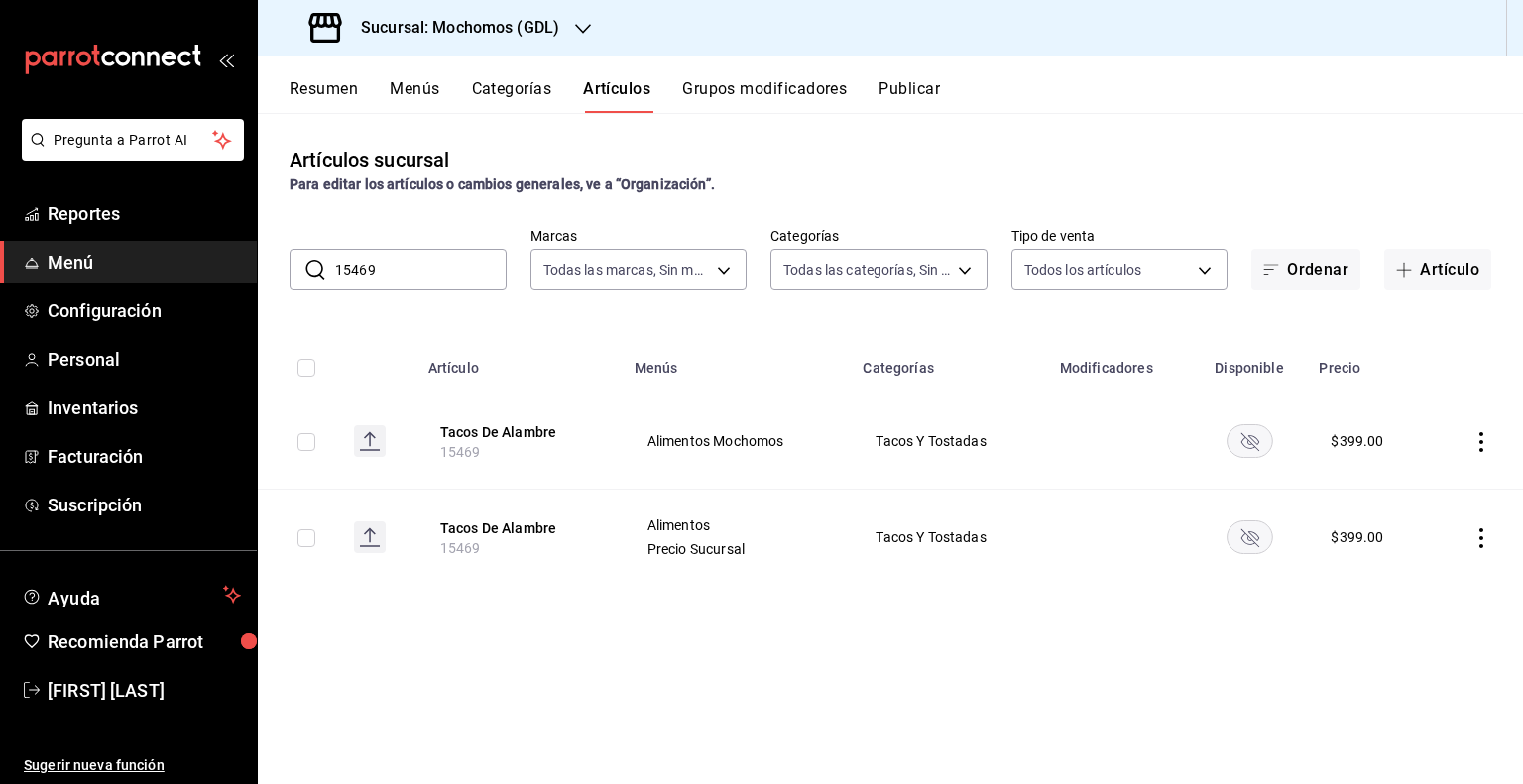 click on "Resumen Menús Categorías Artículos Grupos modificadores Publicar" at bounding box center (906, 96) 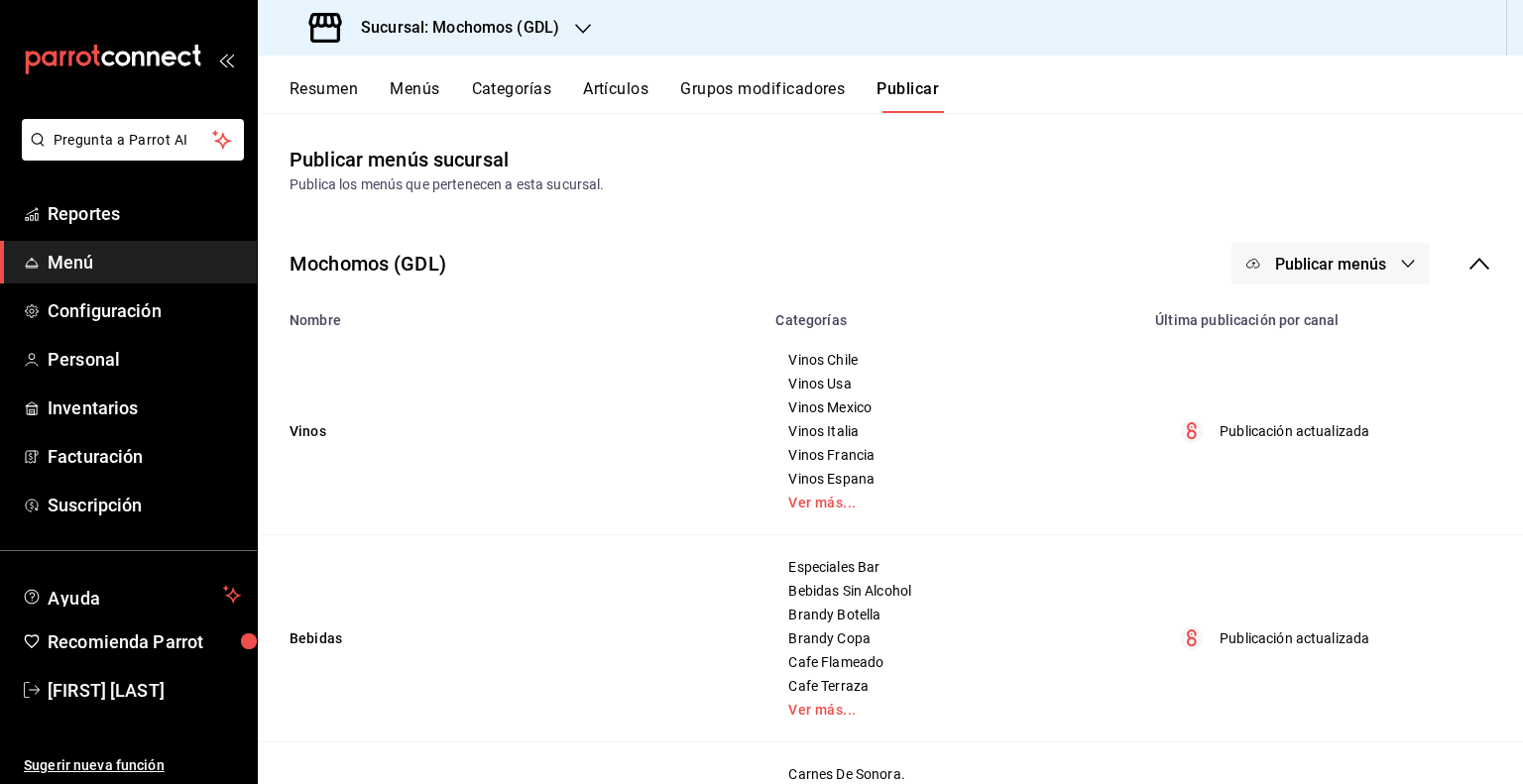 click on "Publicar menús" at bounding box center (1331, 264) 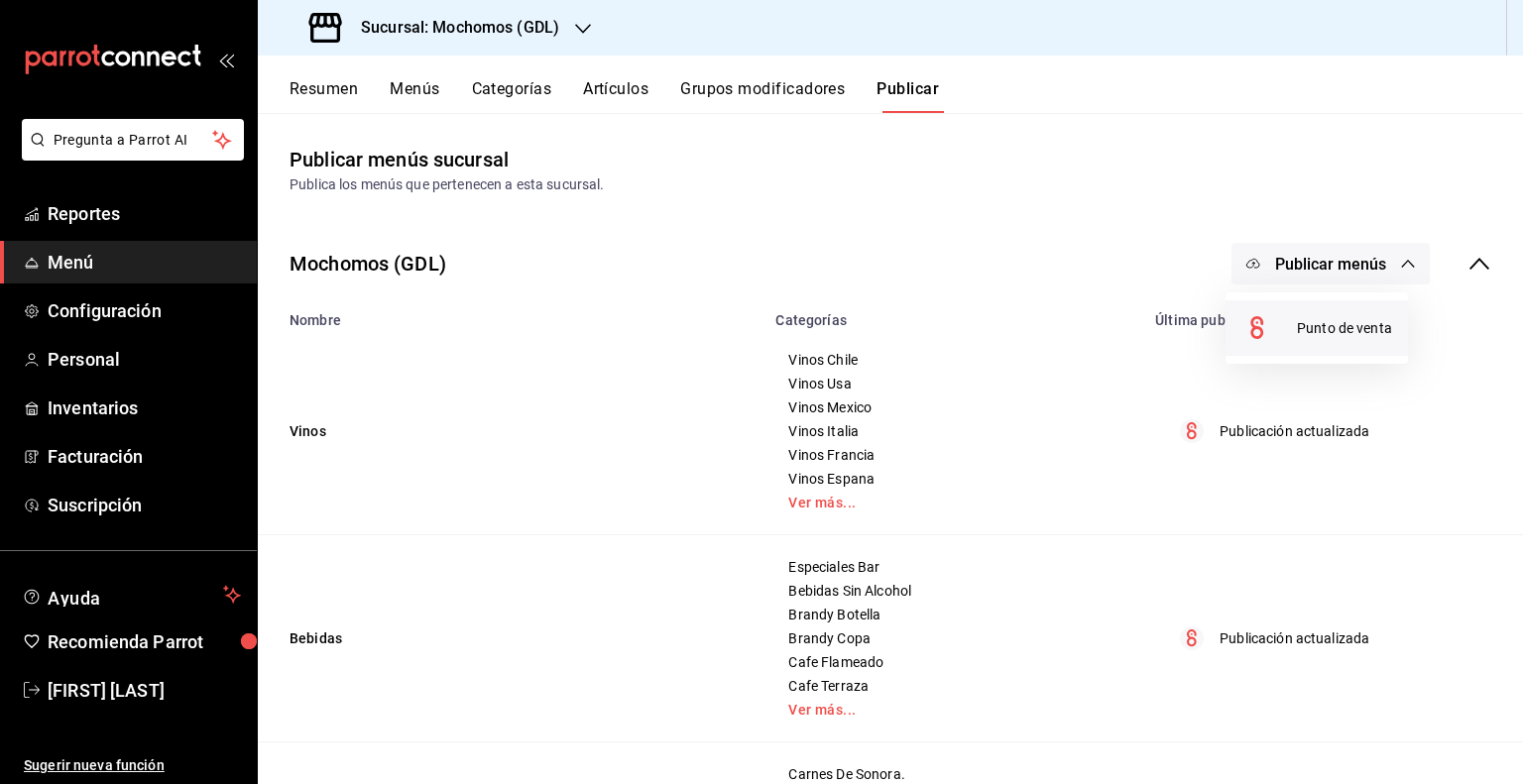 click at bounding box center (1269, 328) 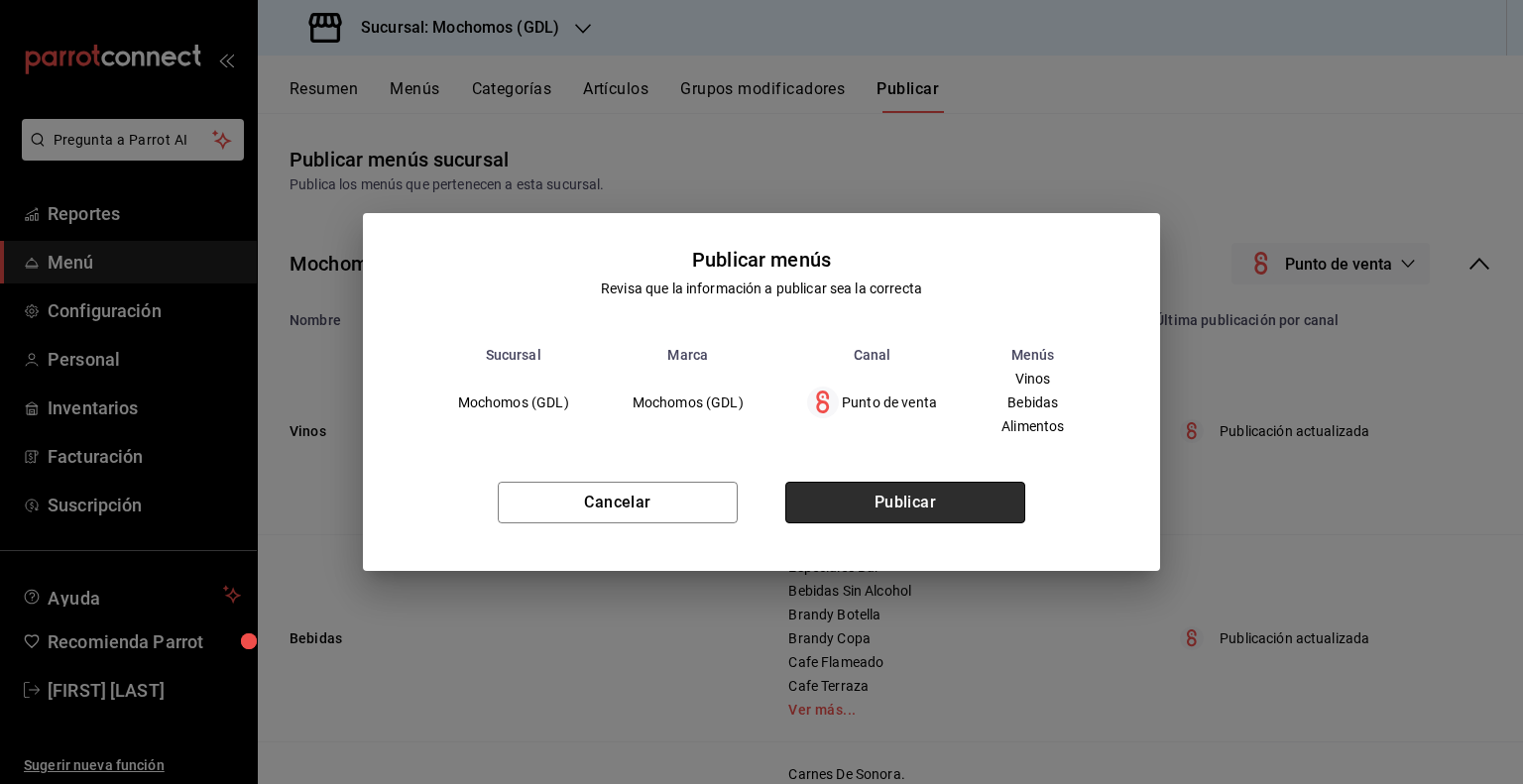 click on "Publicar" at bounding box center (905, 503) 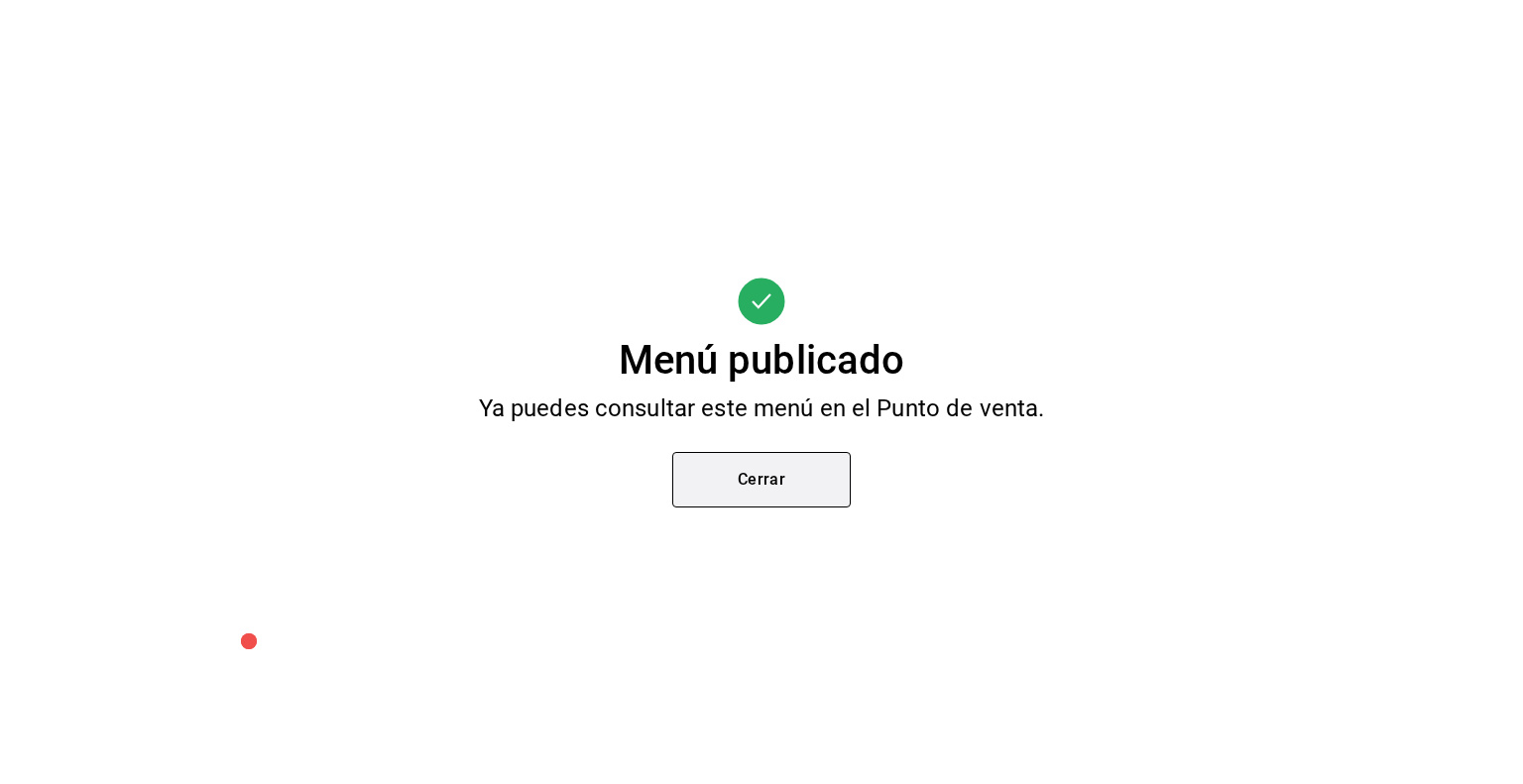 click on "Cerrar" at bounding box center [762, 480] 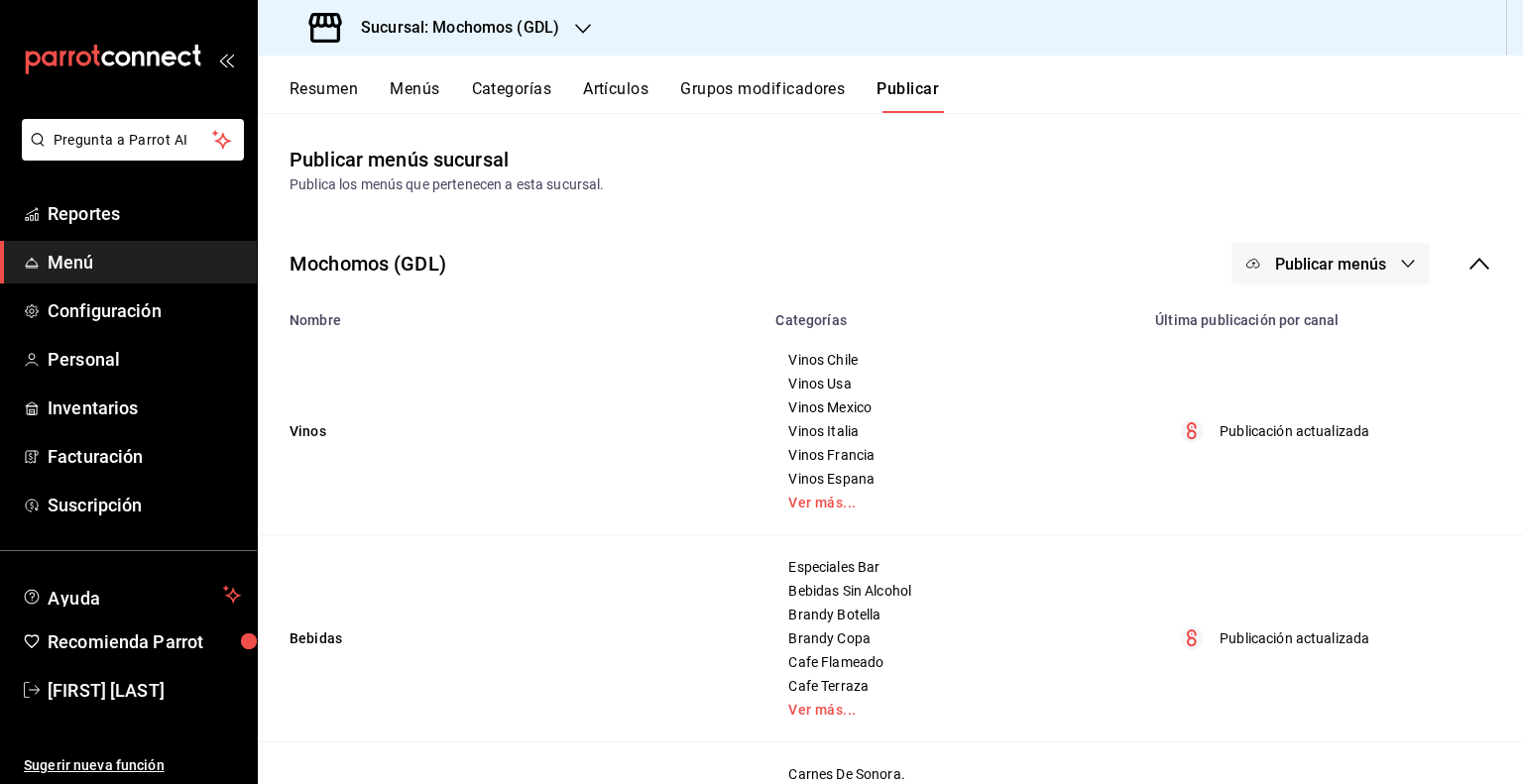 click on "Sucursal: Mochomos (GDL)" at bounding box center (436, 28) 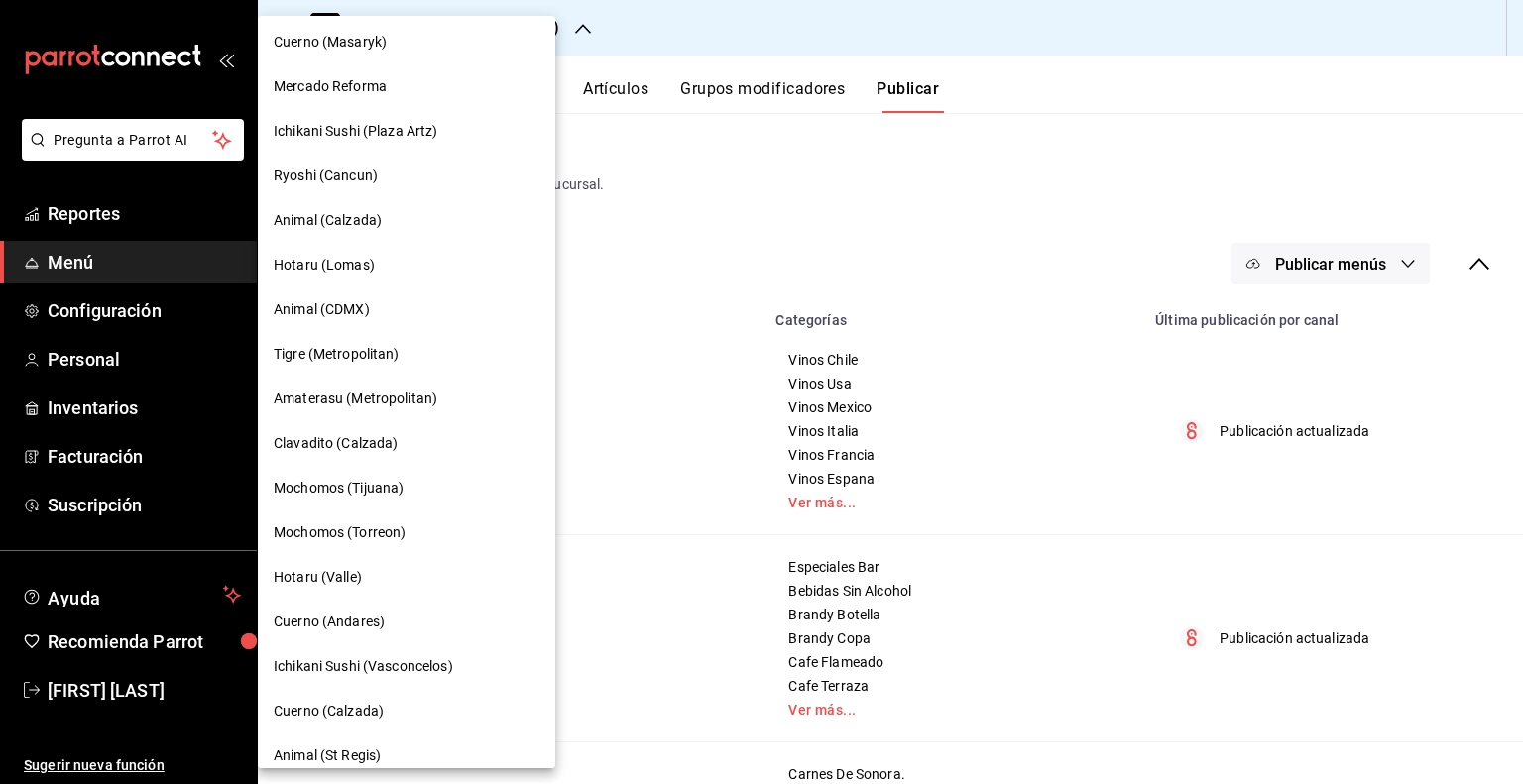 scroll, scrollTop: 0, scrollLeft: 0, axis: both 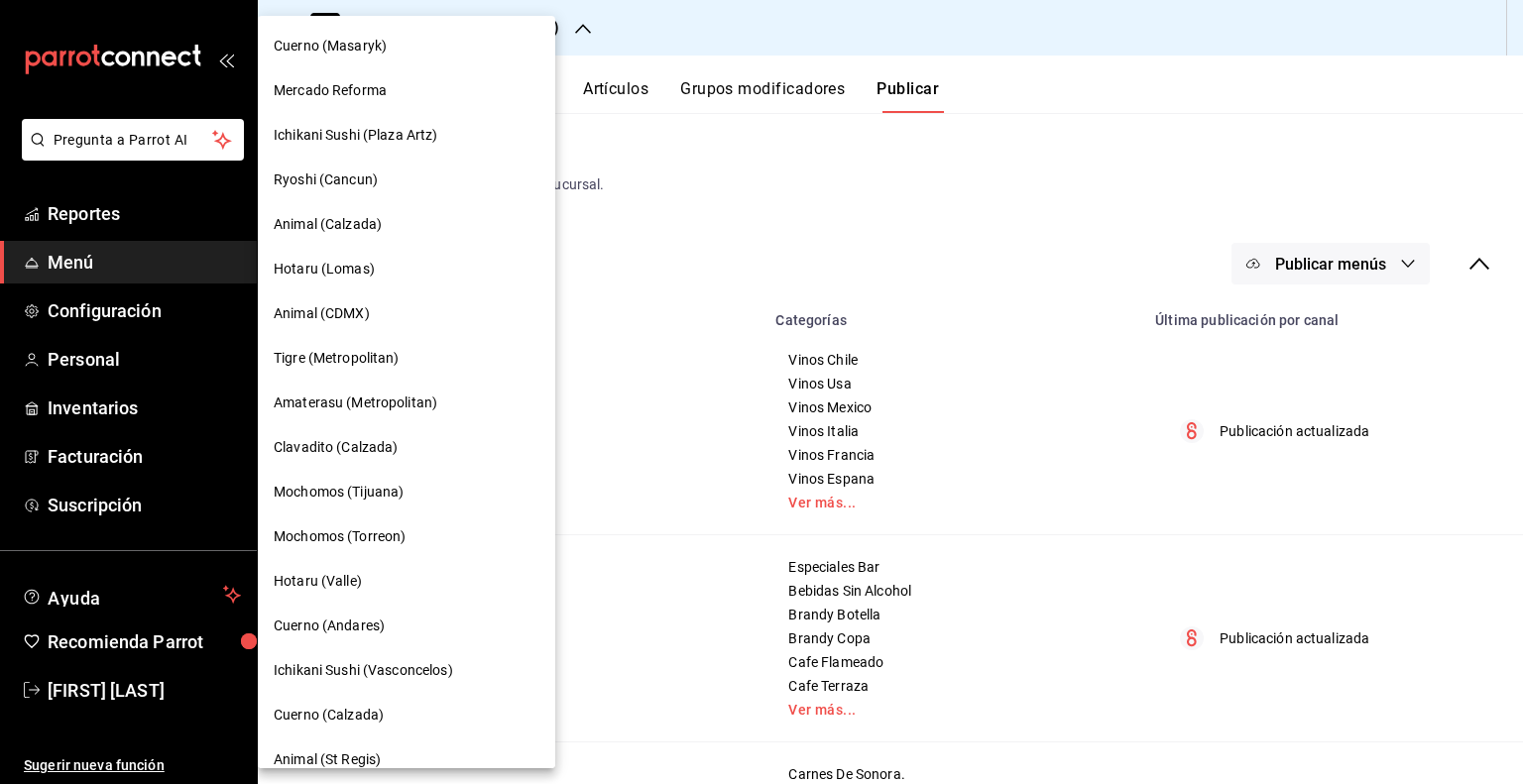 click on "Mochomos (Torreon)" at bounding box center [339, 536] 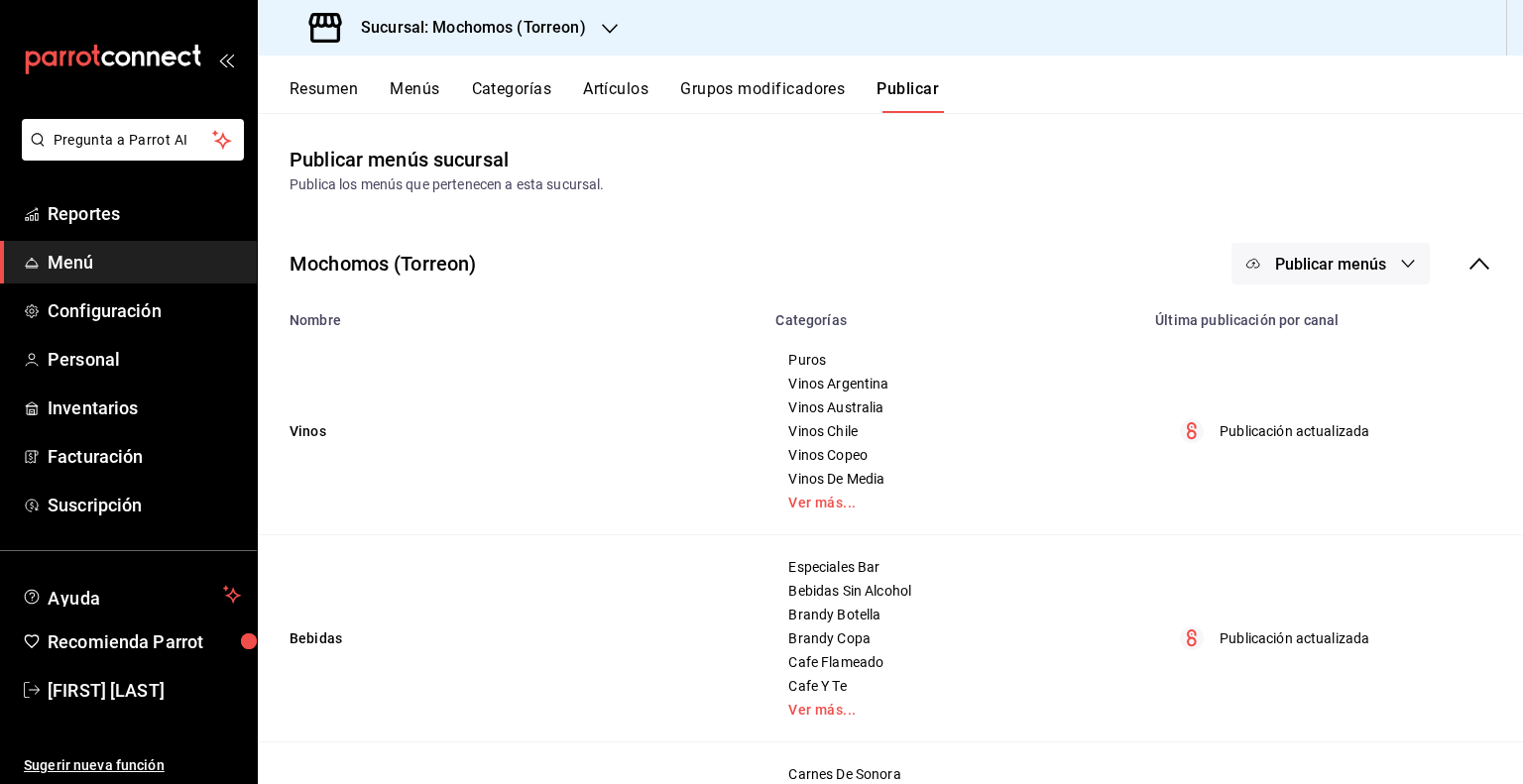 click on "Artículos" at bounding box center [616, 96] 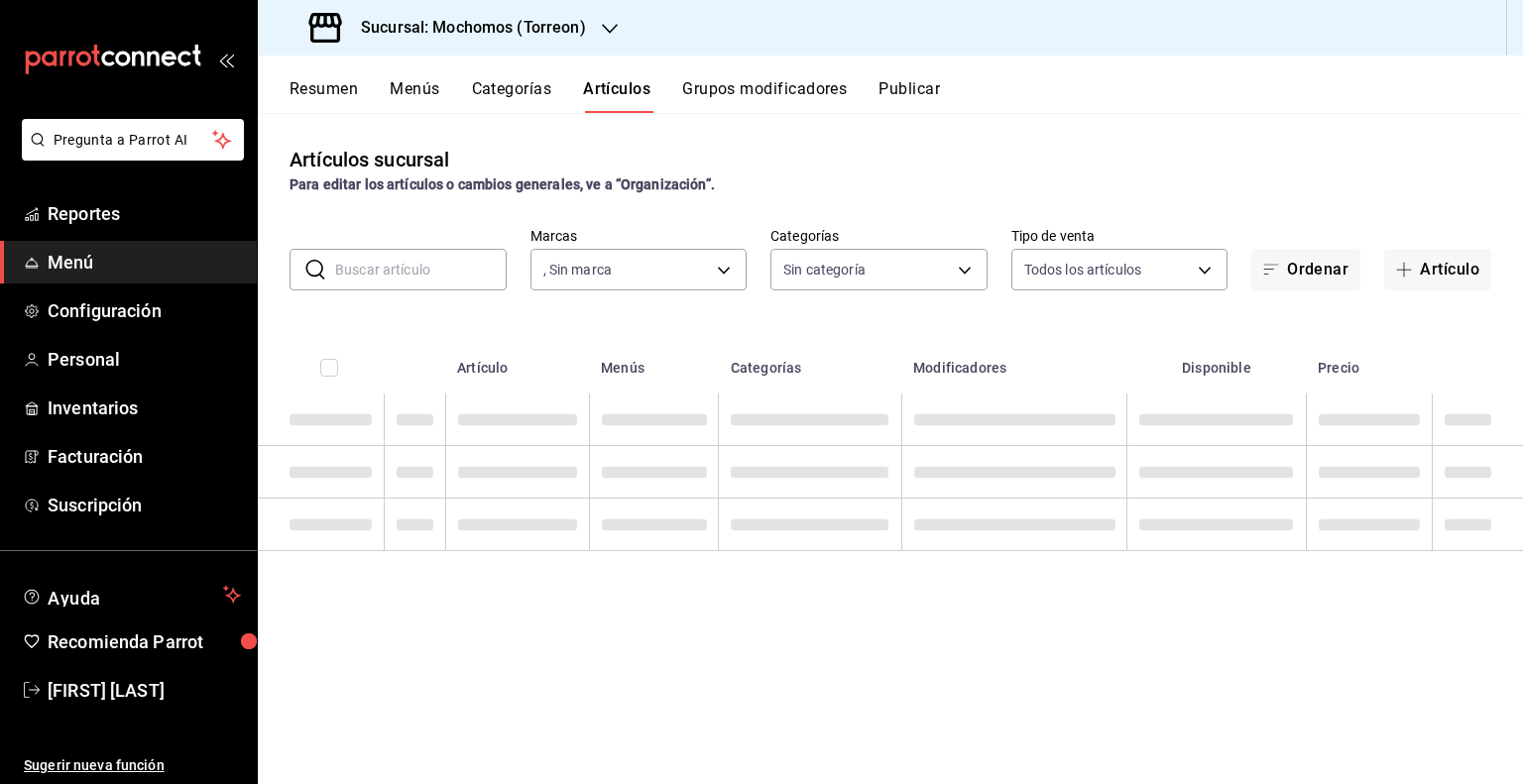 type on "c8544d00-0077-49dd-9e07-f6fffff65e49" 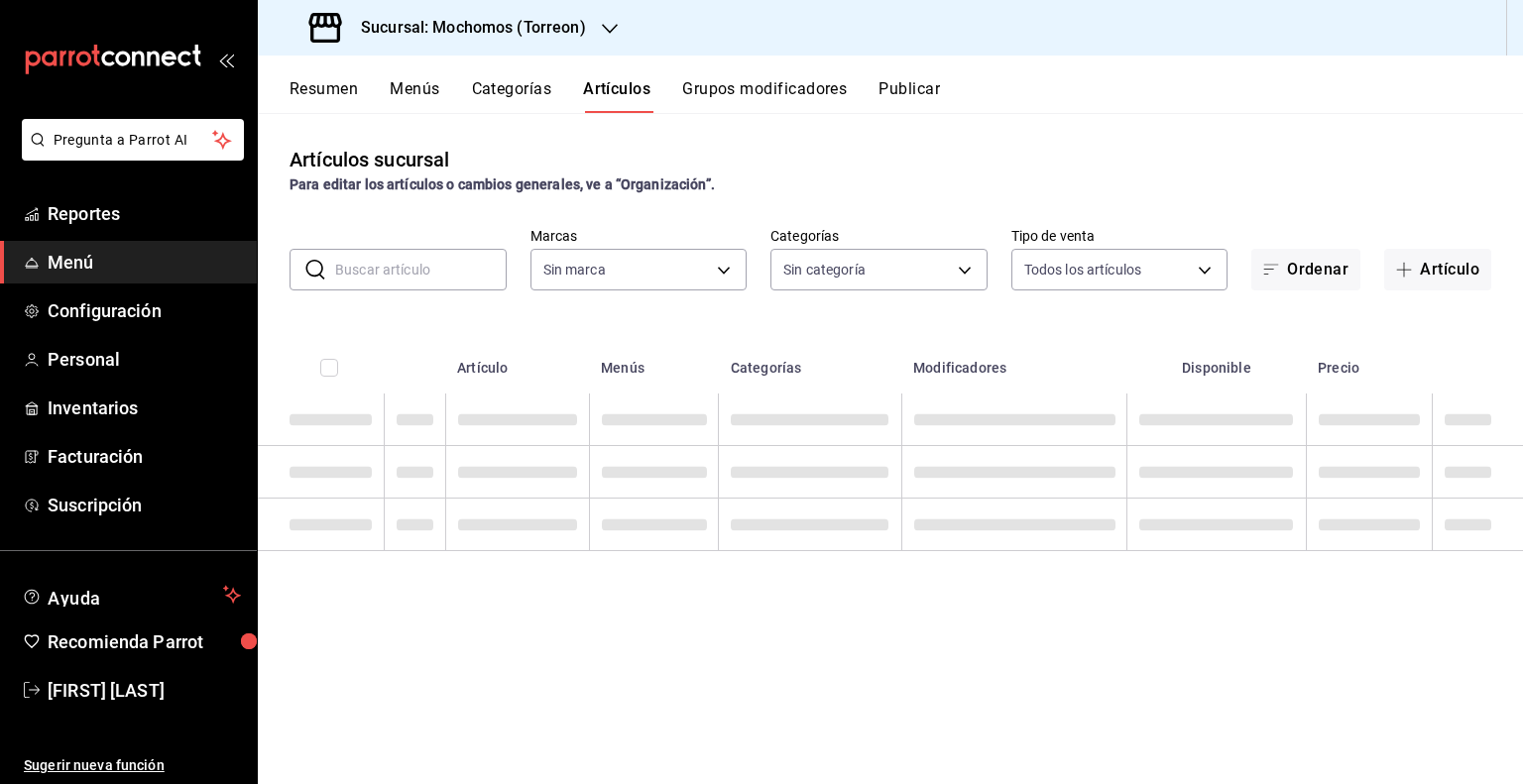 type on "c8544d00-0077-49dd-9e07-f6fffff65e49" 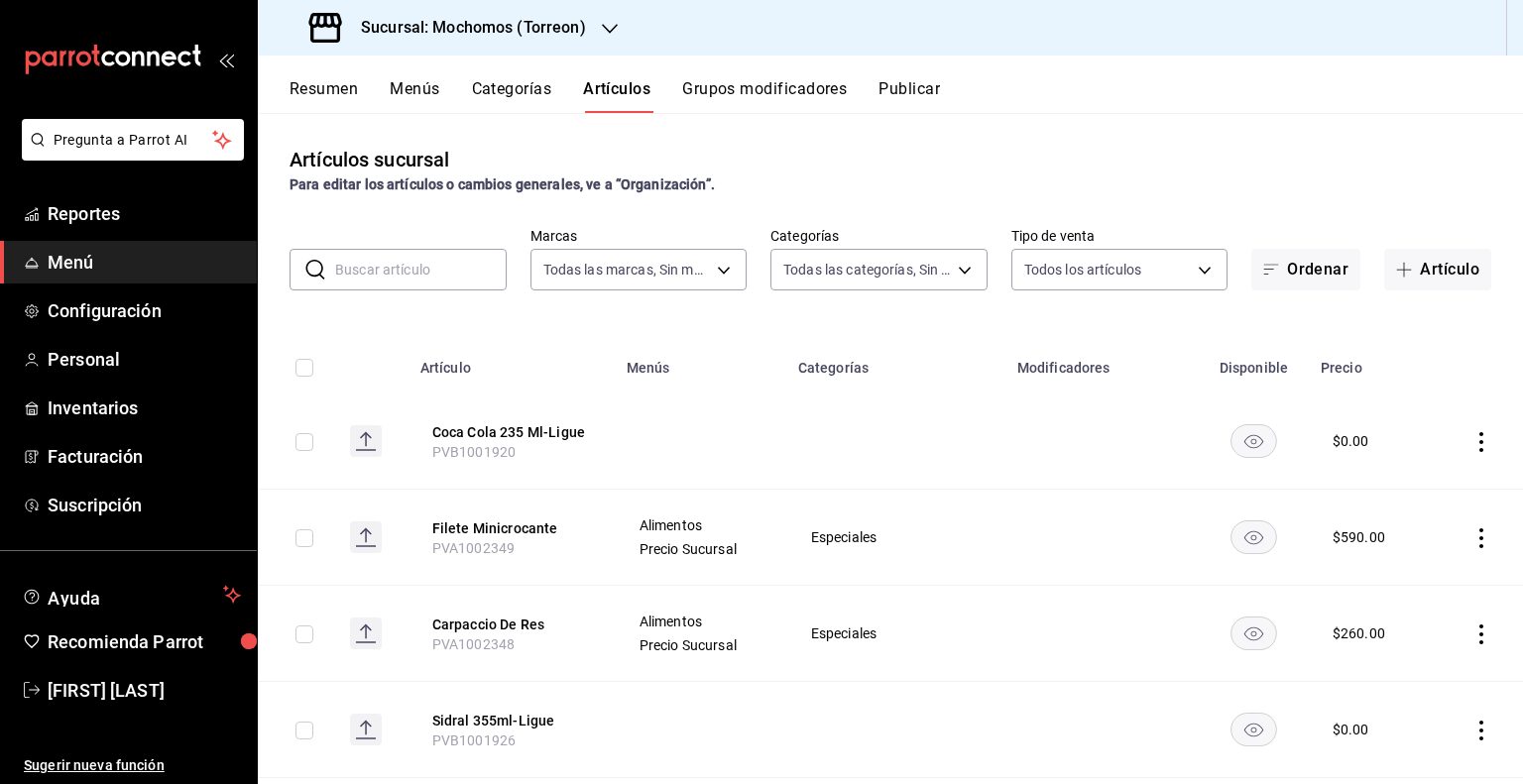 type on "3341872a-5347-4118-8f87-61381635e763,4fab835b-5ce3-44d6-a3b1-a21d3d8a3381,4ccb86ff-1640-4a01-bb45-8399943352a3,1c4ad2a0-0f43-4a03-b151-8fd2e459d706,86d9a2a6-317d-4a93-bae0-8820e29740d8,bac10ef5-1566-4c9b-acc1-dcd48c2fd319,8f1d4619-31cd-4580-8641-986ecb04fcb0,86e29bf7-e61b-4293-8660-4c1686d5e106,26b2d7c4-f549-49c2-885e-0276c53dde9e,2d417c93-2c01-4011-a940-1d8a97e4b436,17368015-d273-4ee3-8525-876a7dc4ea53,a22ae633-bca6-4998-8f2f-e8fd1461d972,bdbeaaa4-00ce-417a-80ed-7d0d262c9c9e,3f36fa1f-3b63-40f0-8c75-69b10e01c608,b76bf475-0530-4cb9-a7c3-4c290ac4f7d6,cccc8810-dfb0-446e-a224-96bc6f69c435,f0cde477-eb03-4da4-9eb3-94a03a69e15f,ae210b26-514a-425a-94eb-9af1206deede,e7fe569a-8ae5-446e-950c-e2beeeb8e323,bdcd334d-c27e-469f-85fa-8898c6f2b117,35505772-f924-44f9-a4a2-d6c0ec0d3951,202d64e7-70d5-402b-a1e6-edb45bb60e98,6df12dfd-7e75-4039-866d-74aed66f94fa,1382d17d-916e-472b-814e-15f75c932da6,491e8116-0758-4e8e-bf8f-d076cef58717,f7e433d0-8827-451a-ac34-c8e35ea24319,7faa3bfb-493f-45e4-a8ad-a6c4ab35adae,a85626d3-7e57-41c6-9a1..." 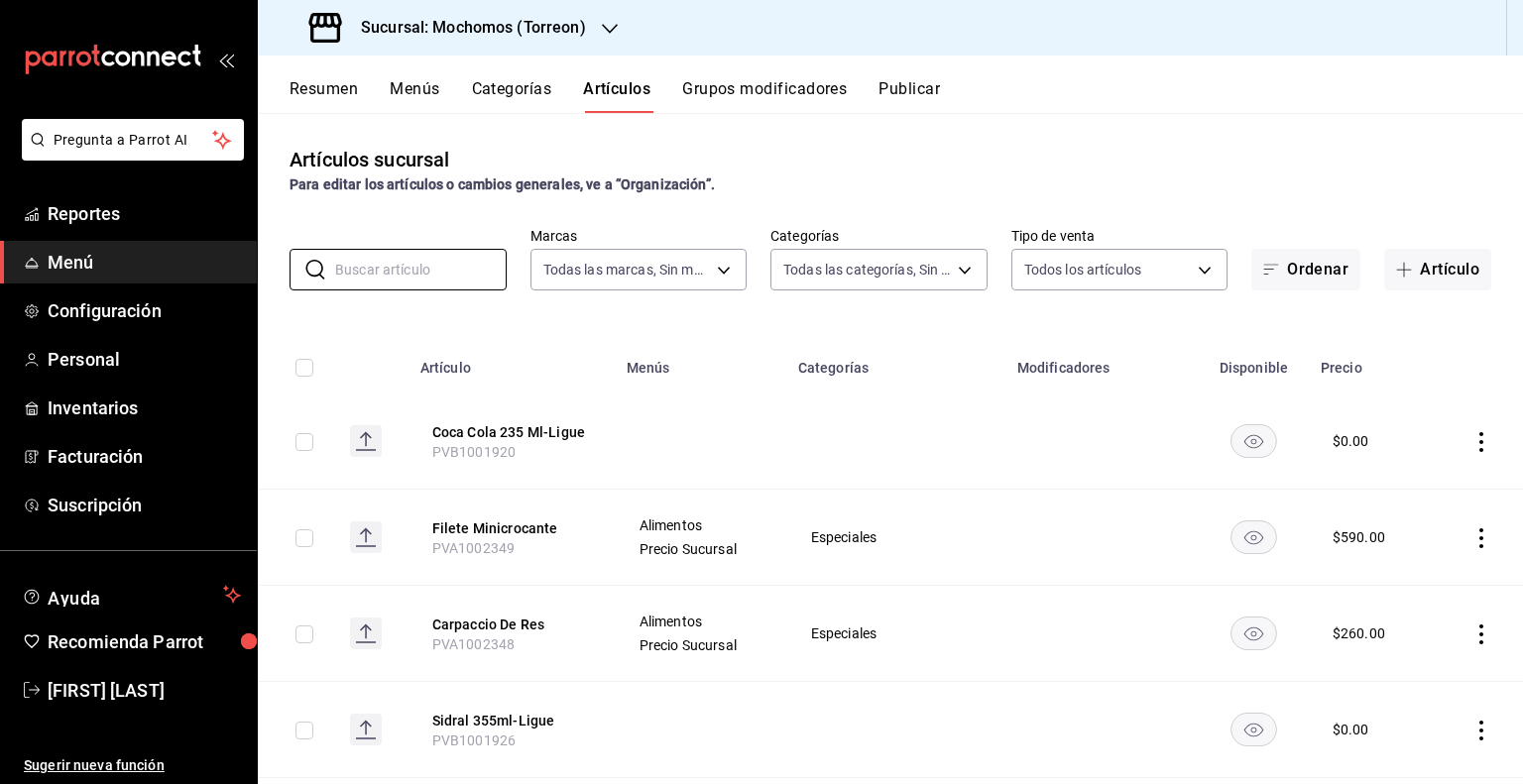 click on "Artículos sucursal Para editar los artículos o cambios generales, ve a “Organización”. ​ ​ Marcas Todas las marcas, Sin marca [UUID] Categorías Todas las categorías, Sin categoría Tipo de venta Todos los artículos ALL Ordenar Artículo Artículo Menús Categorías Modificadores Disponible Precio Coca Cola 235 Ml-Ligue [ID] $ 0.00 Filete Minicrocante [ID] Alimentos Precio Sucursal Especiales $ 590.00 Carpaccio De Res [ID] Alimentos Precio Sucursal Especiales $ 260.00 Sidral 355ml-Ligue [ID] $ 0.00 Espresso Martini Verano [ID] Bebidas Especiales Bar $ 220.00 St Germain Spritz Verano [ID] Bebidas Especiales Bar $ 220.00 Sbagliato Verano [ID] Bebidas Especiales Bar $ 220.00 Chandon Garden Spritz Verano [ID] Bebidas Especiales Bar $ 220.00 Limoncello Spritz Verano [ID] Bebidas Especiales Bar $ 220.00 Brocheta De Cabreria [ID] Alimentos Precio Sucursal Carnes De Sonora $ 640.00 Montecristo No 2 [ID] Vinos Puros $ $" at bounding box center (890, 448) 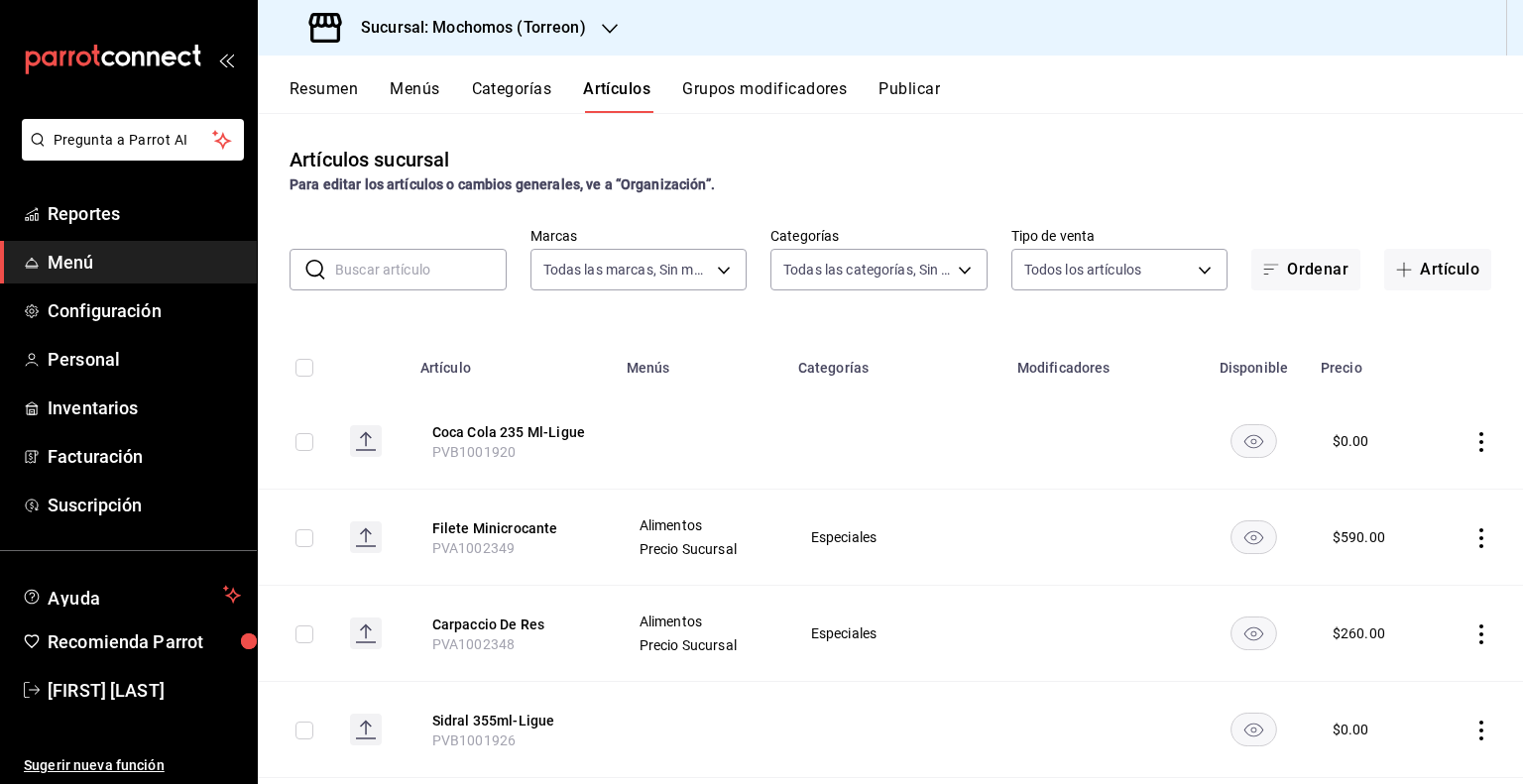 click at bounding box center (420, 270) 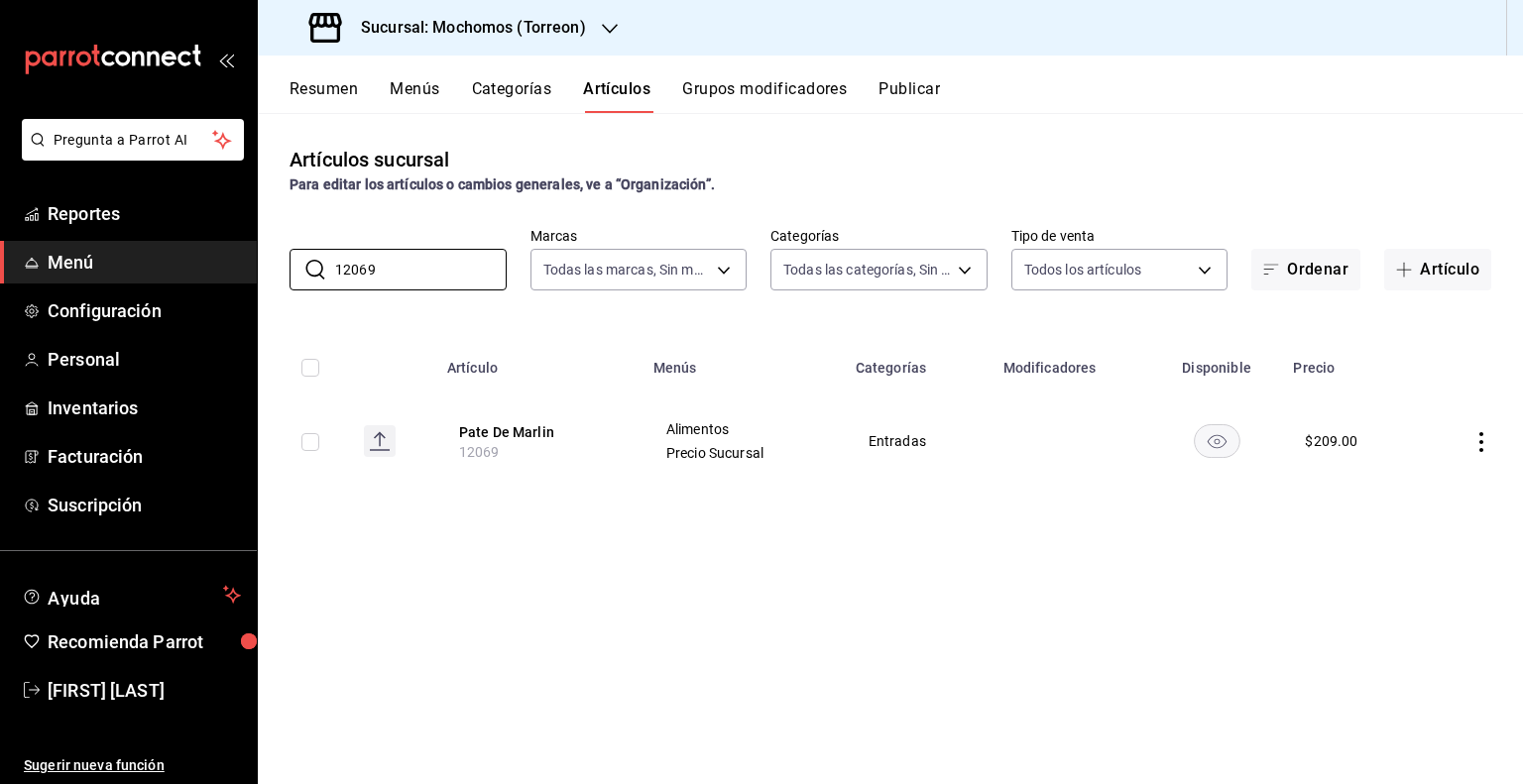 click 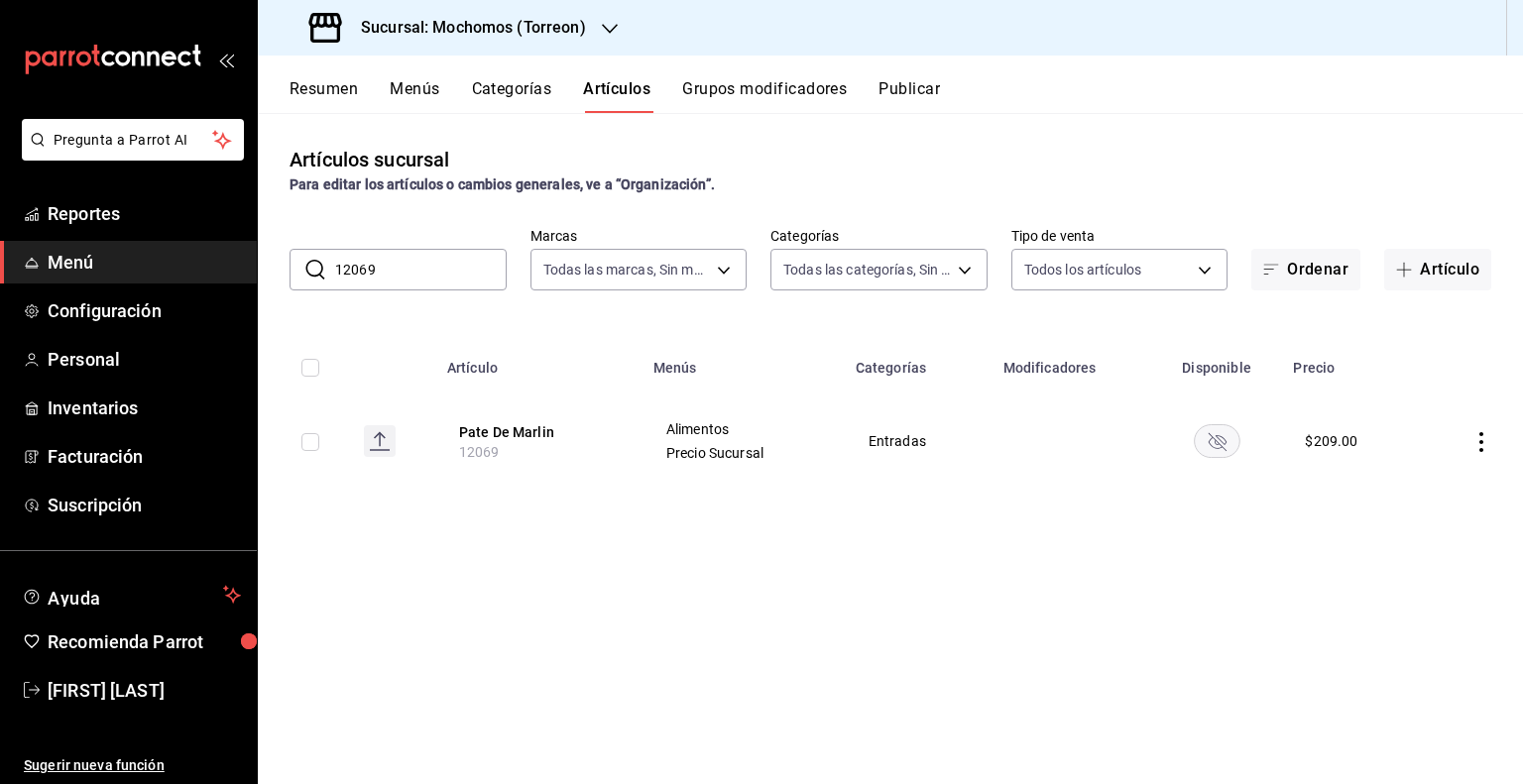 click on "12069" at bounding box center (420, 270) 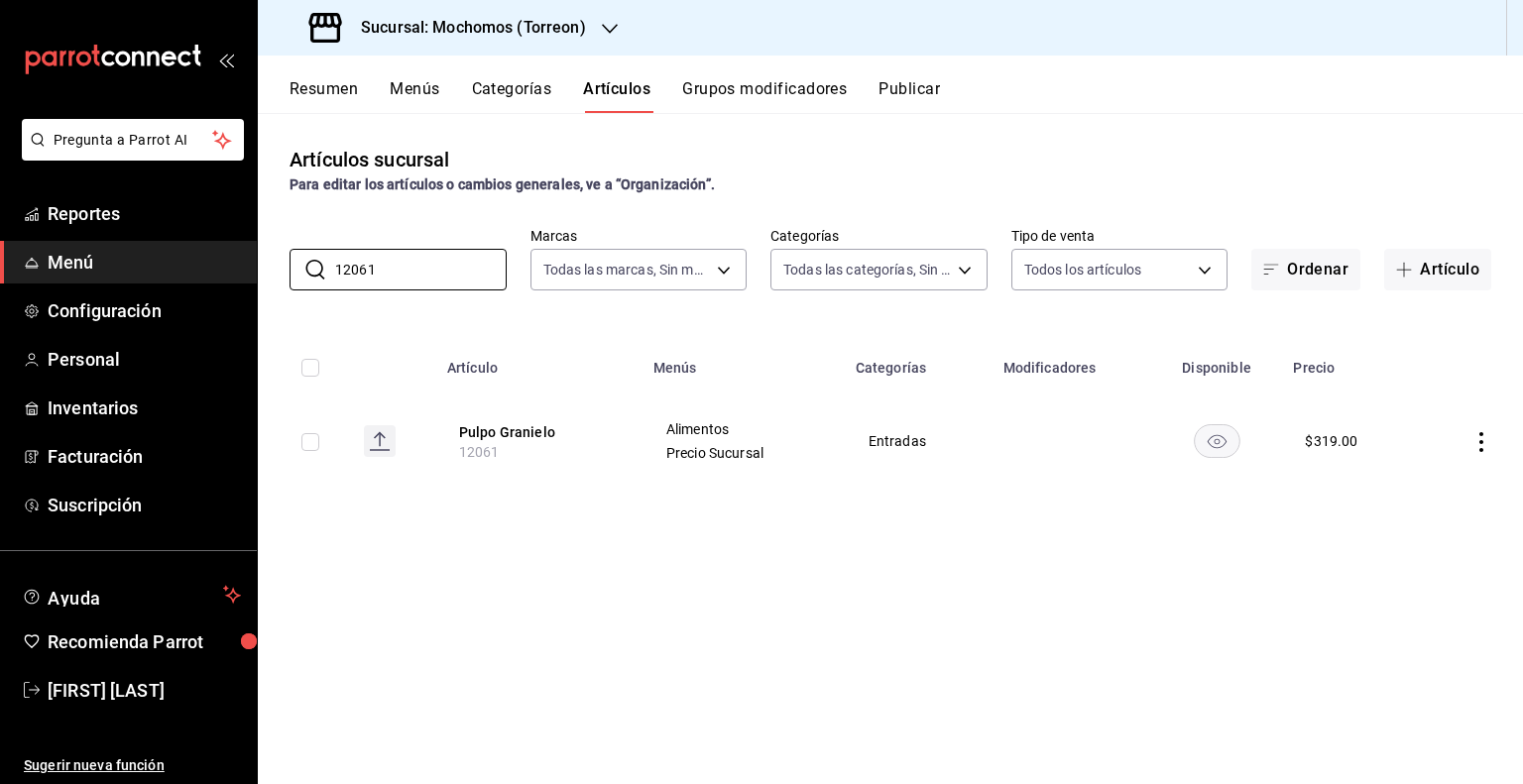 click 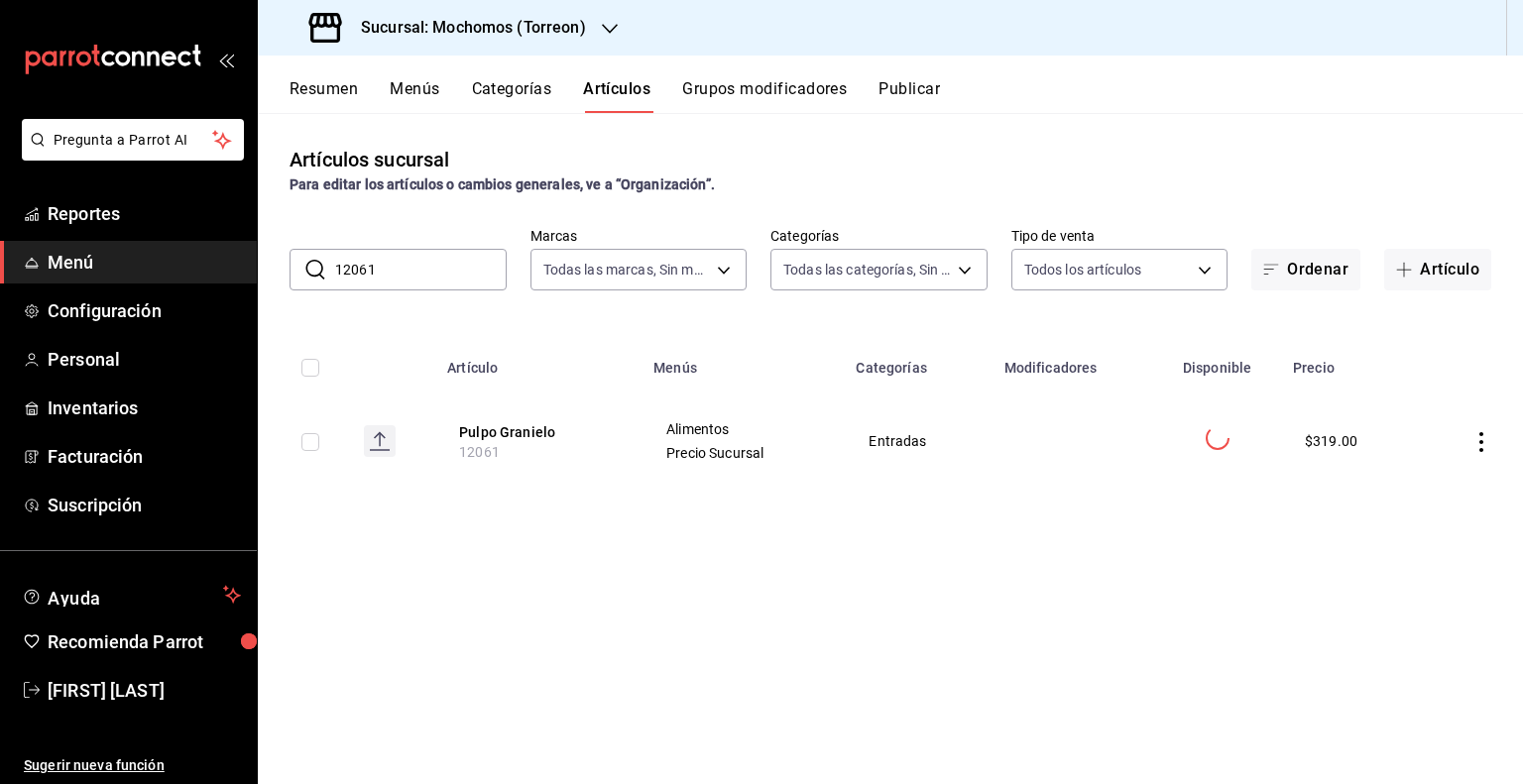 click on "12061" at bounding box center (420, 270) 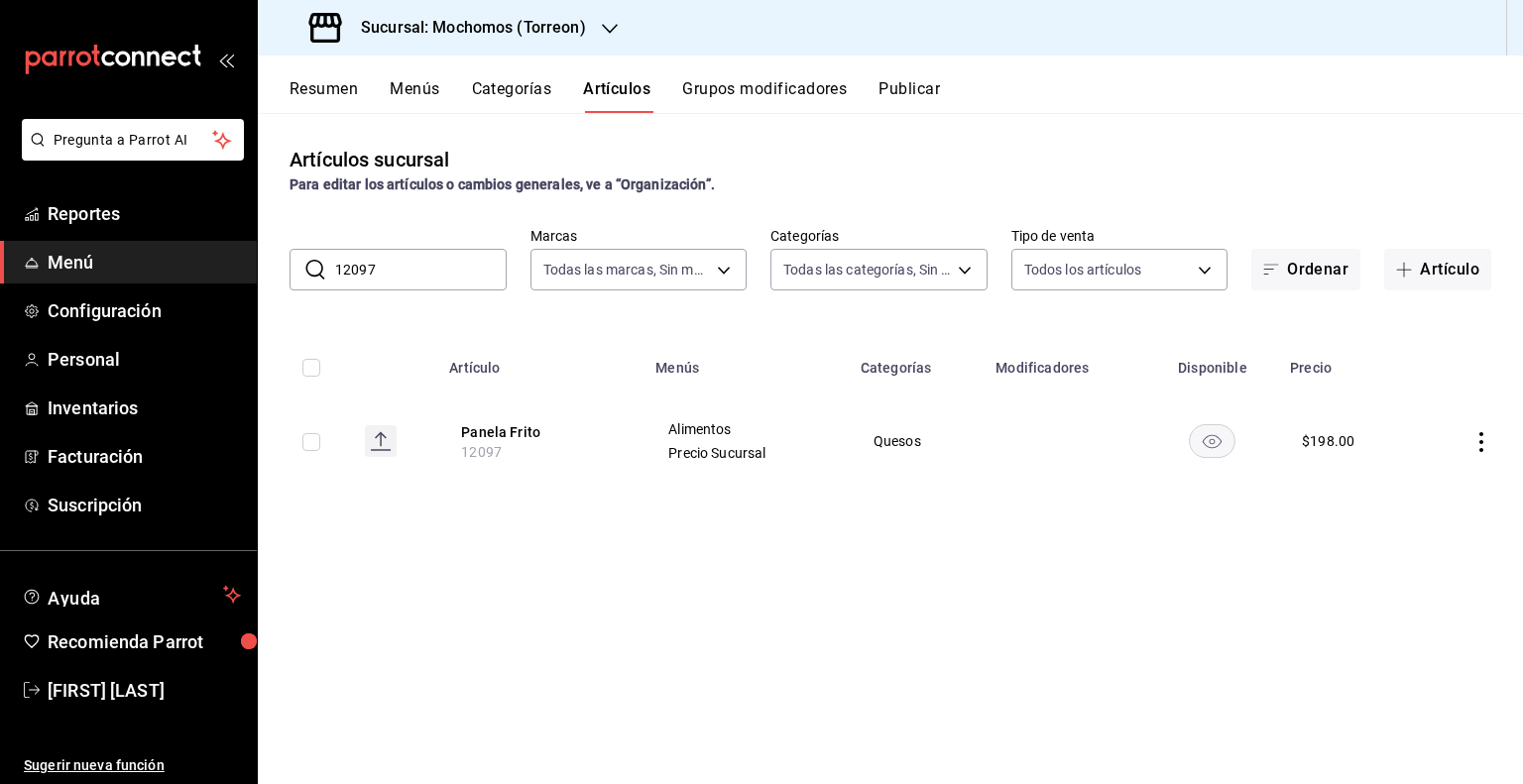 click 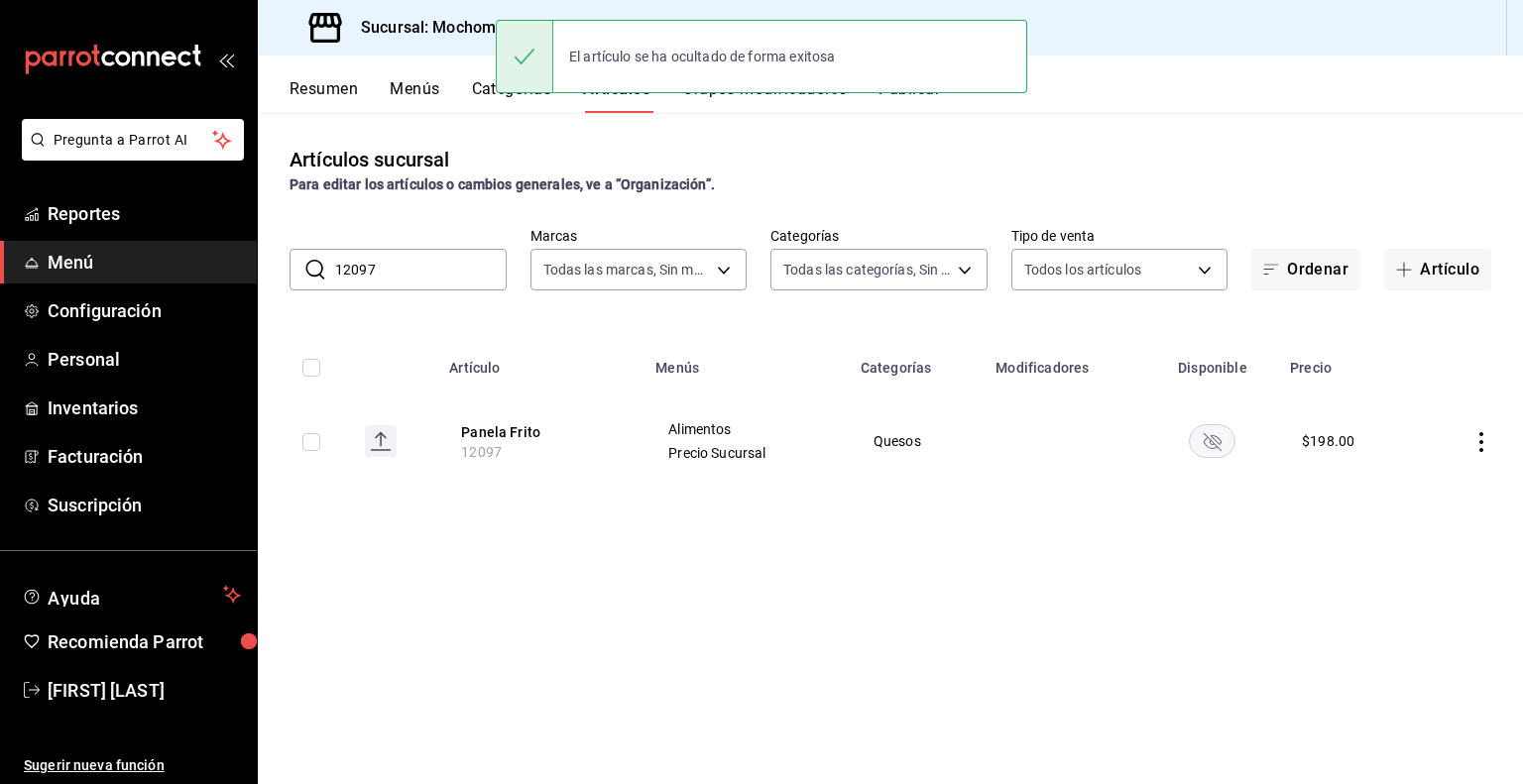 click on "12097" at bounding box center (420, 270) 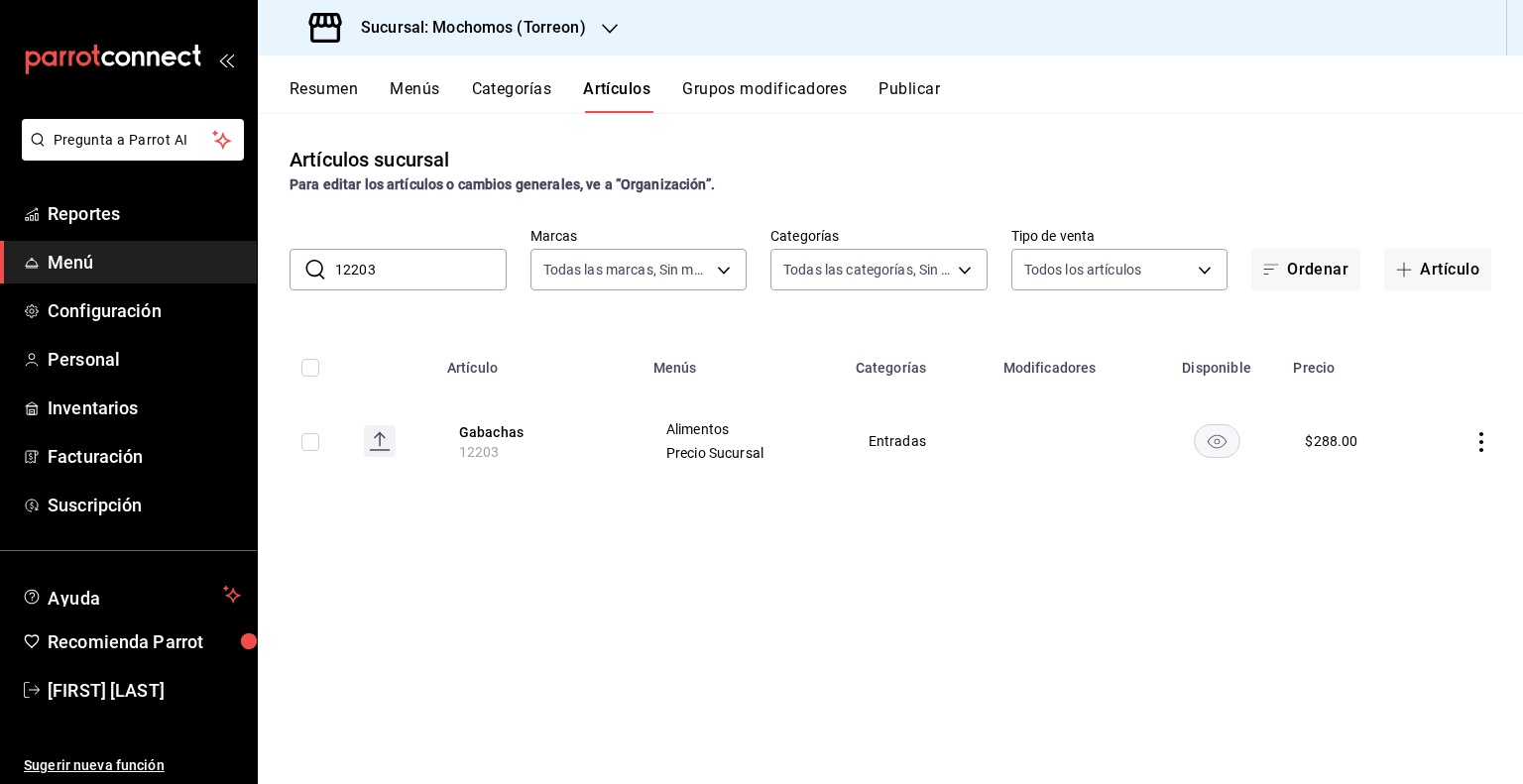 click 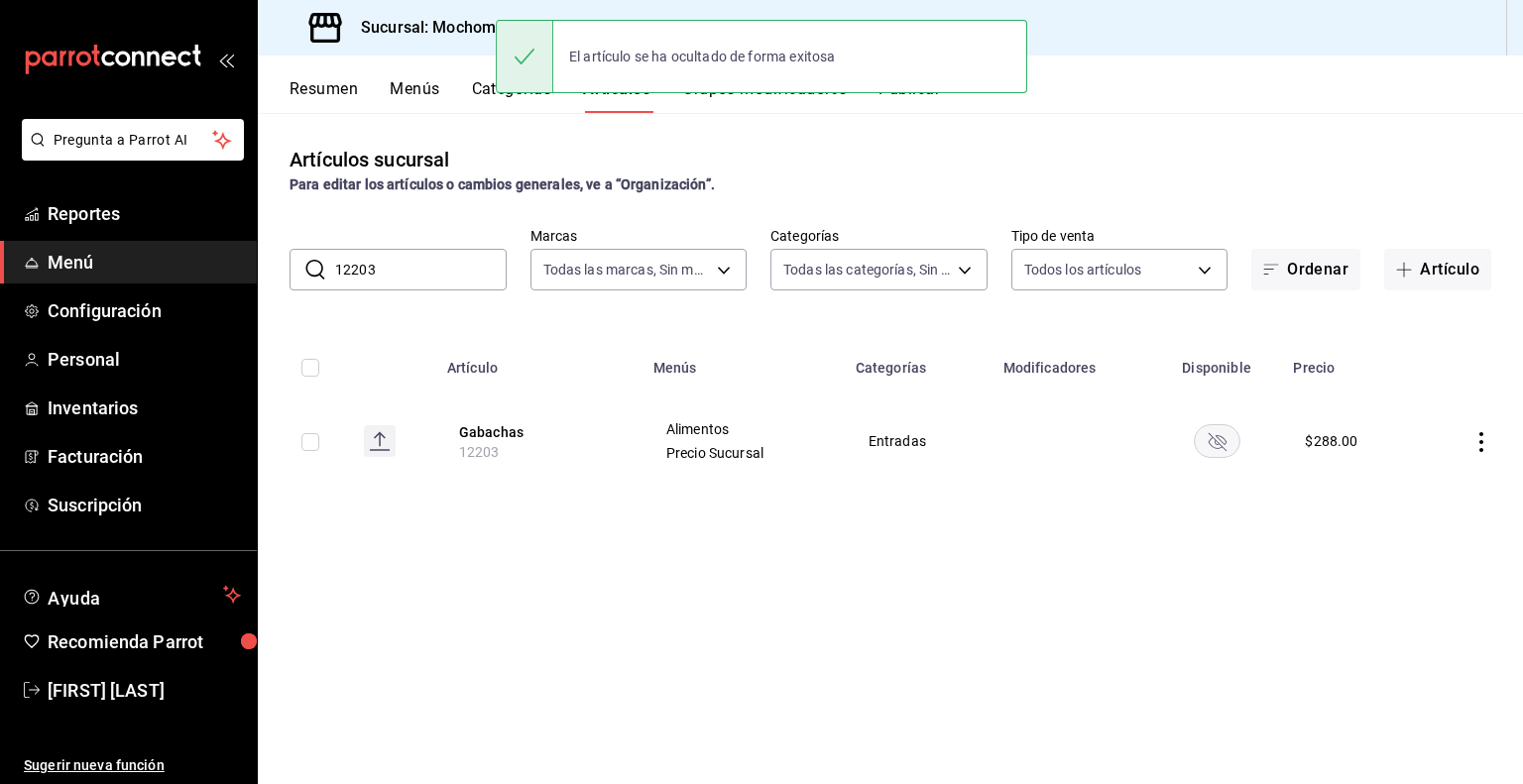 click on "12203" at bounding box center (420, 270) 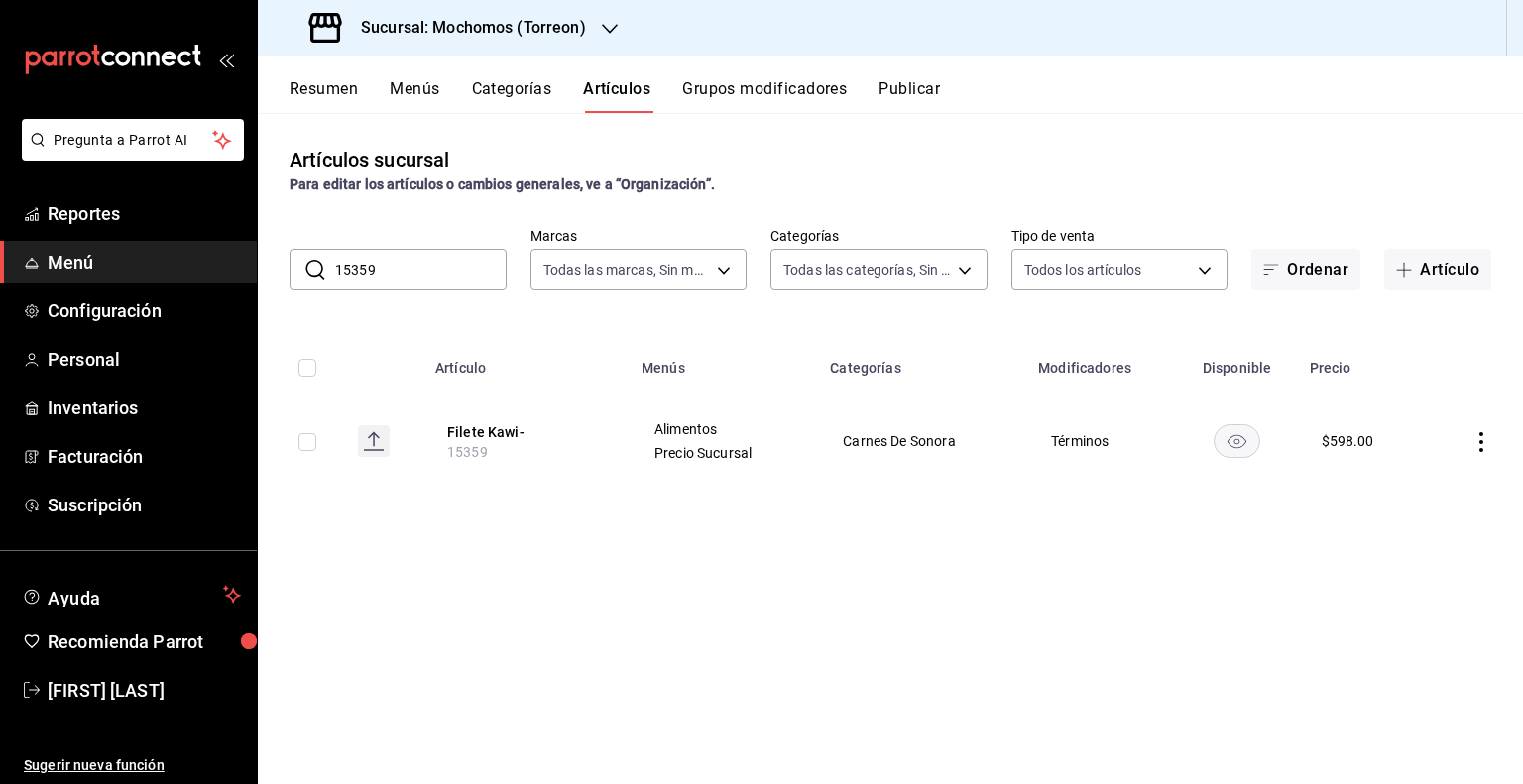 click 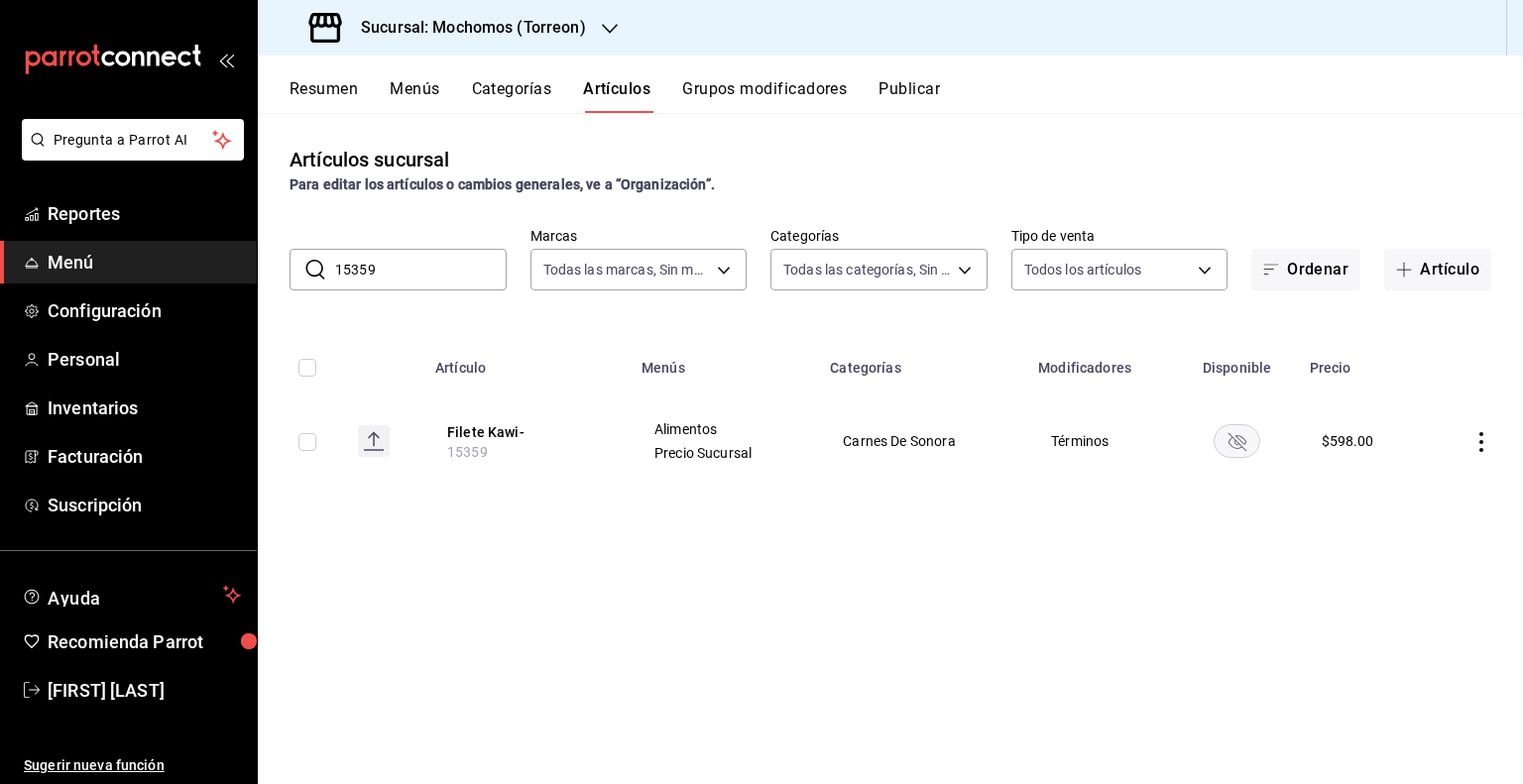 click on "15359" at bounding box center [420, 270] 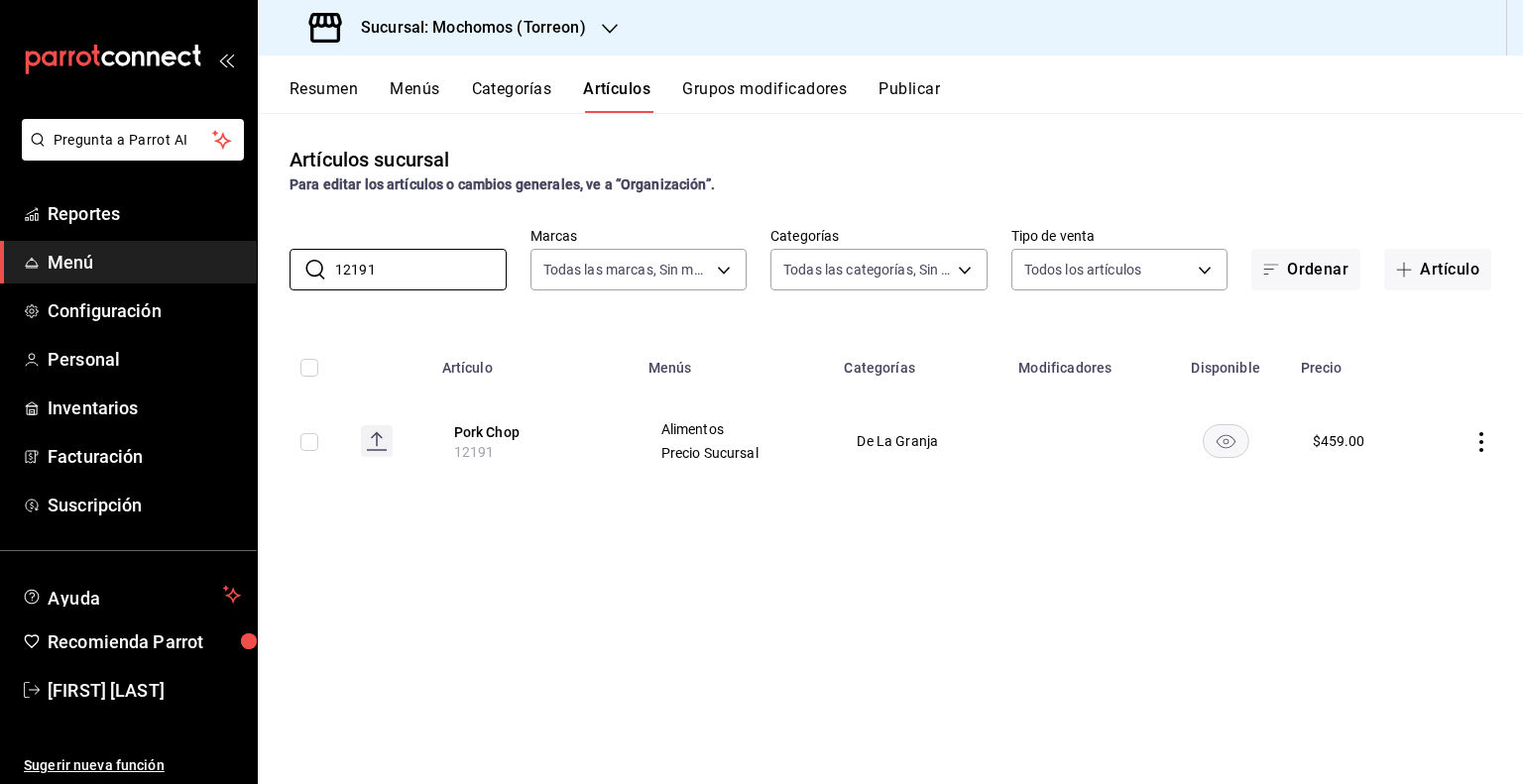 type on "12191" 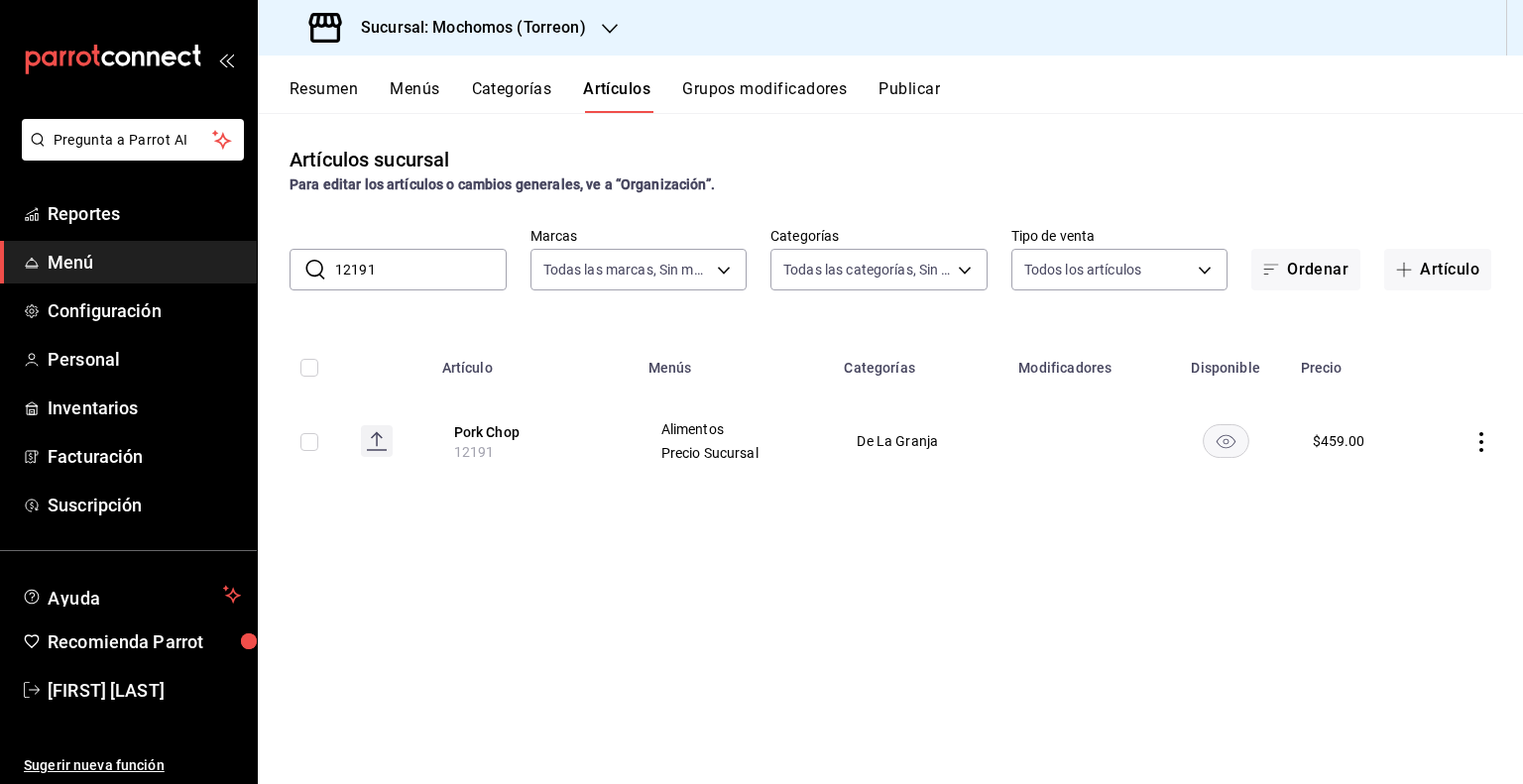 click 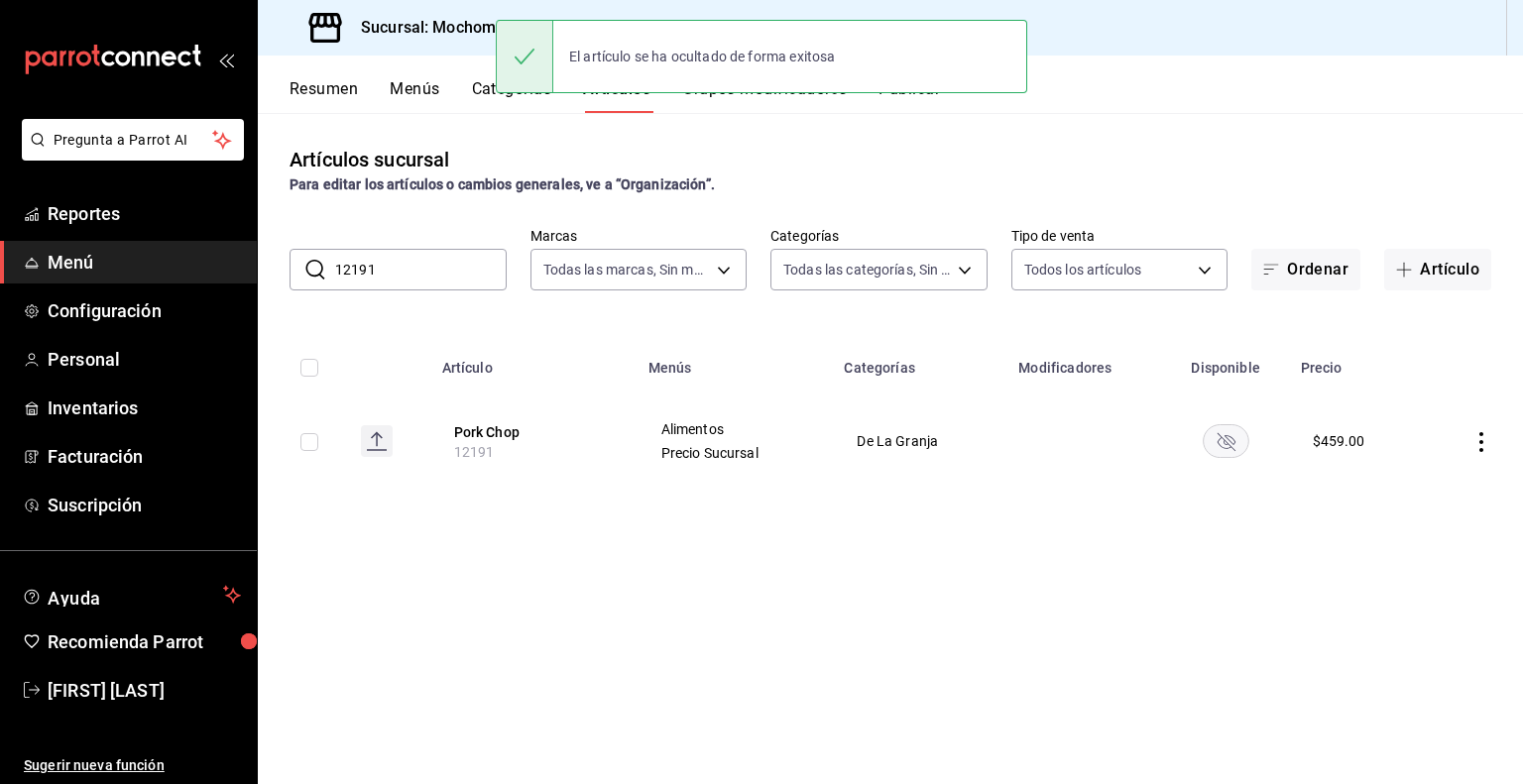click on "12191" at bounding box center (420, 270) 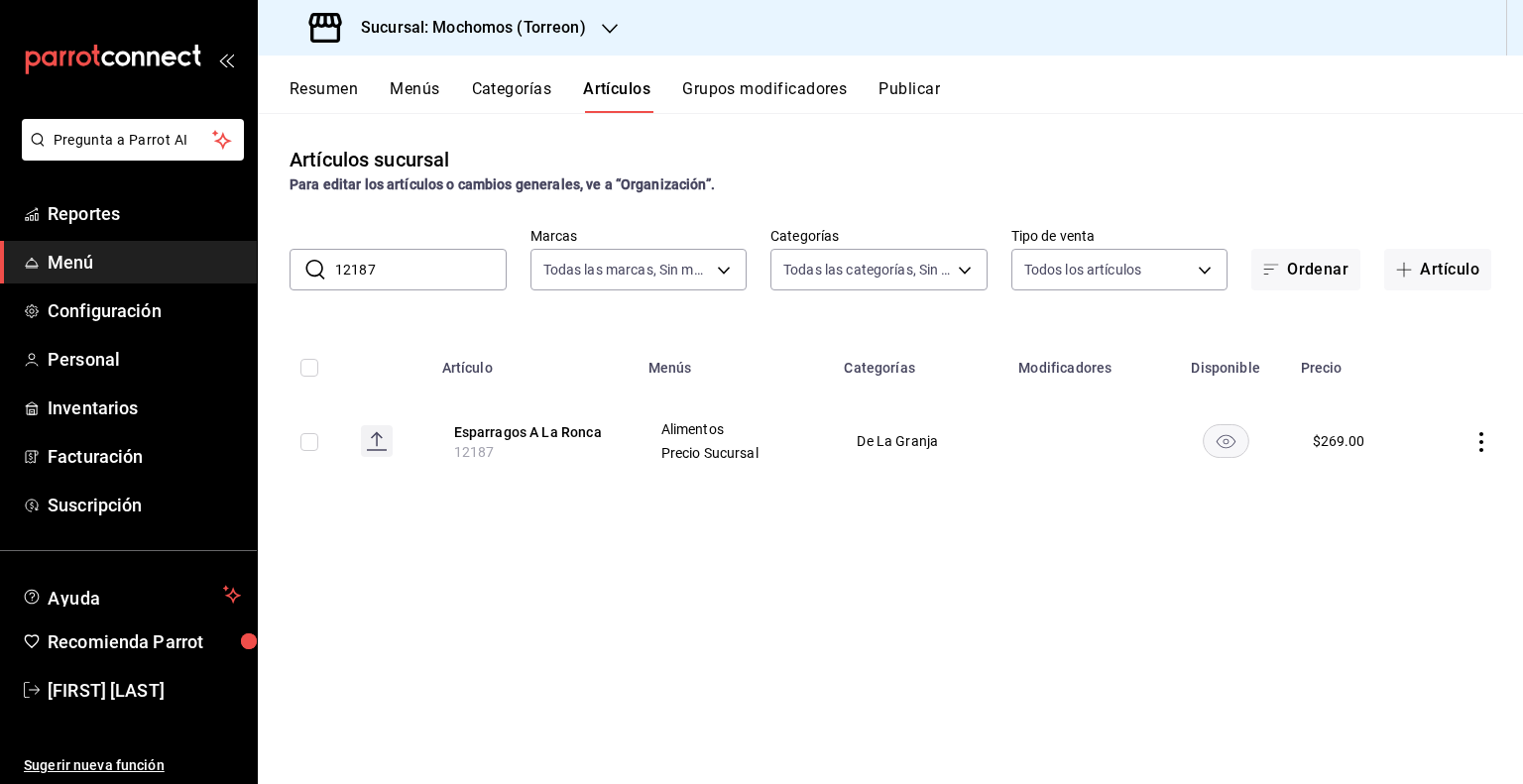 click 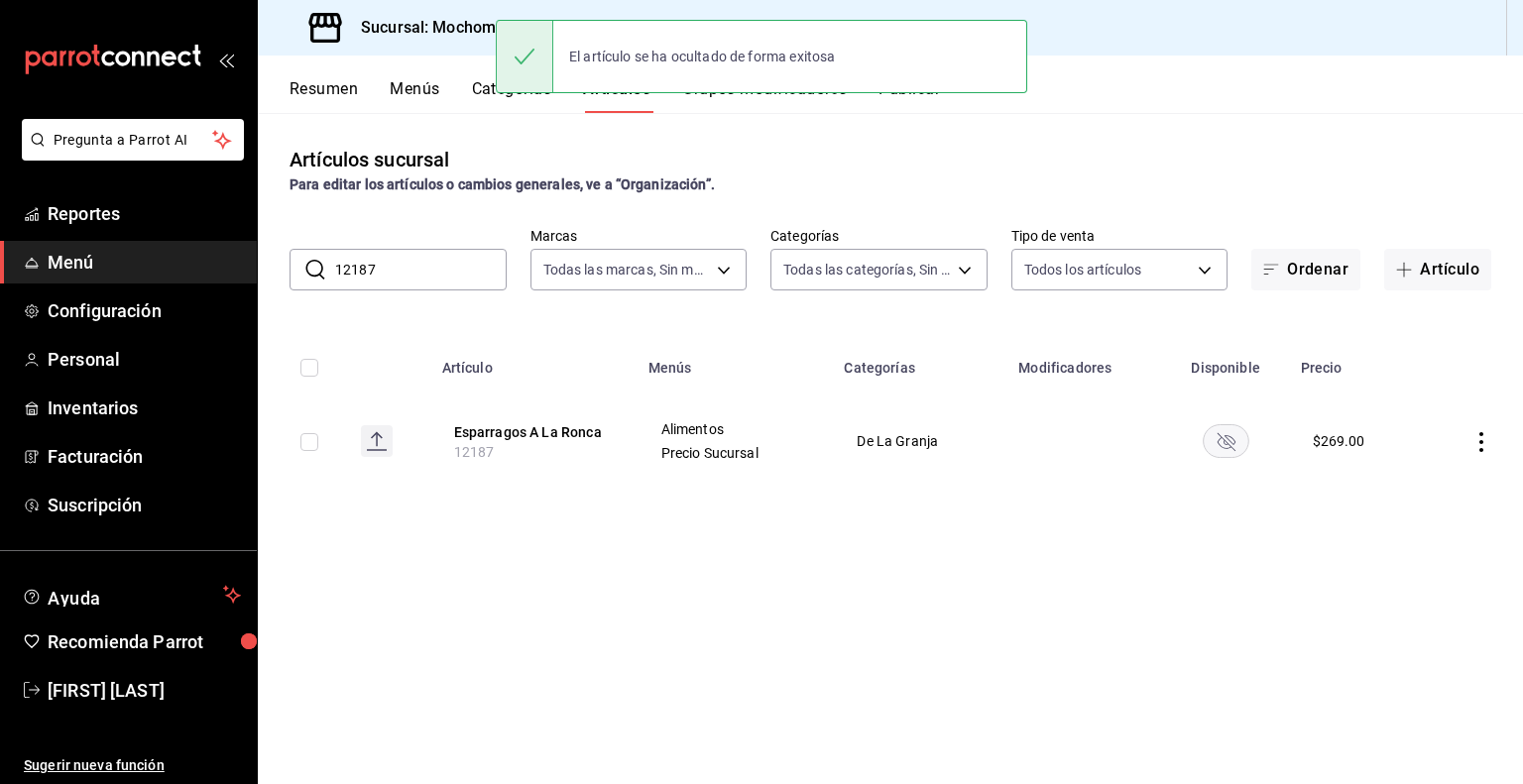 click on "12187" at bounding box center (420, 270) 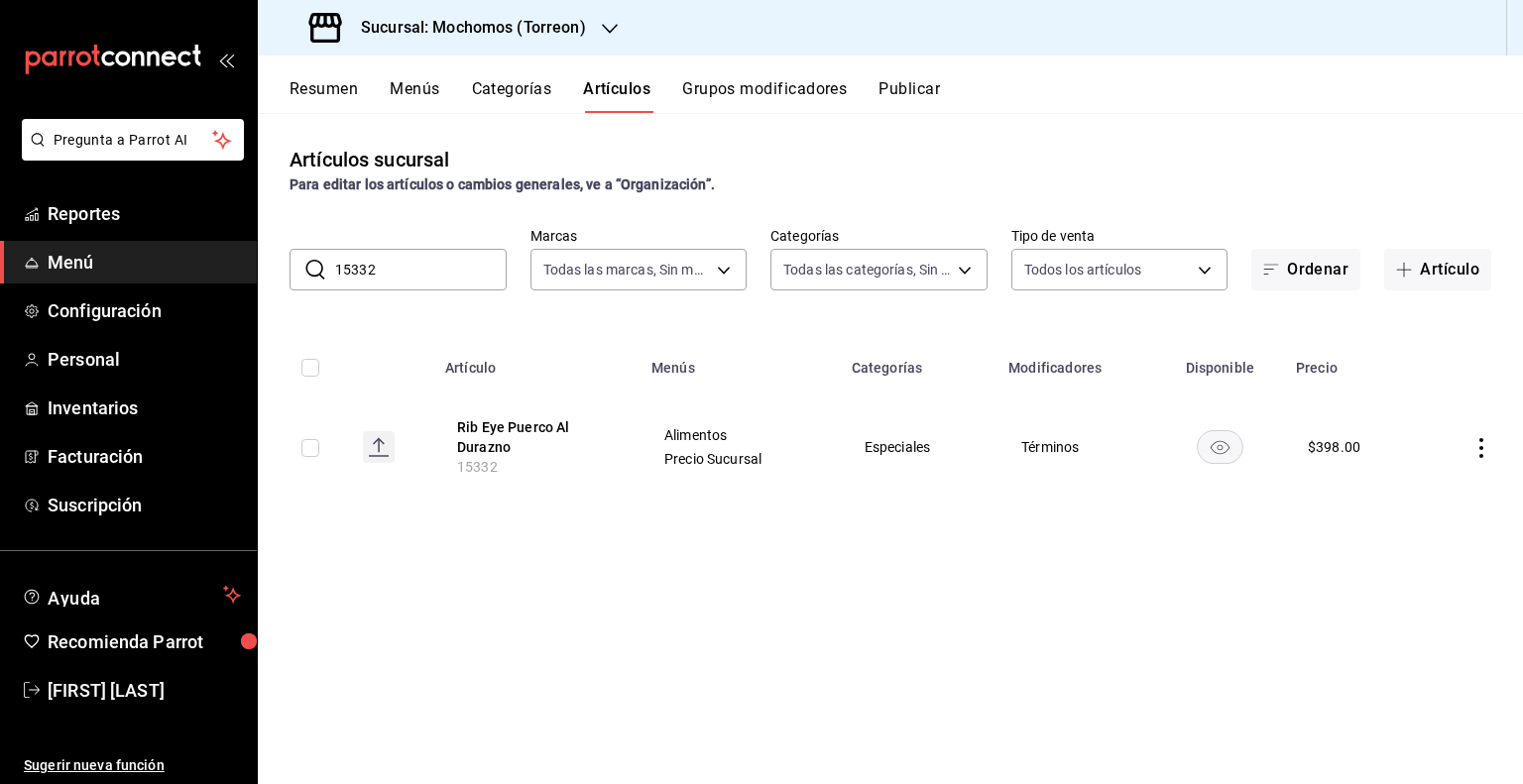 click 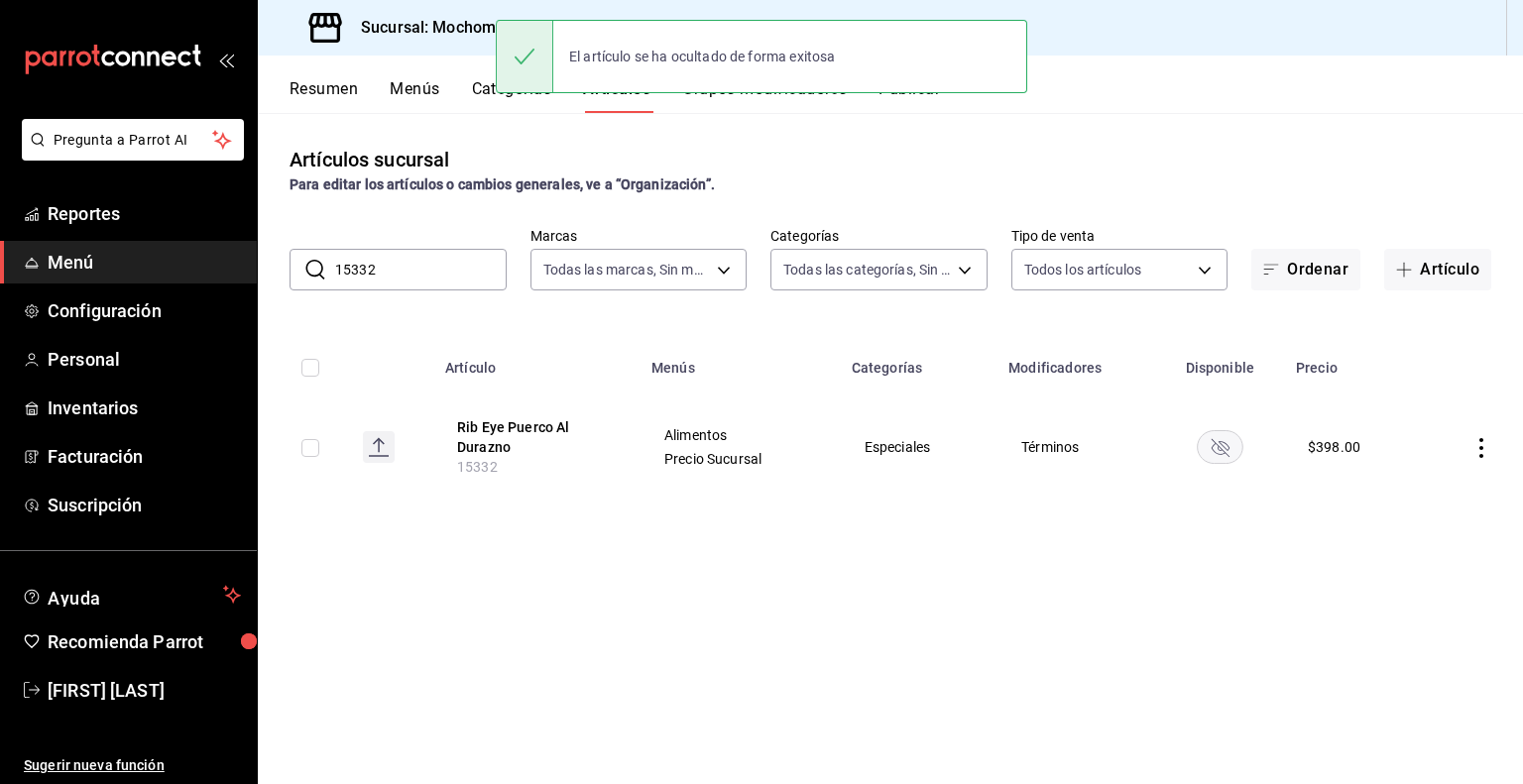 click on "15332" at bounding box center (420, 270) 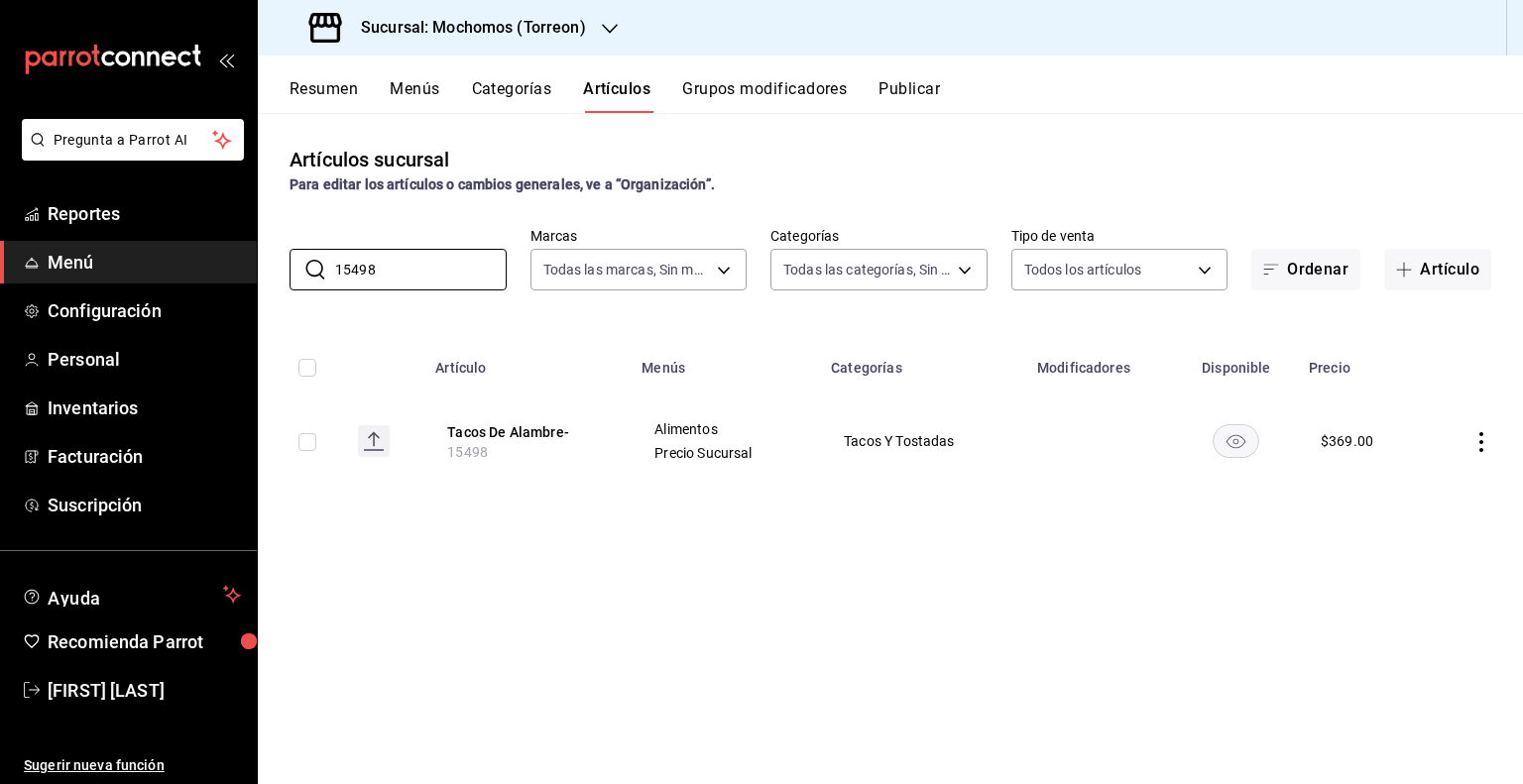 type on "15498" 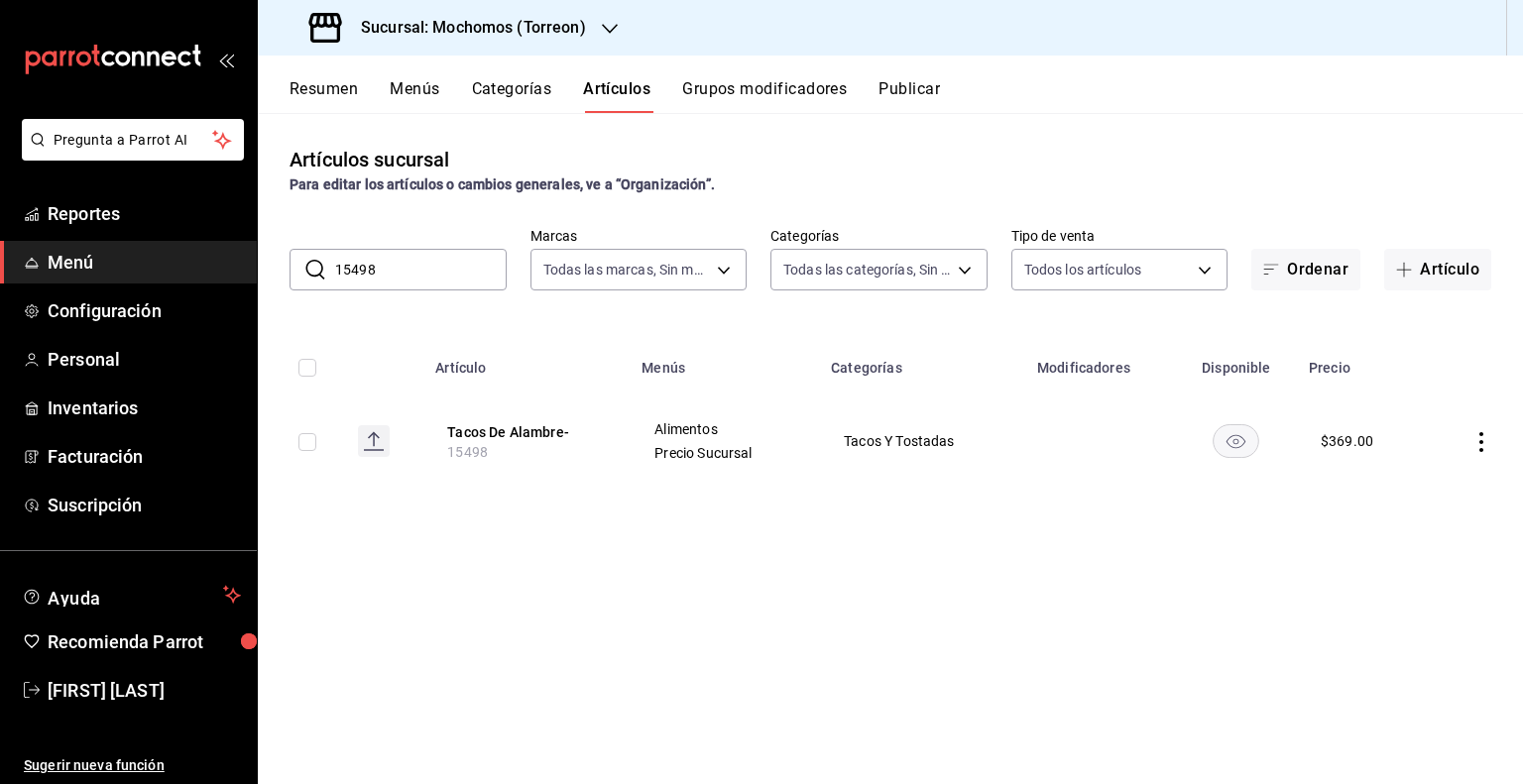 click 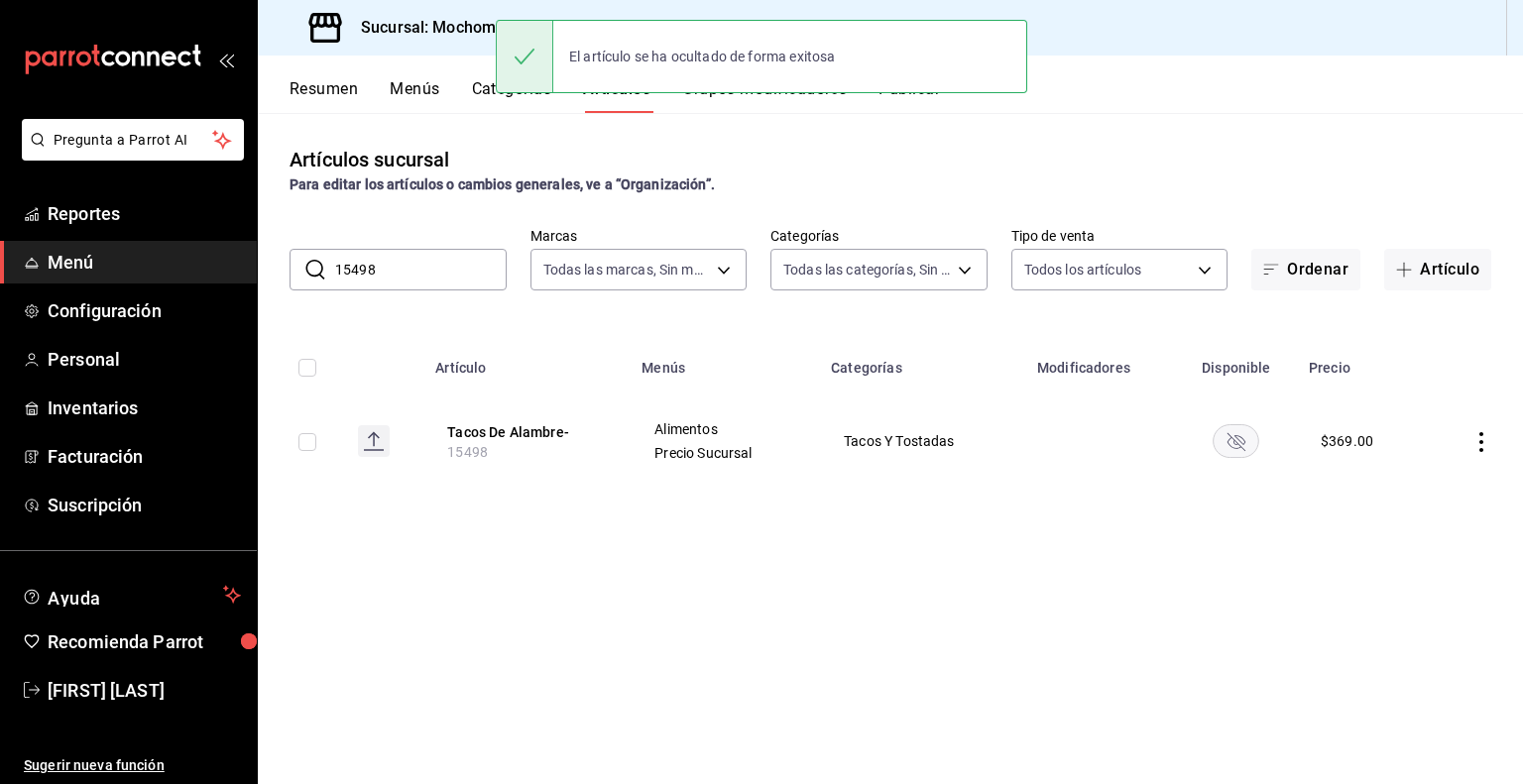 click on "Publicar" at bounding box center [909, 96] 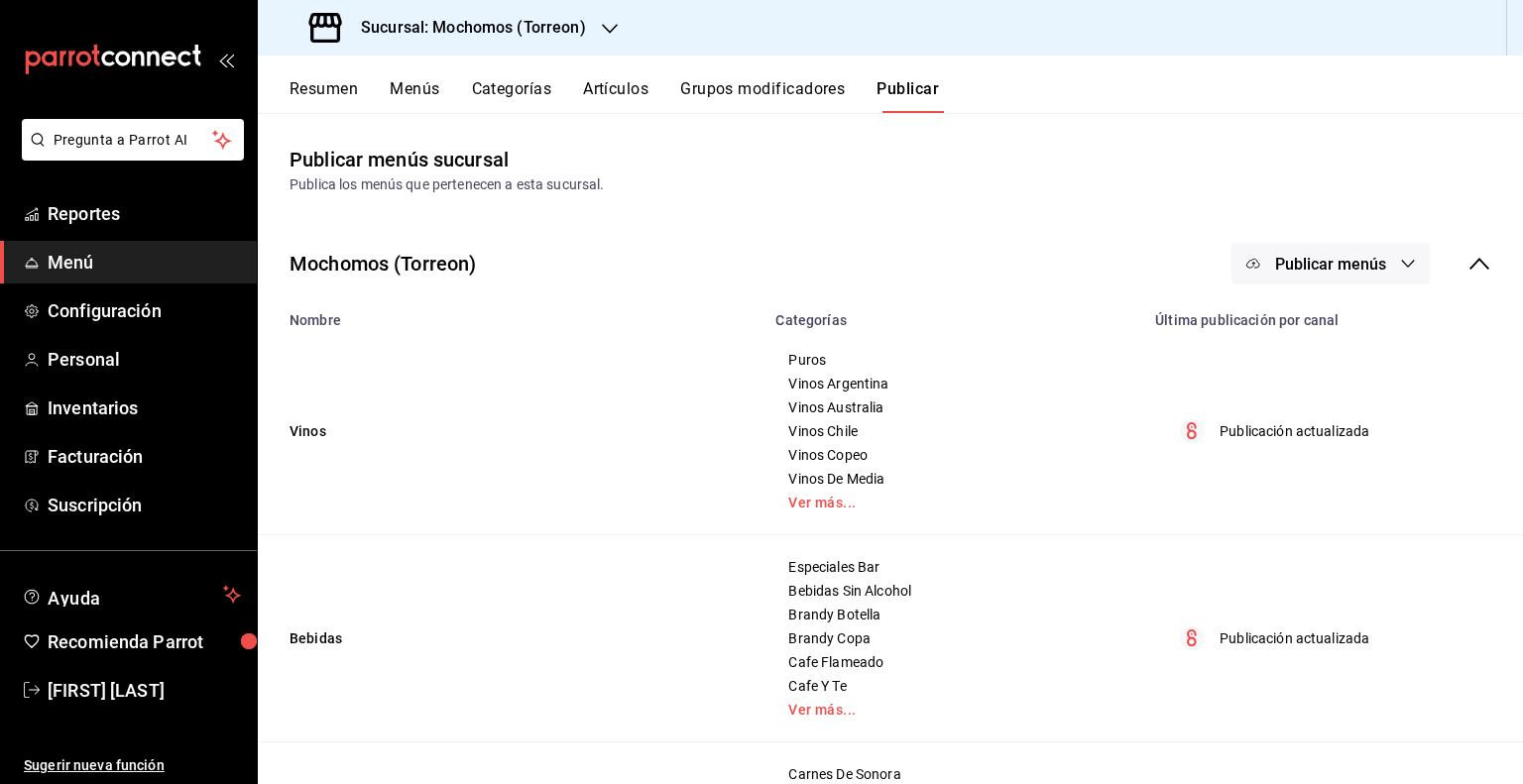 click on "Publicar menús" at bounding box center (1331, 264) 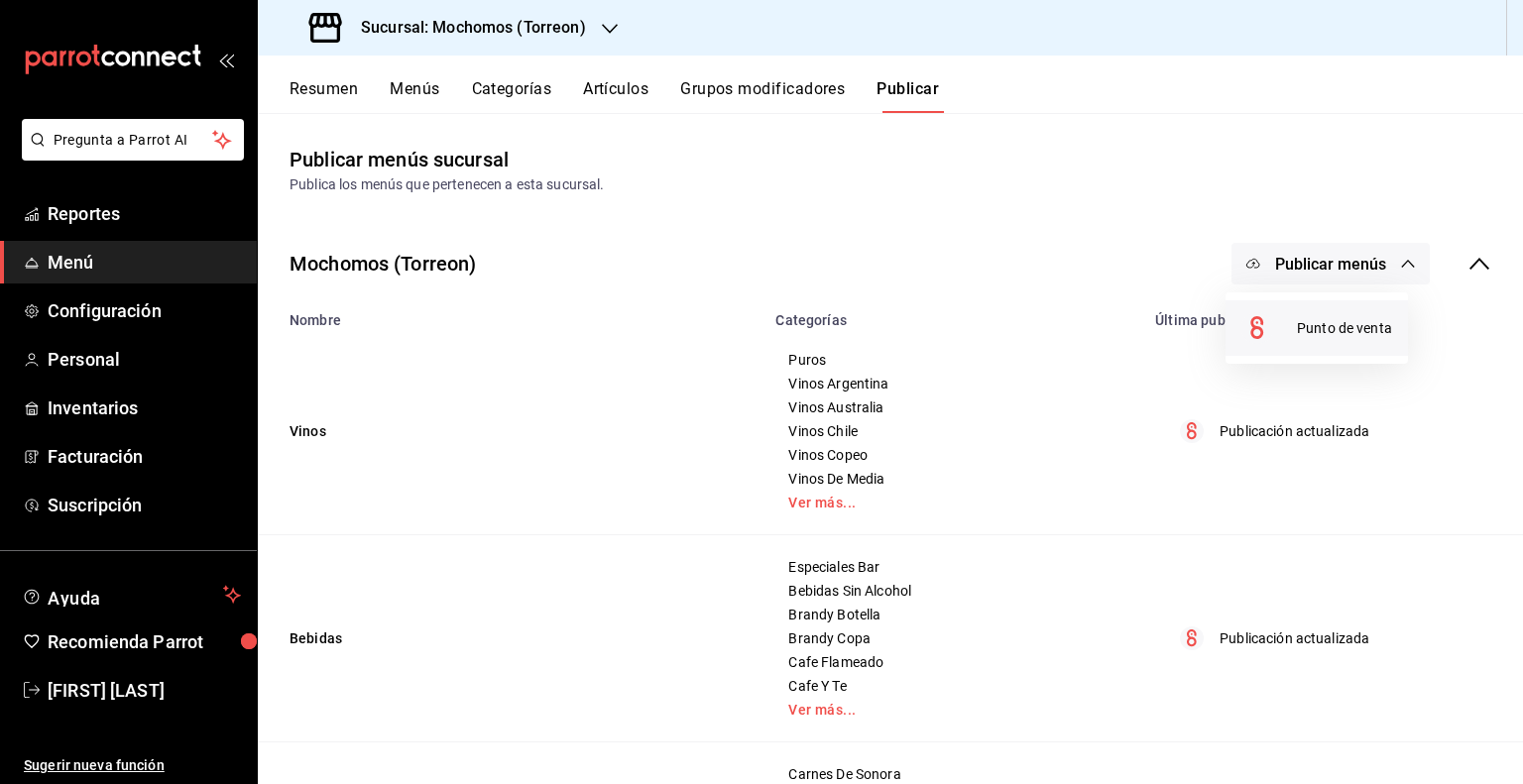 click on "Punto de venta" at bounding box center (1345, 328) 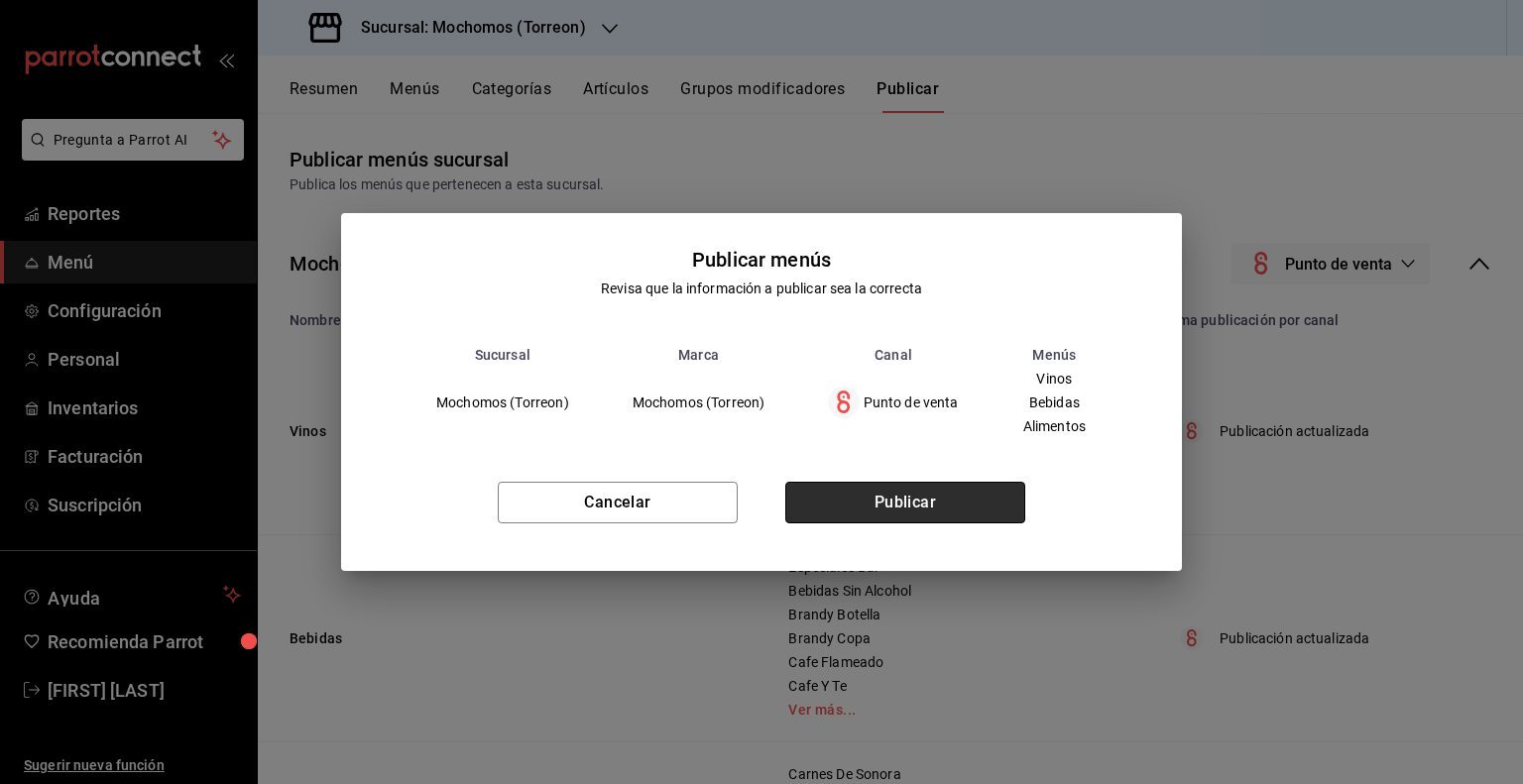 click on "Publicar" at bounding box center (905, 503) 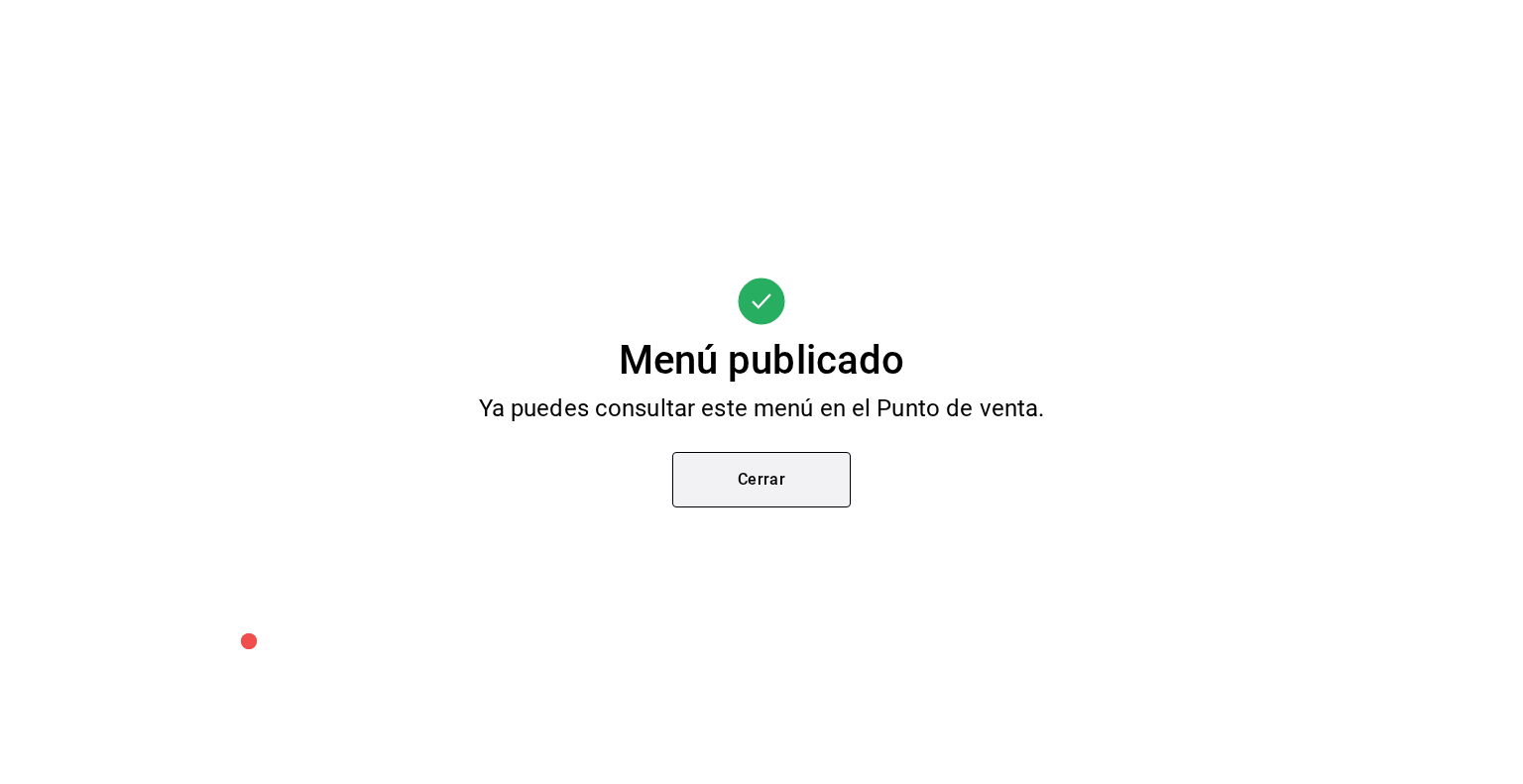 click on "Cerrar" at bounding box center (762, 480) 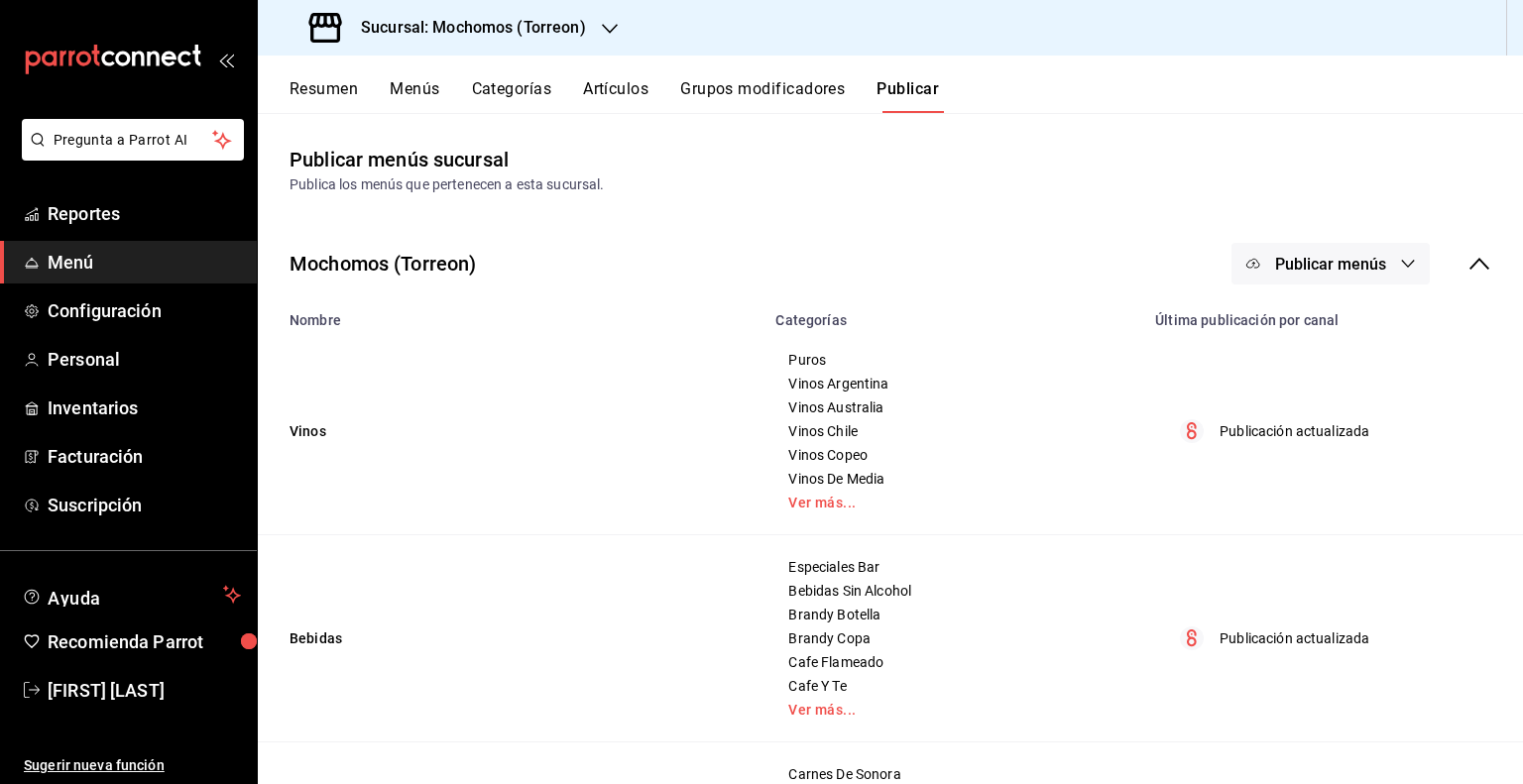 click on "Sucursal: Mochomos (Torreon)" at bounding box center [465, 28] 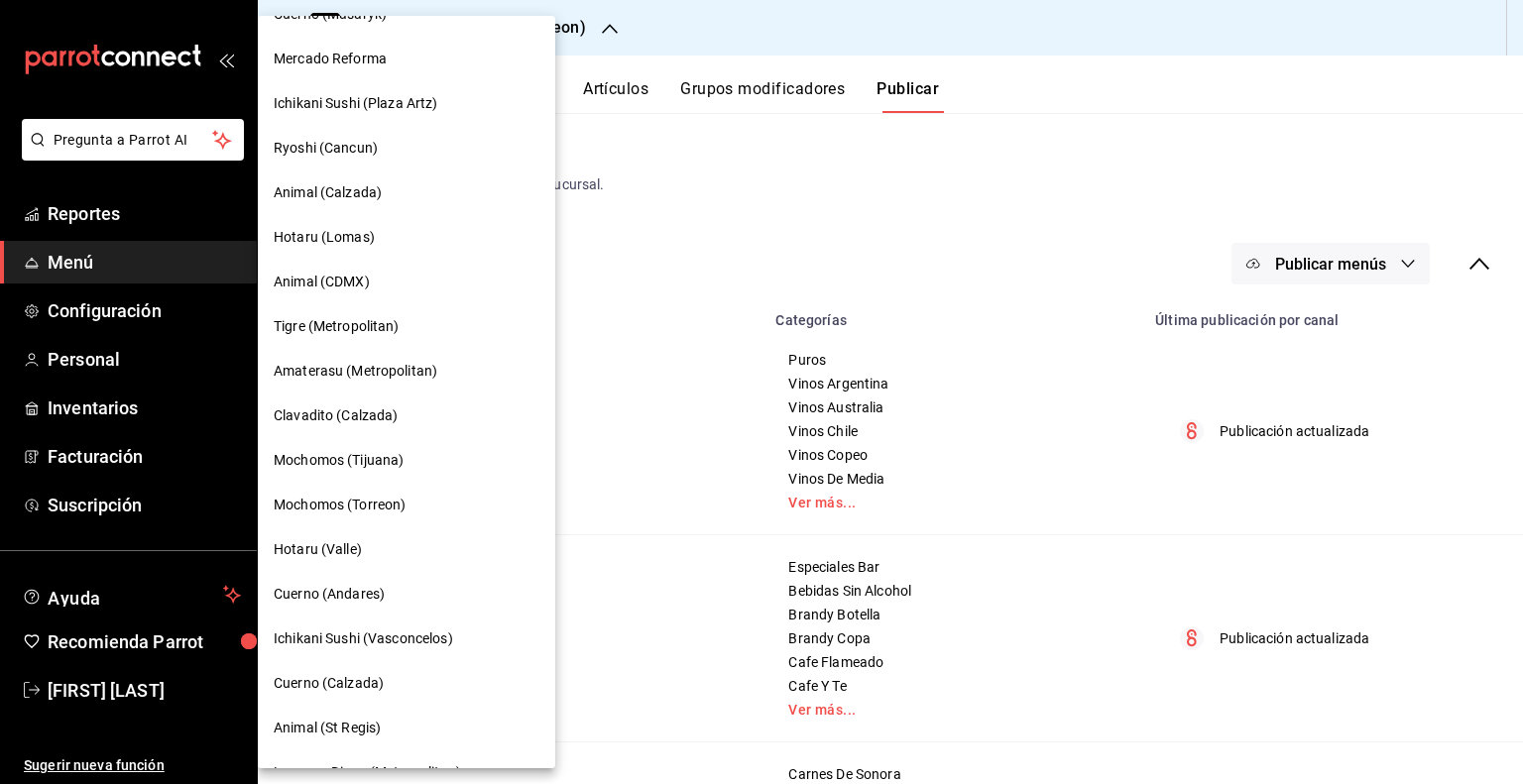 scroll, scrollTop: 0, scrollLeft: 0, axis: both 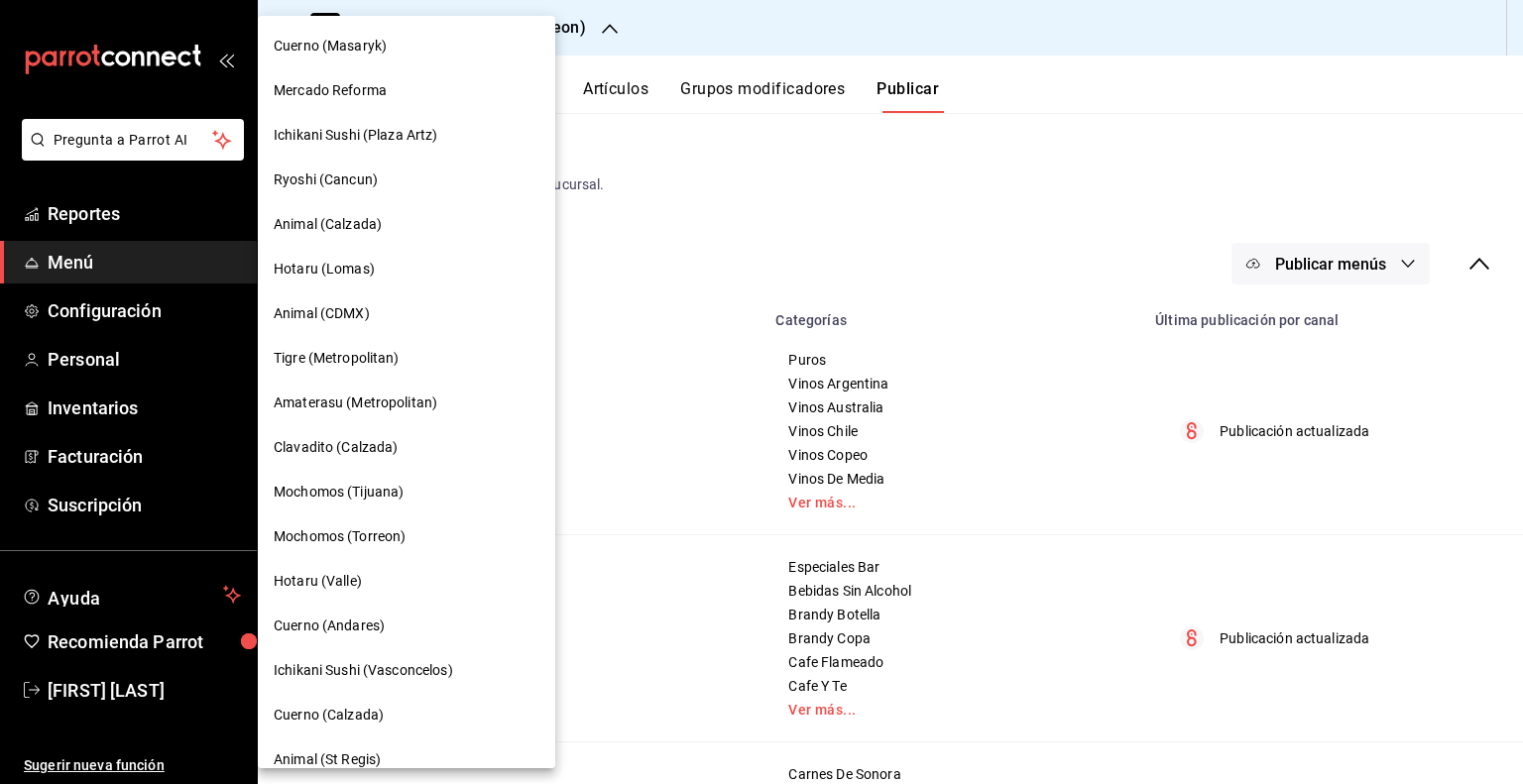 click at bounding box center (762, 392) 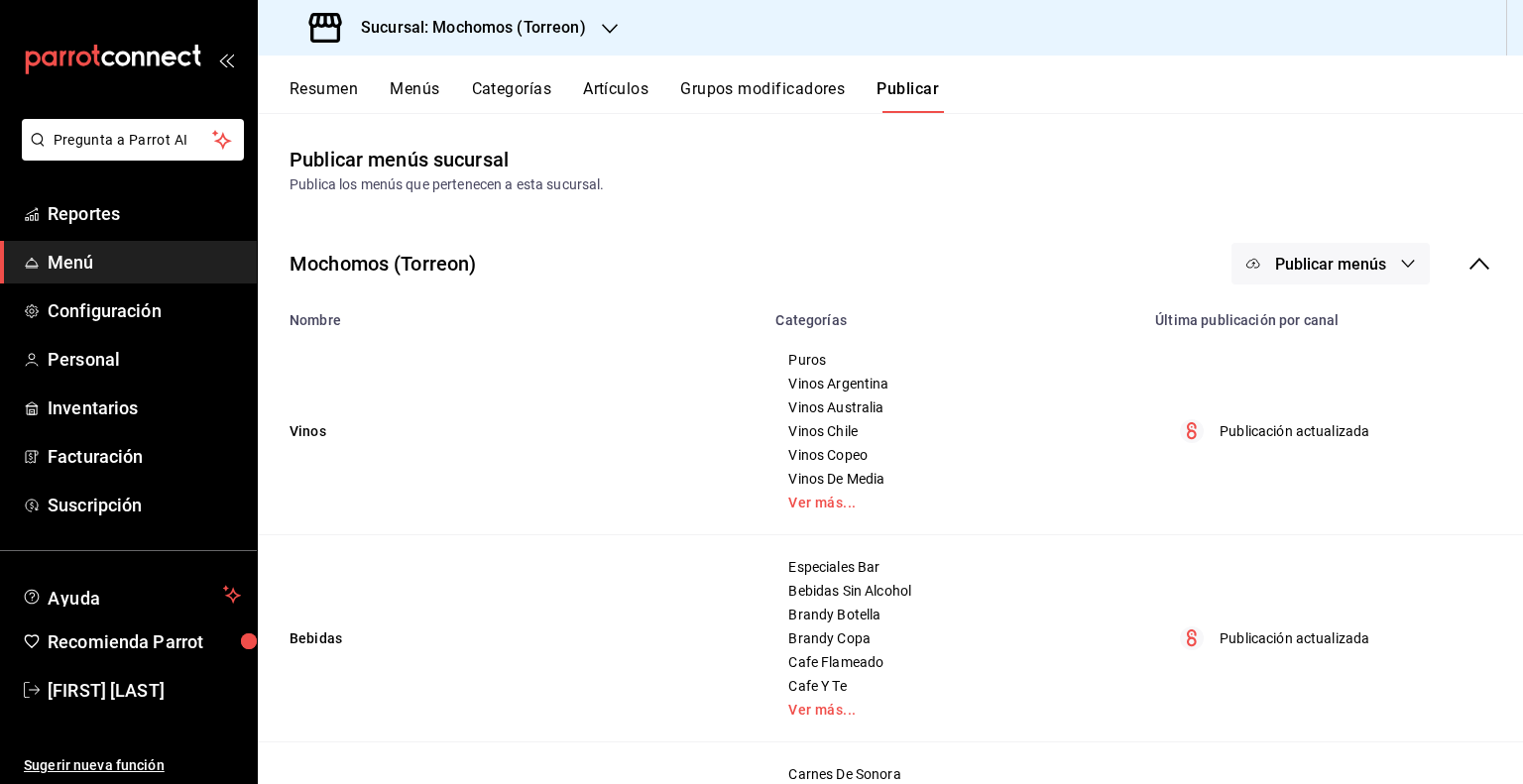 click on "Sucursal: Mochomos (Torreon)" at bounding box center (465, 28) 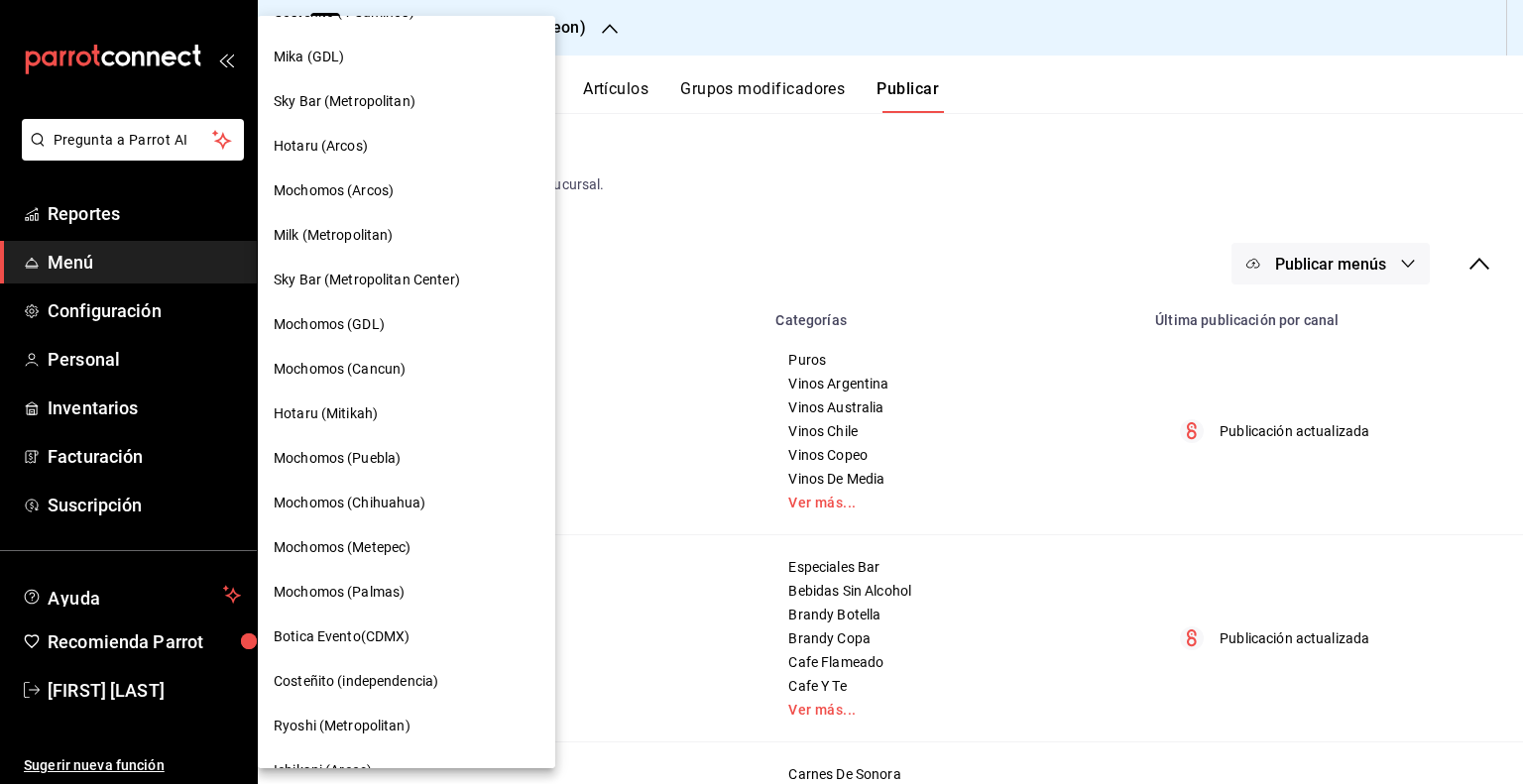scroll, scrollTop: 1181, scrollLeft: 0, axis: vertical 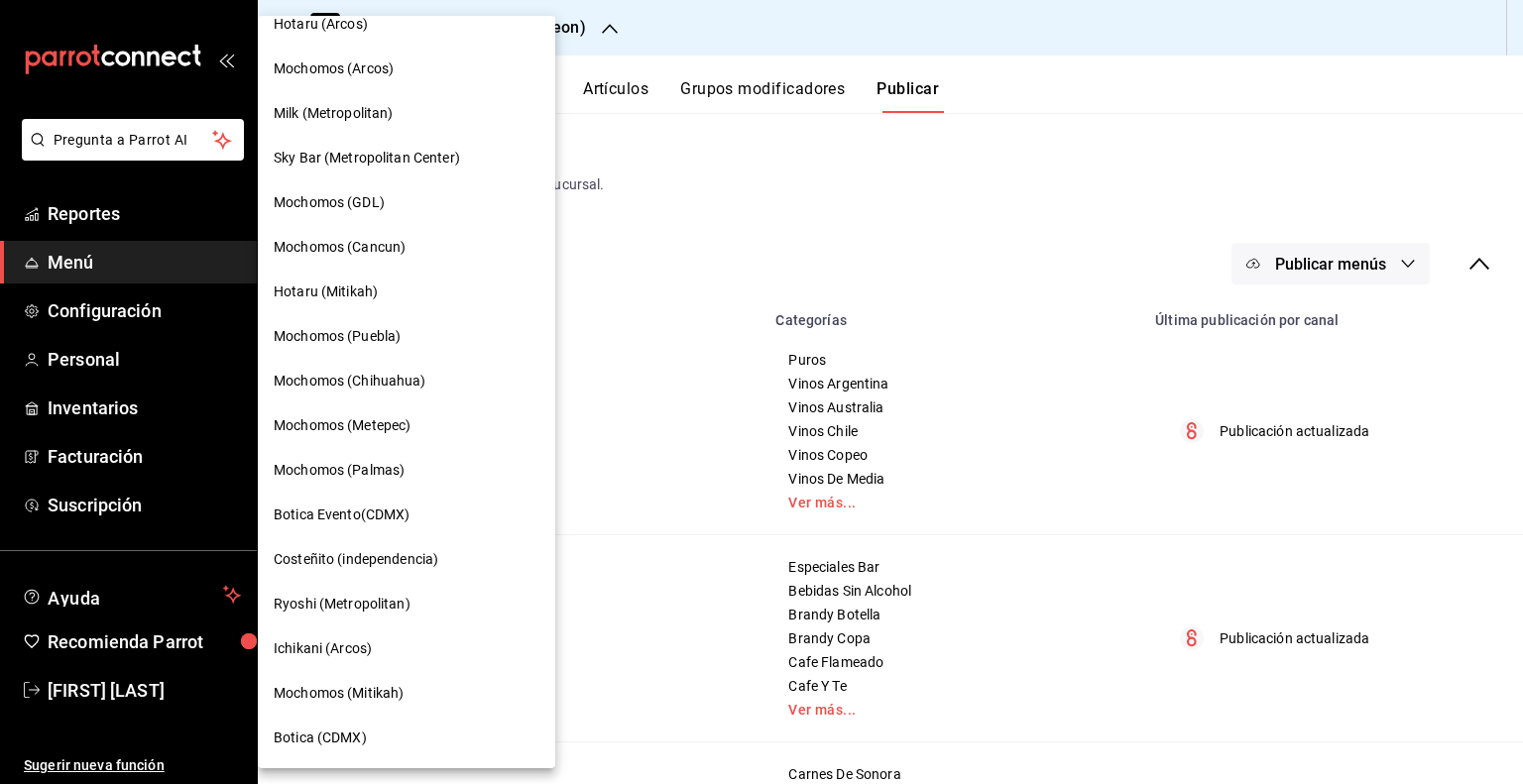 click on "Mochomos (GDL)" at bounding box center [407, 202] 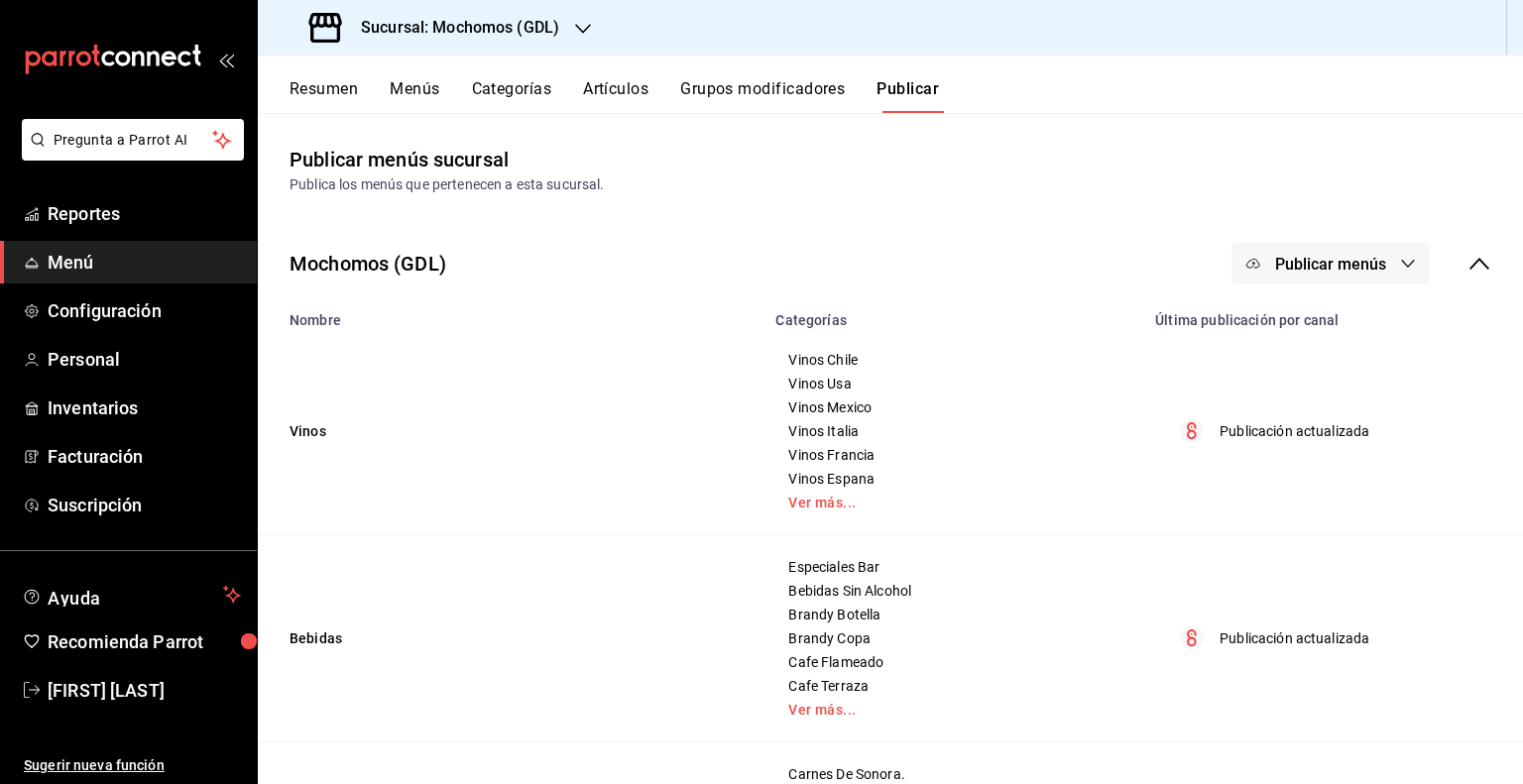 click on "Artículos" at bounding box center (616, 96) 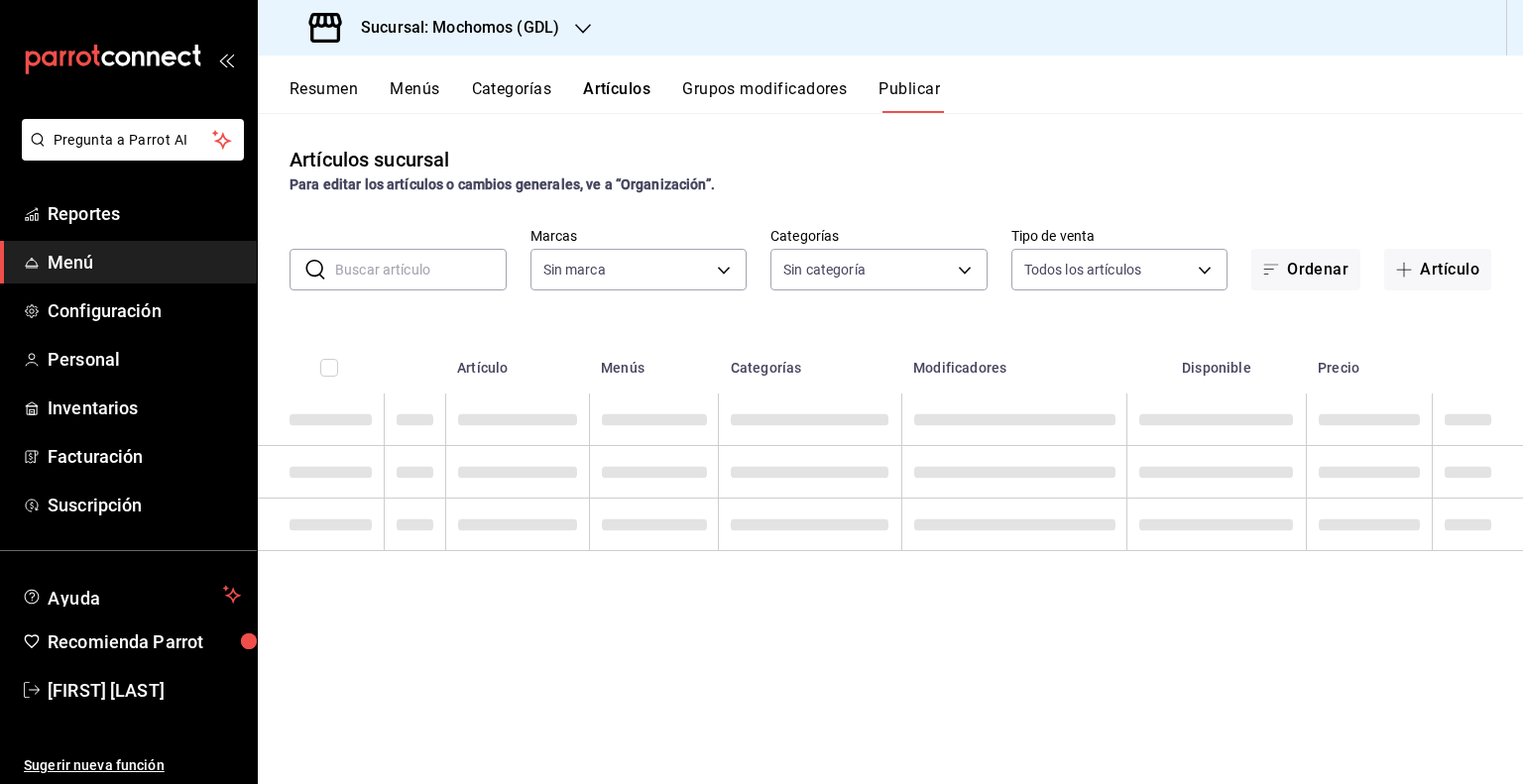 type on "36c25d4a-7cb0-456c-a434-e981d54830bc,9cac9703-0c5a-4d8b-addd-5b6b571d65b9" 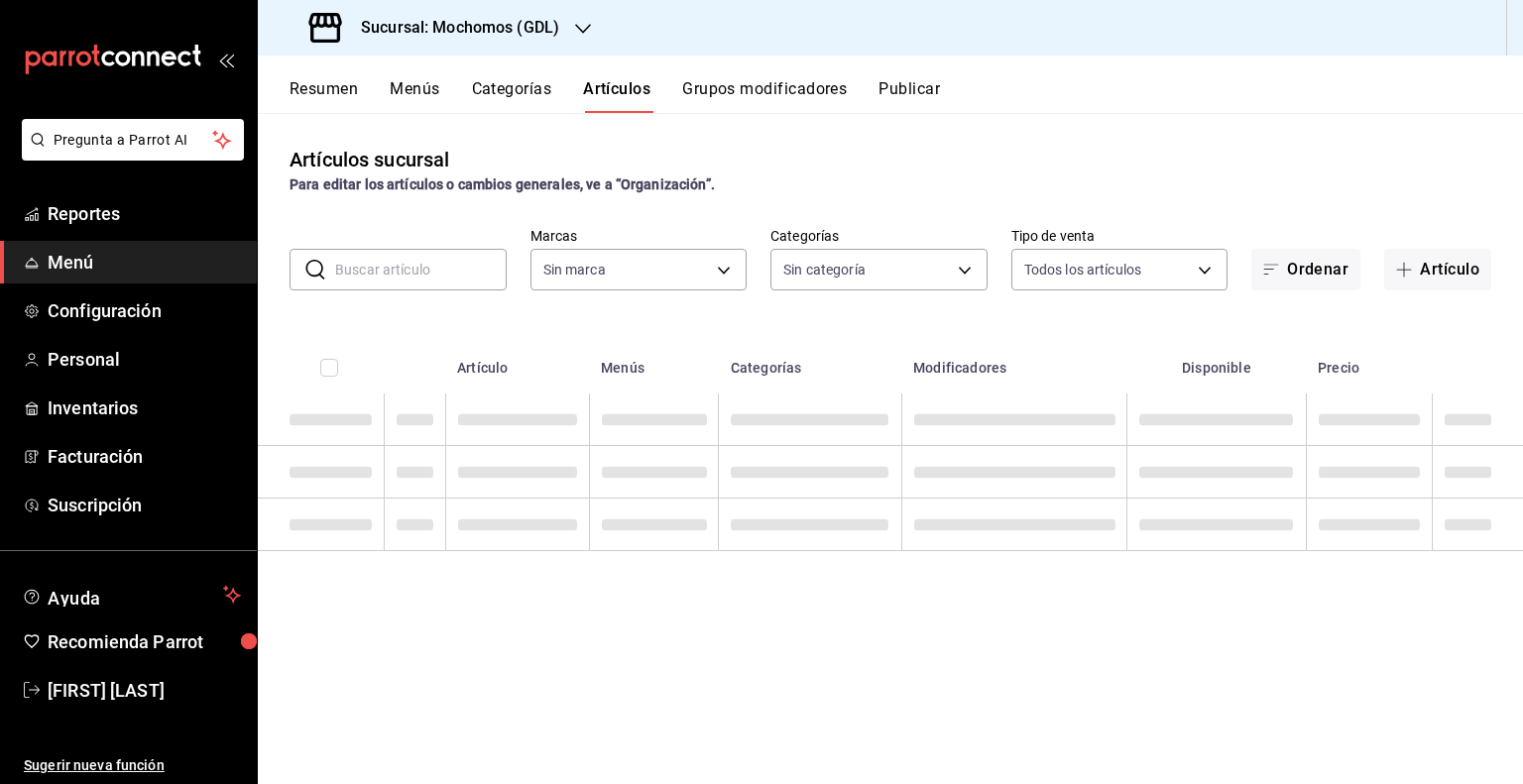 type on "36c25d4a-7cb0-456c-a434-e981d54830bc,9cac9703-0c5a-4d8b-addd-5b6b571d65b9" 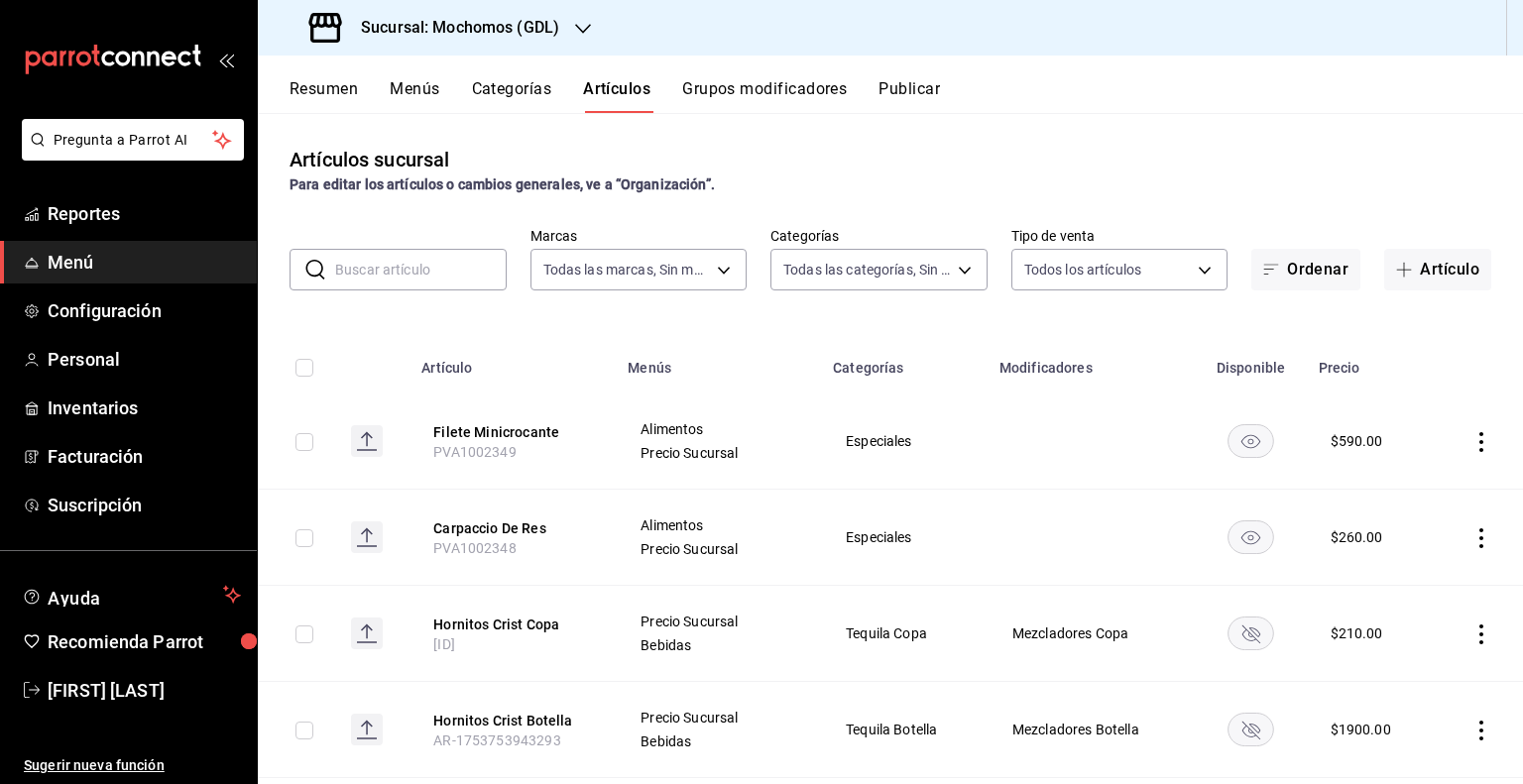 type on "c0db8a99-aef8-4e9c-862d-72763fc5d605,0e6da5ad-e1ed-4623-8a7f-4db137866549,4ba6eb42-16a9-44a4-887a-eefecc7feaa5,e70f943f-1c42-4f71-8baf-082bcd076ca7,f37a6e94-7837-41b3-b5db-c71793d010ab,de601356-2046-4c2c-bcbe-effff09d1efd,ef0cd0db-1b30-4463-a230-02aaadb5ffc2,6530720e-5bc1-455e-bce8-c05087170ccb,5d0176b6-9f08-4178-87f6-8231f58dd2e4,3c715f39-b4b0-4253-ae5e-acdb235ff874,090c53ec-8903-4e78-8cc7-b3bb98cfd3a9,8bcc6b5c-fe2a-40a3-ba62-38573c73924d,c75b44ed-8288-48de-bcb8-cc54bee82a46,98e99e83-3ada-46d9-b551-b0abda0637a2,d6d41991-f9a0-4e4d-b994-760c57300ad7,6bdbcd0a-5df0-452d-8080-2a106e5d6b33,f7ef0115-e28d-469d-a665-c6ebc62cebc5,99d773f7-062b-4795-abbb-8b12ec760edb,0592bdf9-7f95-40e2-97aa-0840b3590d21,1905bdec-8af6-4f46-99dc-23de47ff09cd,72b68145-a349-4b7c-a697-e183fdc81f90,04af89b5-5267-49d9-9f8e-9adbd657adb9,db87dbef-6dcd-407f-a8fe-1d6c64b3188c,90ddbff4-1515-44b3-bf1a-fbf6f6d27f7b,27d8c537-5f85-467b-b0ea-61363ded23a7,6977fc10-2f1a-4774-aa0f-e09d08a5a33a,b64670df-7d90-4f6b-a9dc-dcb2d55f3c1c,5e2e0864-f433-4236-a51..." 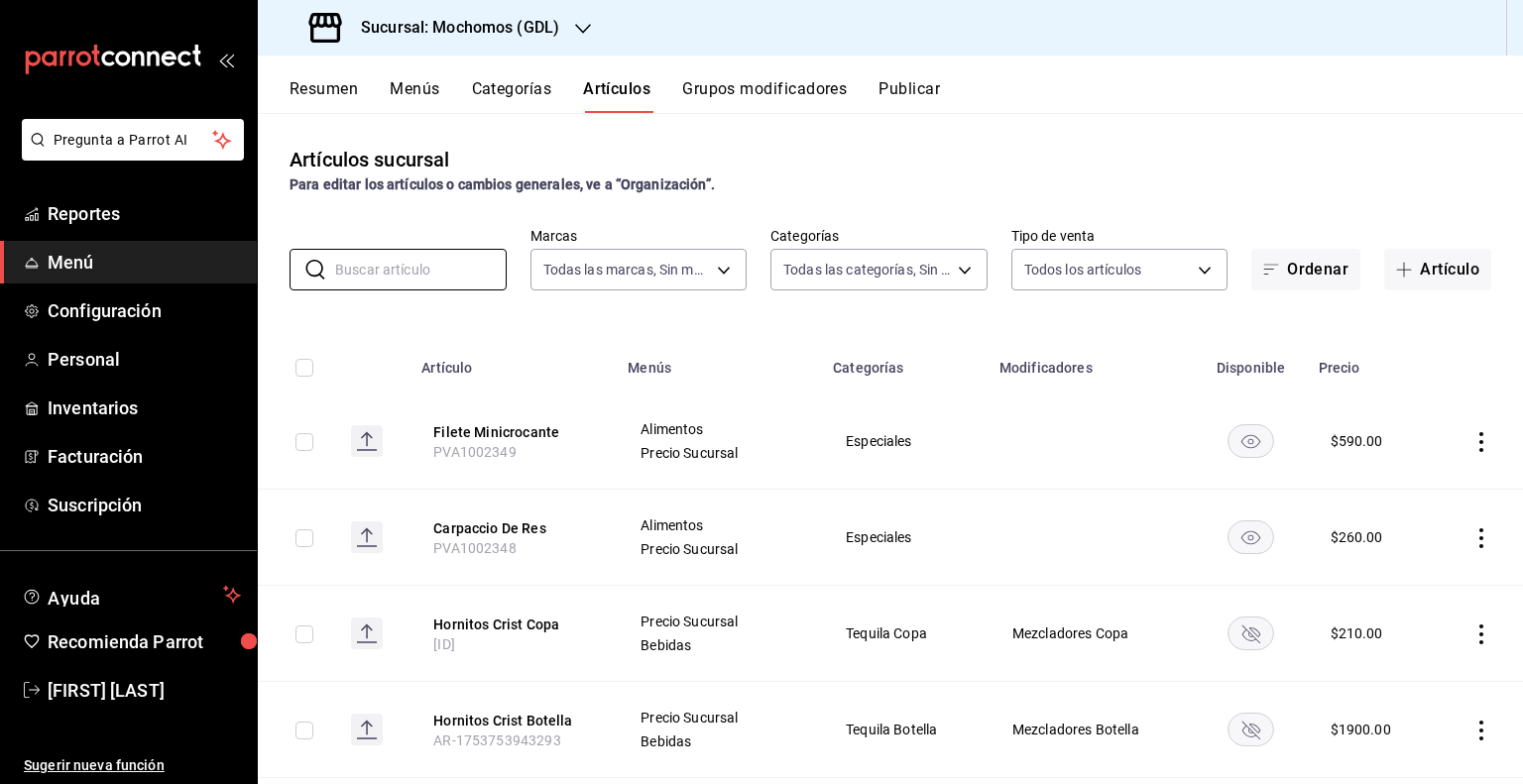 click on "Artículos sucursal Para editar los artículos o cambios generales, ve a “Organización”. ​ ​ Marcas Todas las marcas, Sin marca [UUID], [UUID] Categorías Todas las categorías, Sin categoría Tipo de venta Todos los artículos ALL Ordenar Artículo Artículo Menús Categorías Modificadores Disponible Precio Filete Minicrocante [ID] Alimentos Precio Sucursal Especiales $ 590.00 Carpaccio De Res [ID] Alimentos Precio Sucursal Especiales $ 260.00 Hornitos Crist Copa [ID] Precio Sucursal Bebidas Tequila Copa Mezcladores Copa $ 210.00 Hornitos Crist Botella [ID] Precio Sucursal Bebidas Tequila Botella Mezcladores Botella $ 1900.00 Sidral 355ml-Ligue [ID] $ 0.00 Cerveza Mochomos Ipa [ID] Precio Sucursal Bebidas Cerveza $ 135.00 Cerveza Mochomos Ultra [ID] Precio Sucursal Bebidas Cerveza $ 135.00 Espresso Martini Verano [ID] Bebidas Especiales Bar $ 220.00 St Germain Spritz Verano Bebidas" at bounding box center (890, 448) 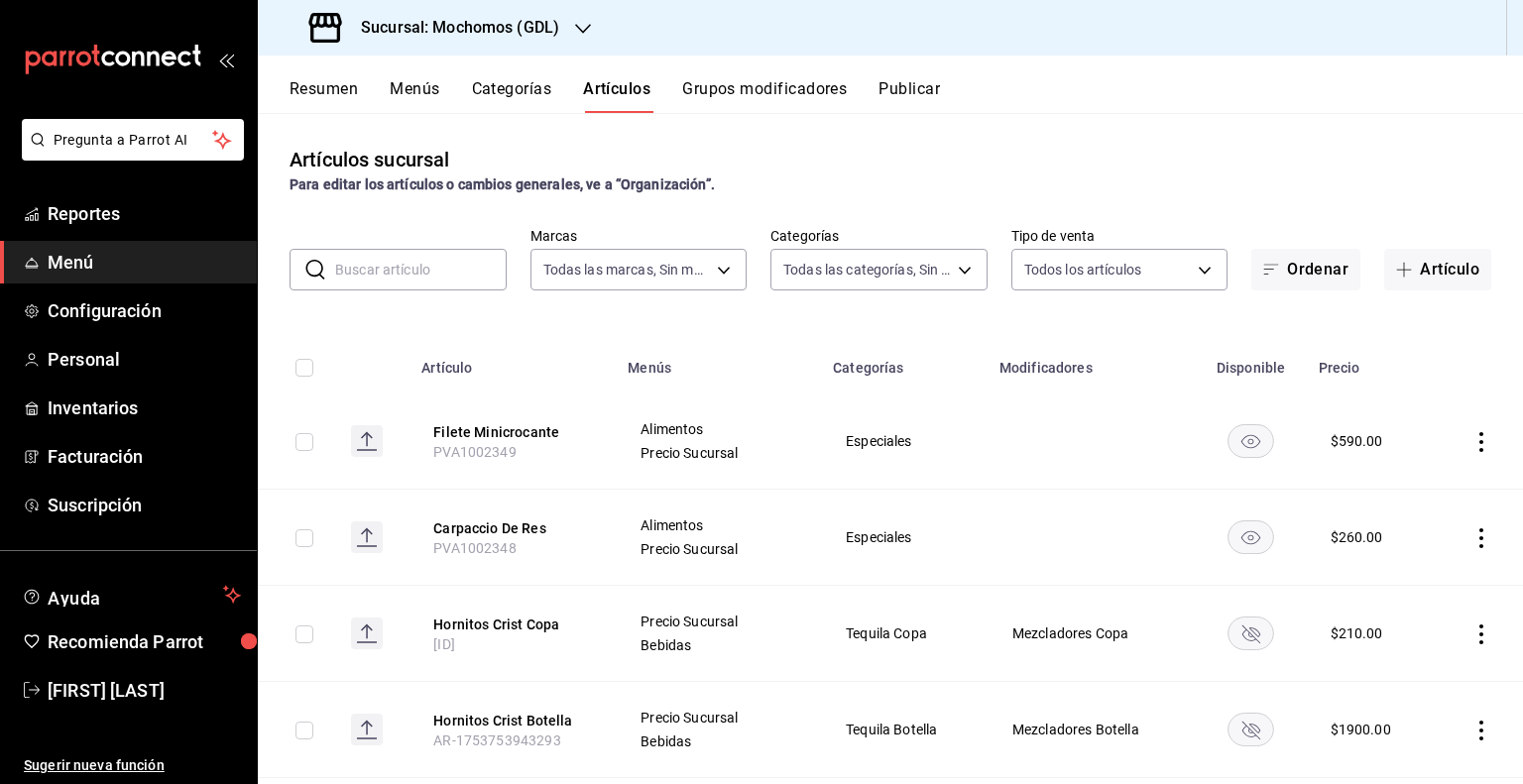 click at bounding box center (420, 270) 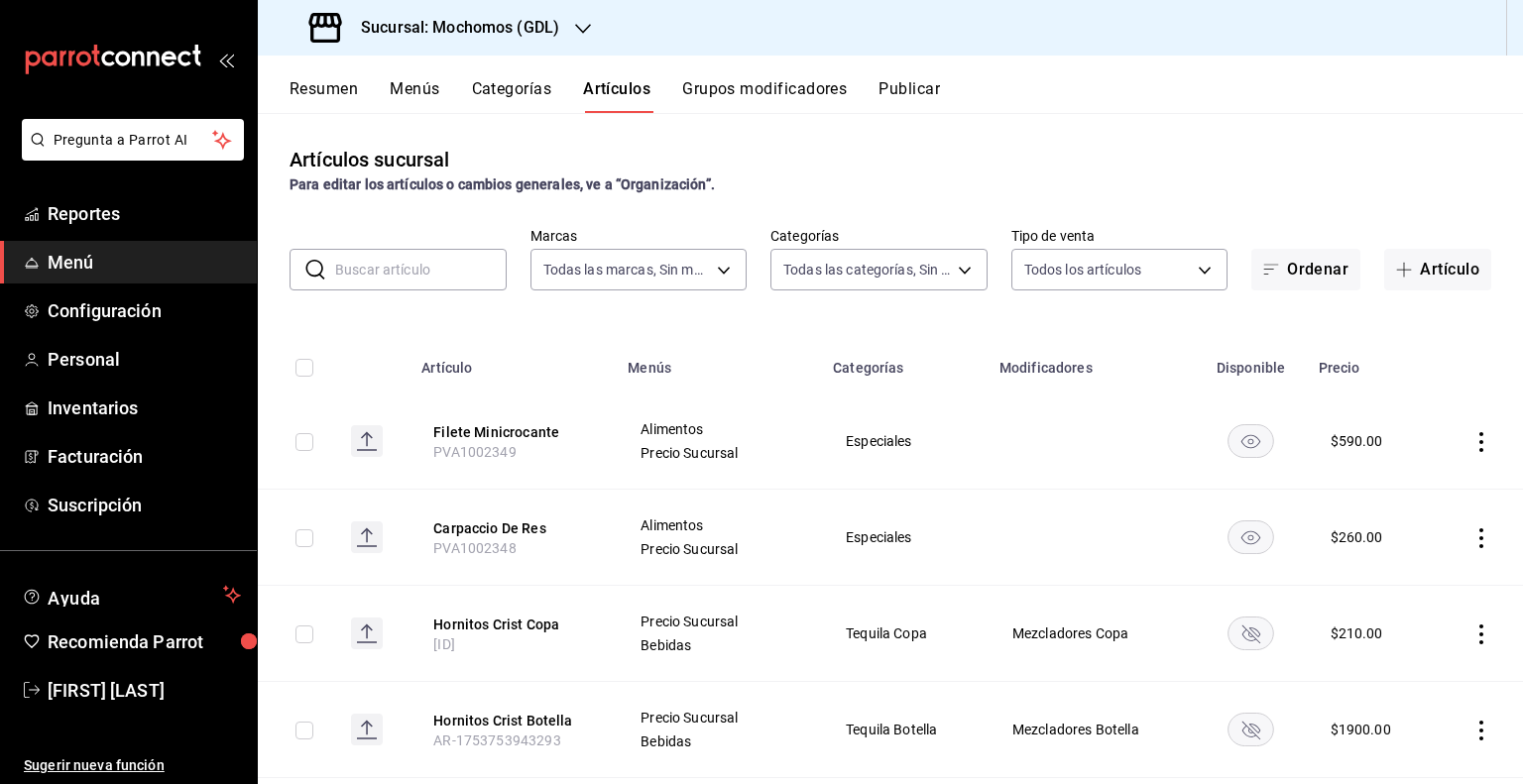click at bounding box center (420, 270) 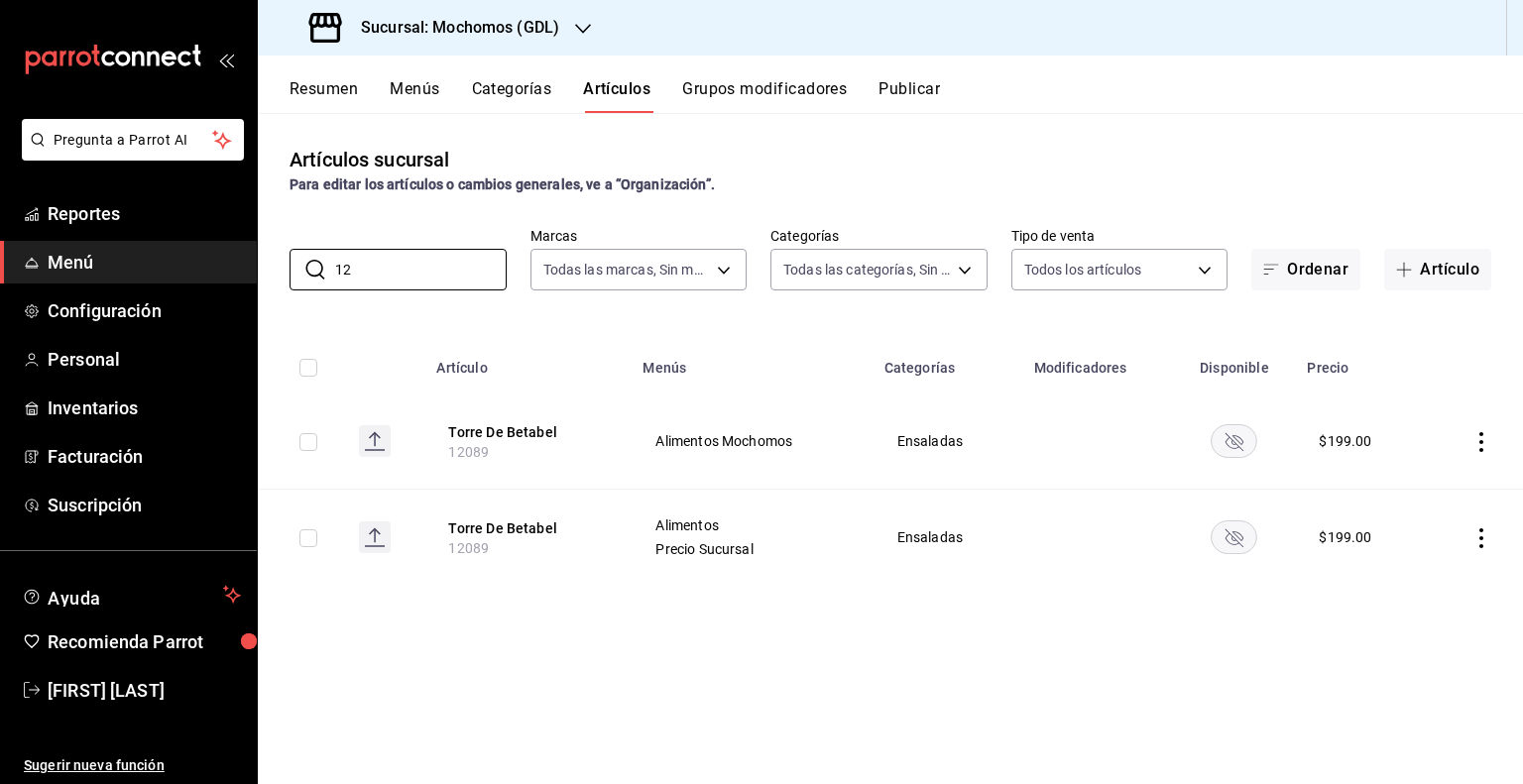 type on "1" 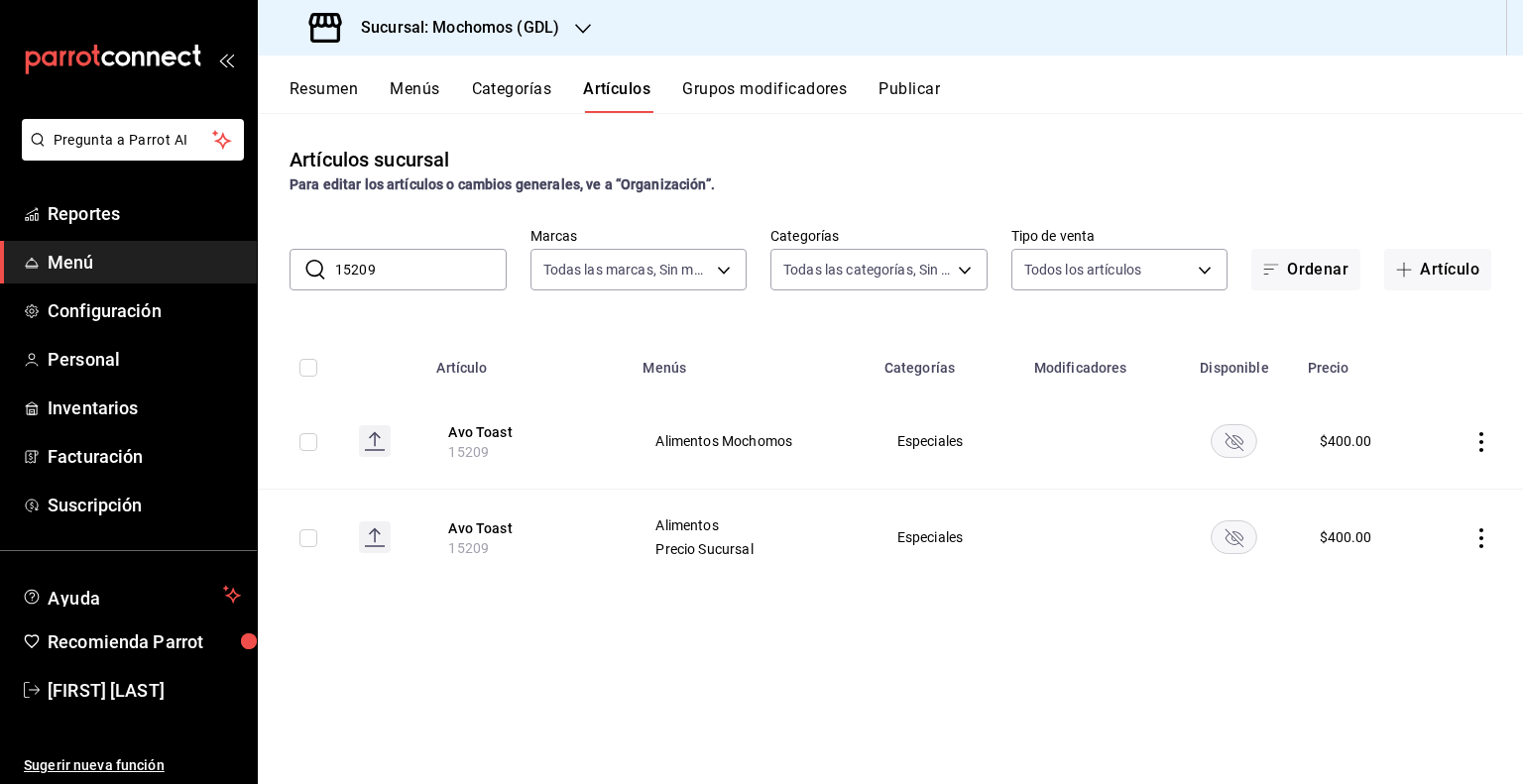 click on "15209" at bounding box center (420, 270) 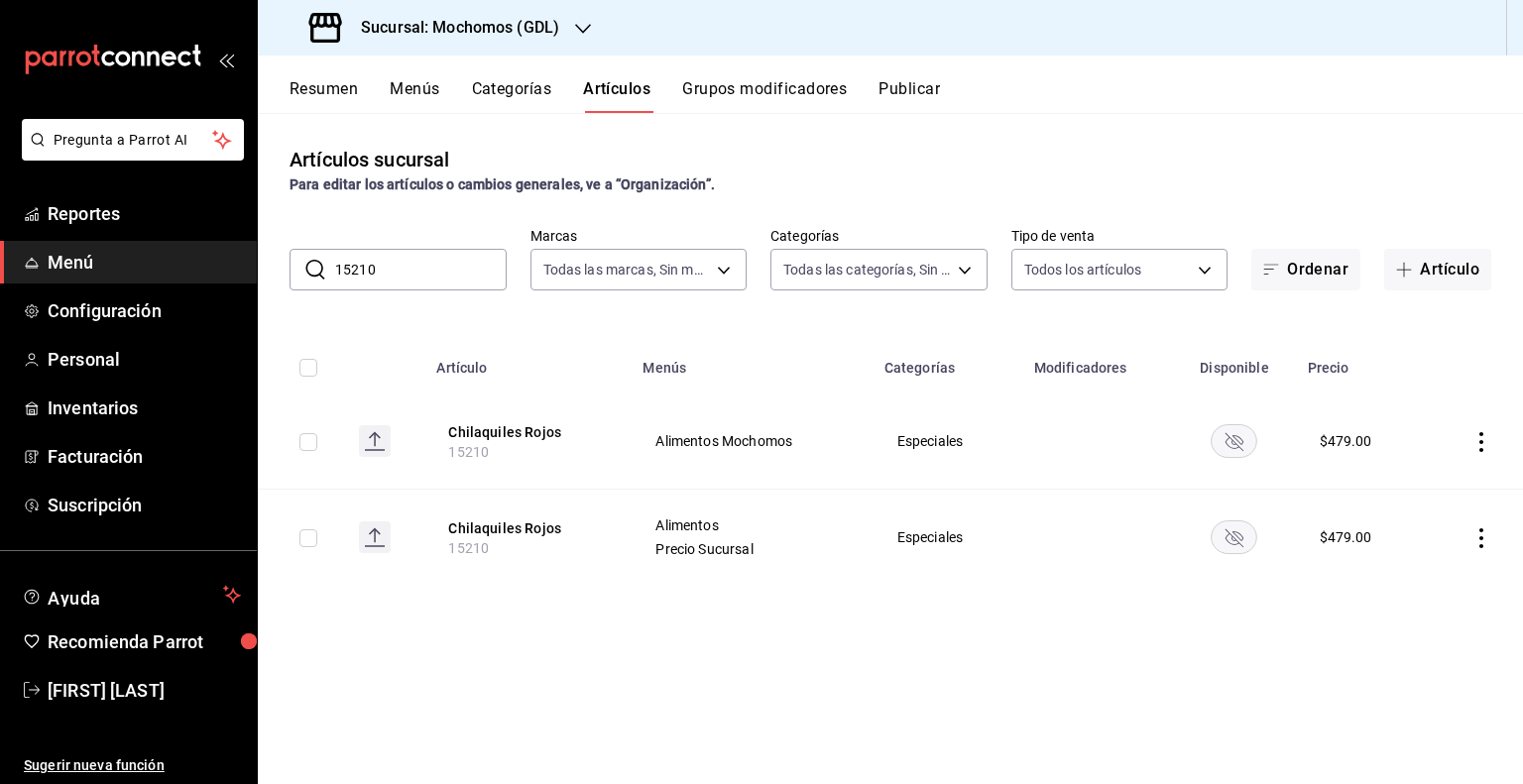 click on "15210" at bounding box center (420, 270) 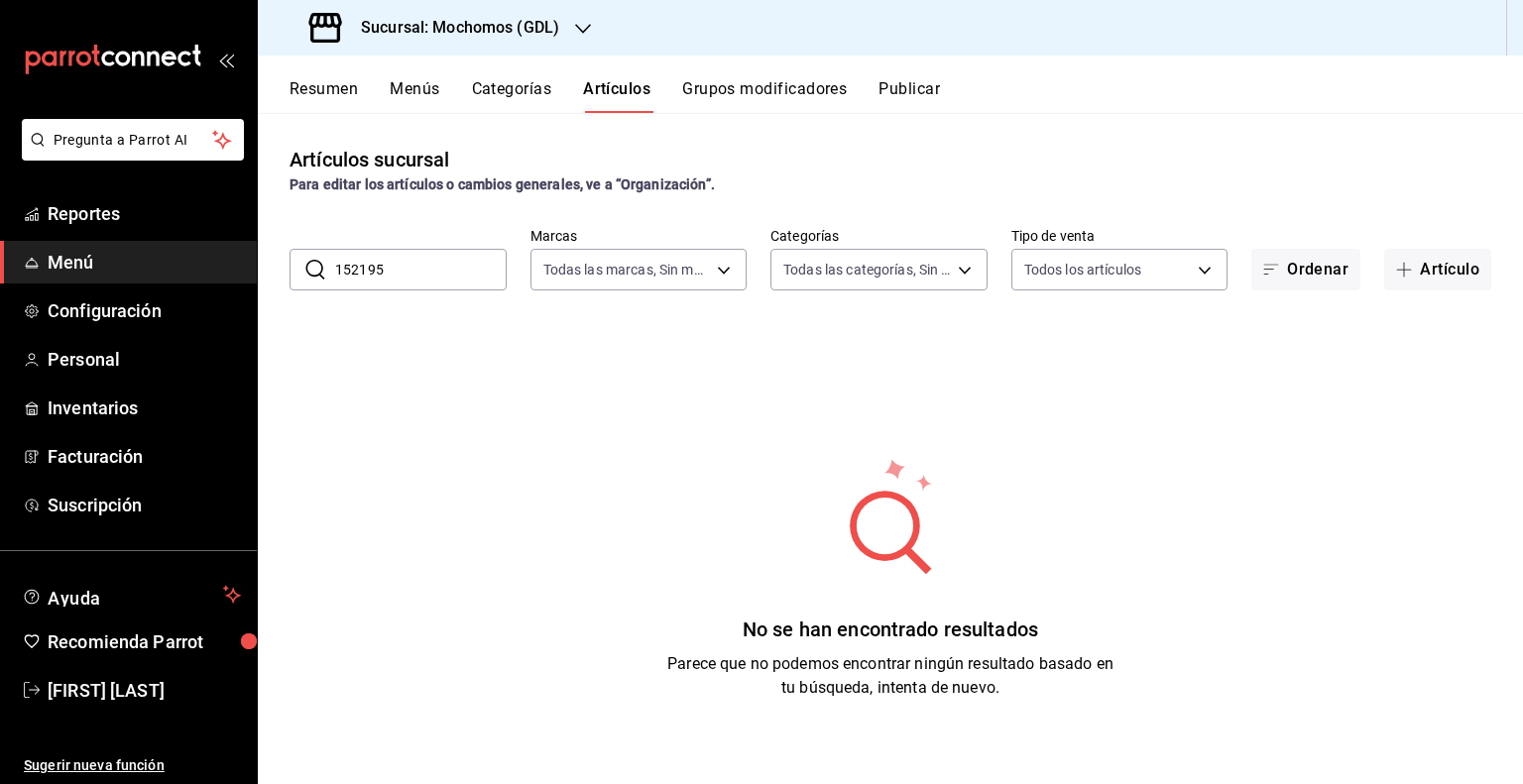 click on "152195" at bounding box center [420, 270] 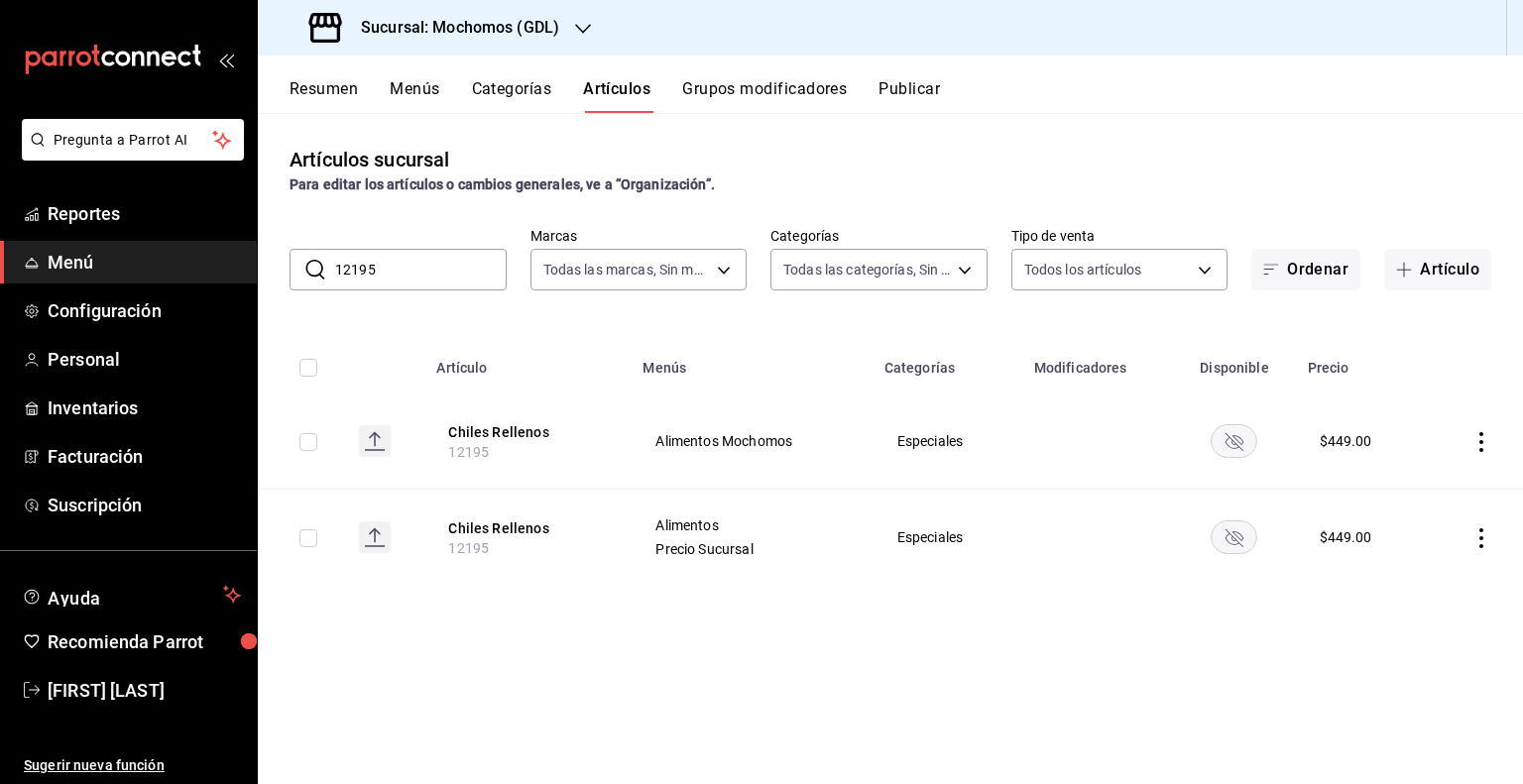 click on "12195" at bounding box center [420, 270] 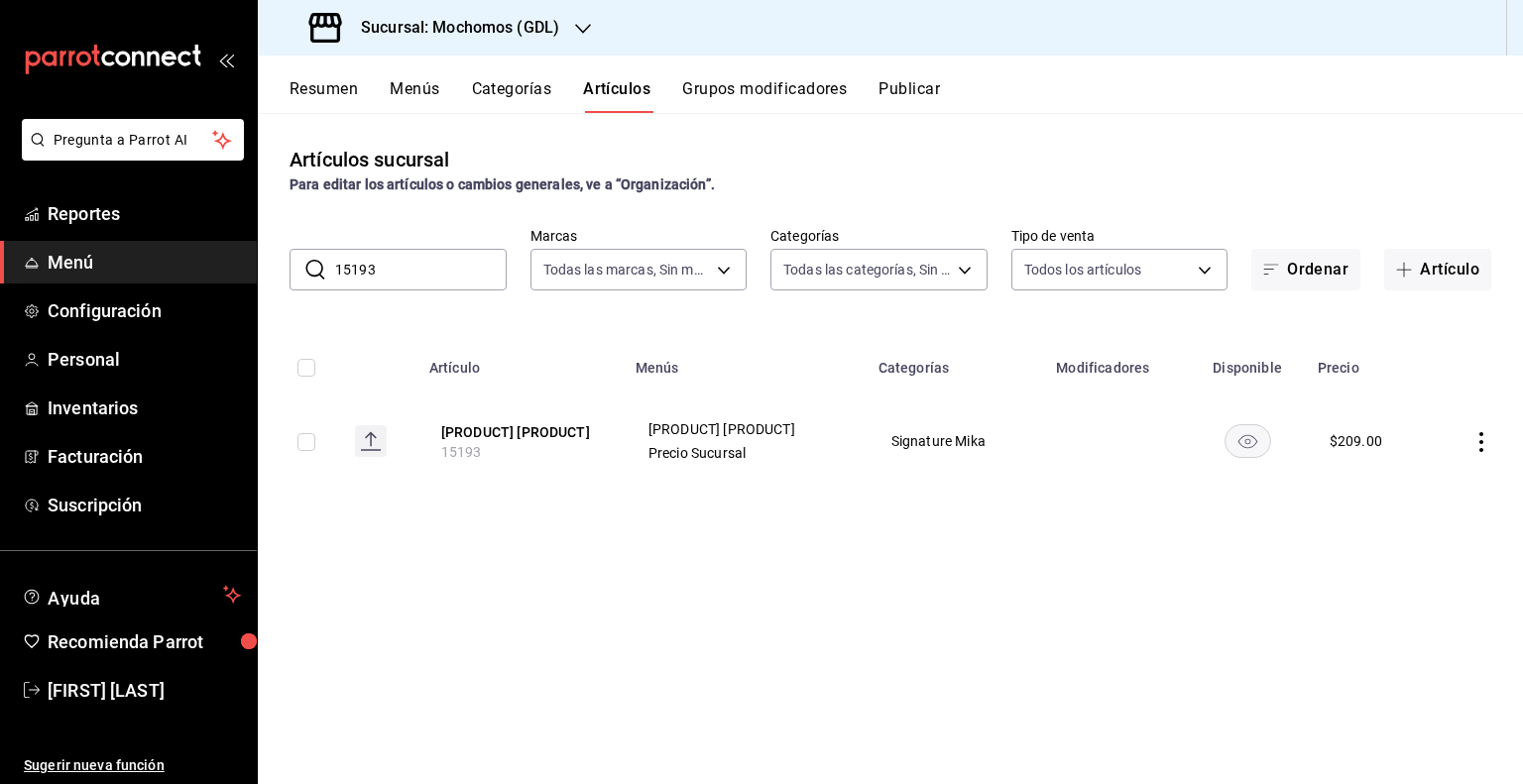 click on "15193" at bounding box center [420, 270] 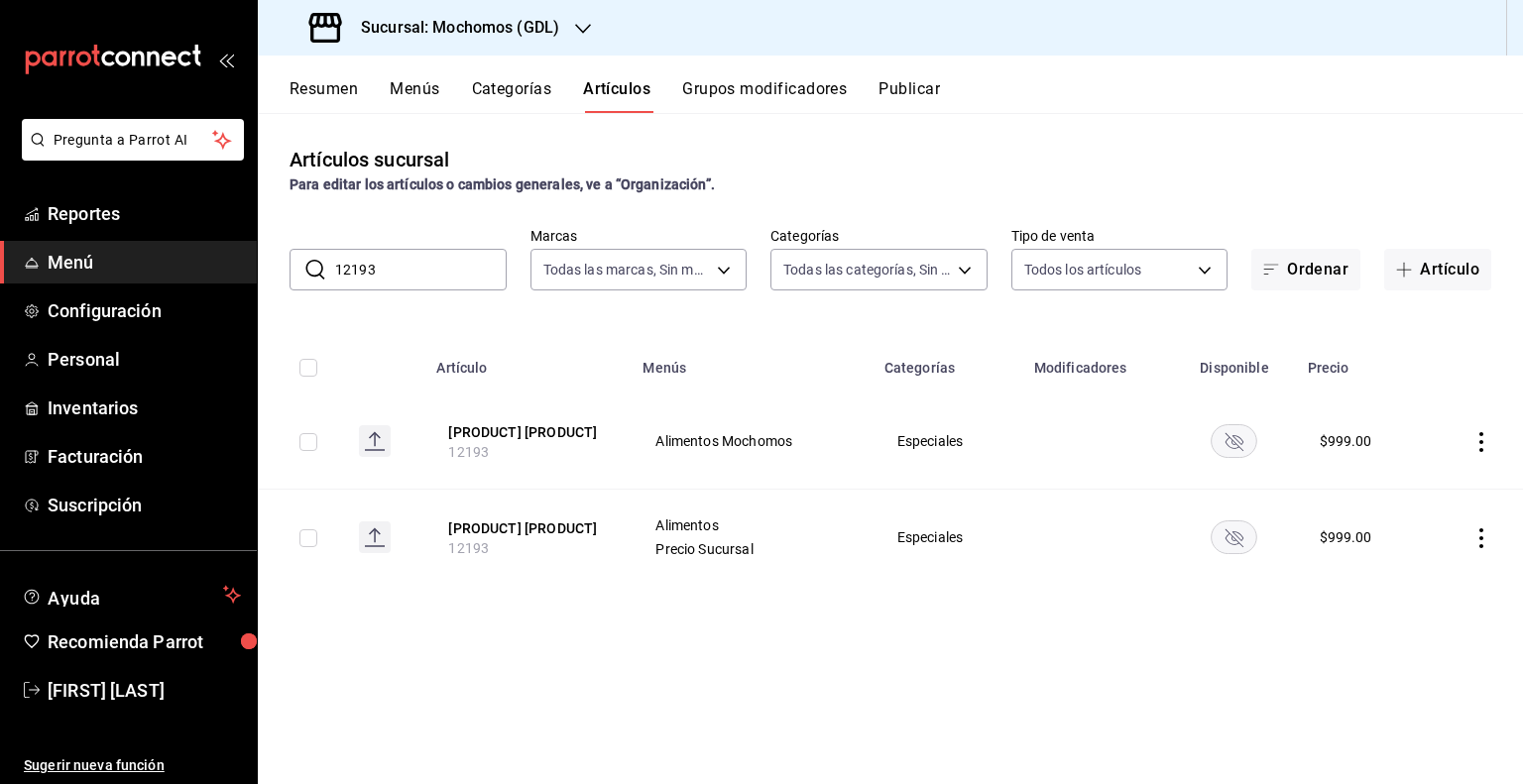 click on "12193" at bounding box center [420, 270] 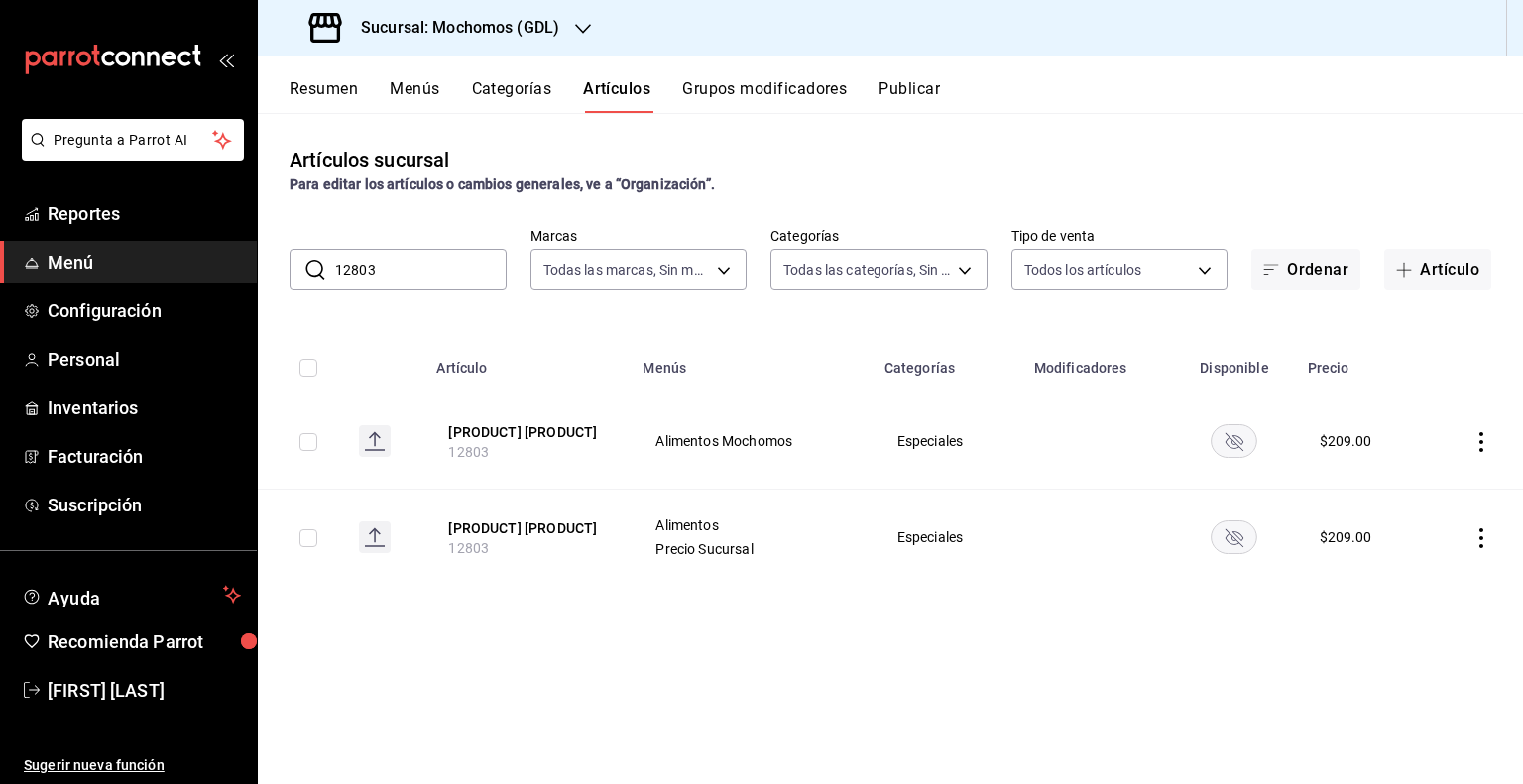 click on "12803" at bounding box center (420, 270) 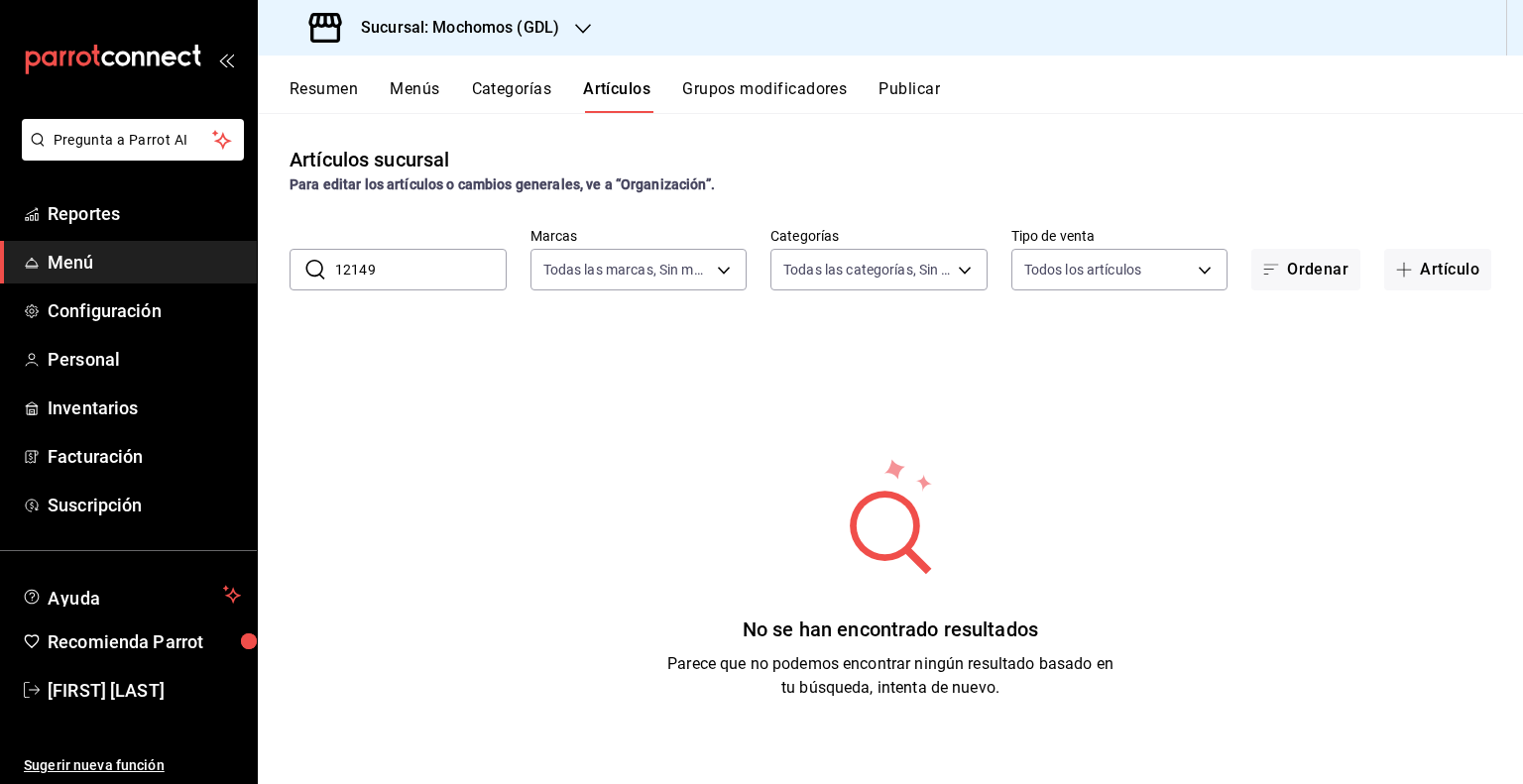 click on "12149" at bounding box center [420, 270] 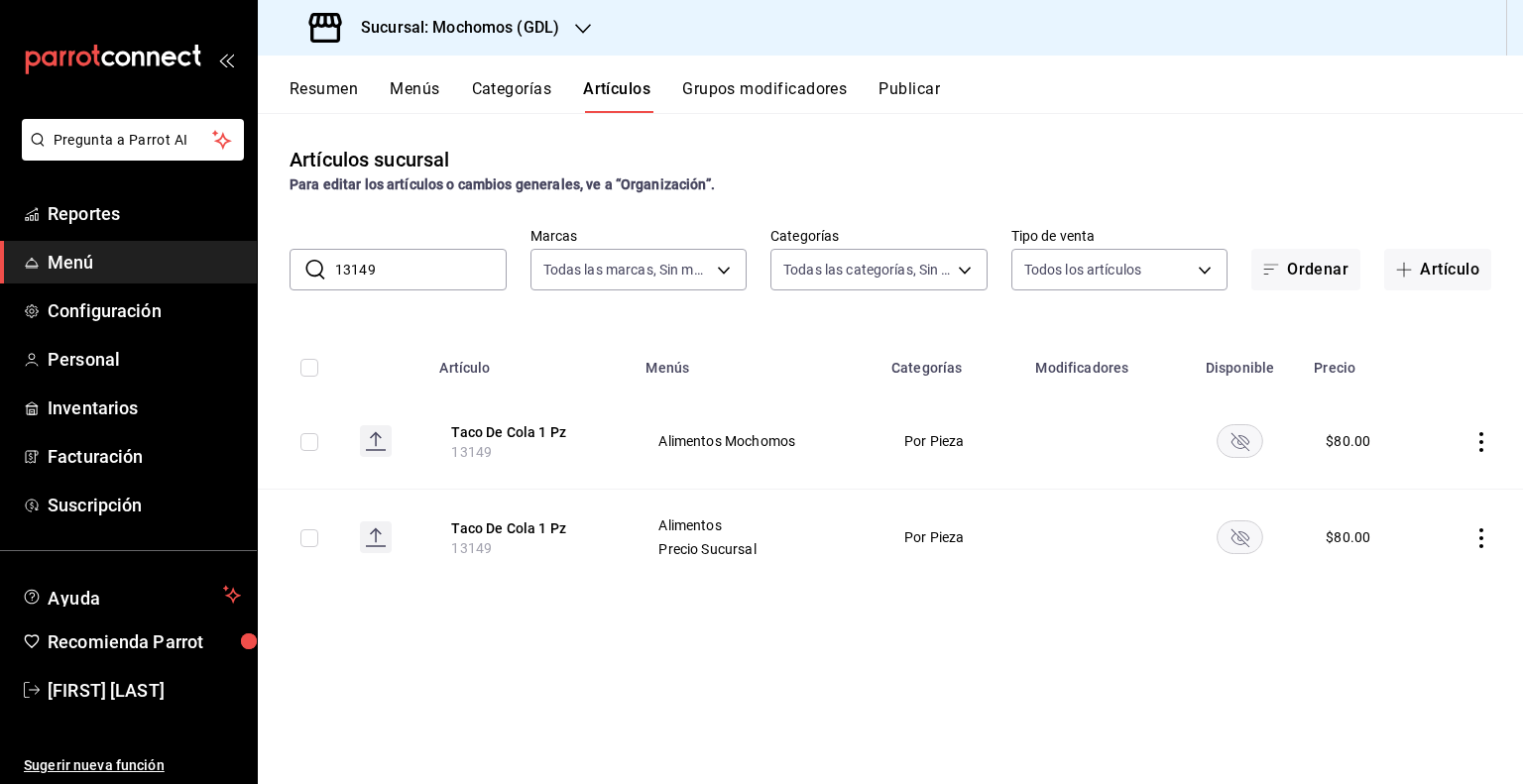 click on "13149" at bounding box center (420, 270) 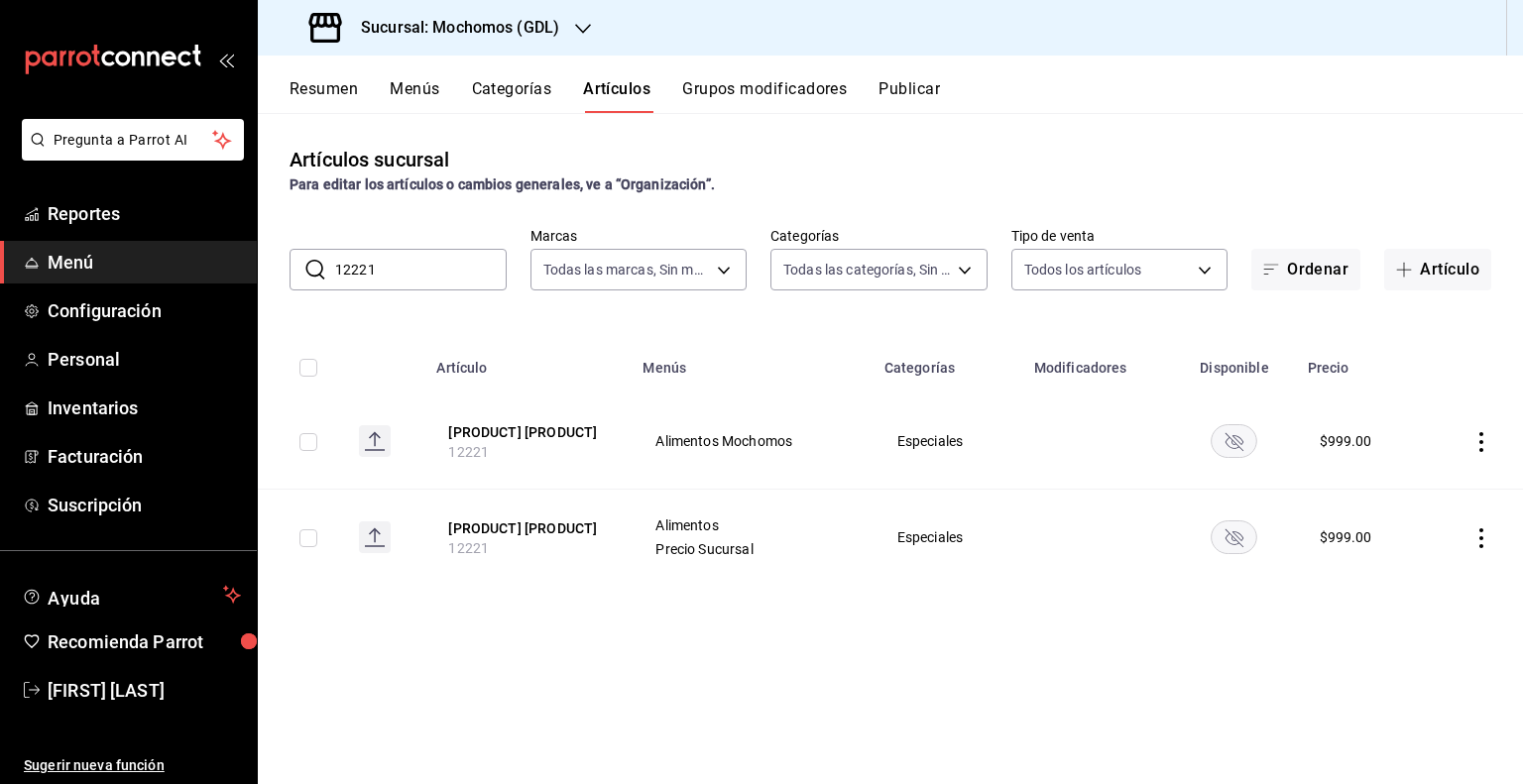click on "12221" at bounding box center (420, 270) 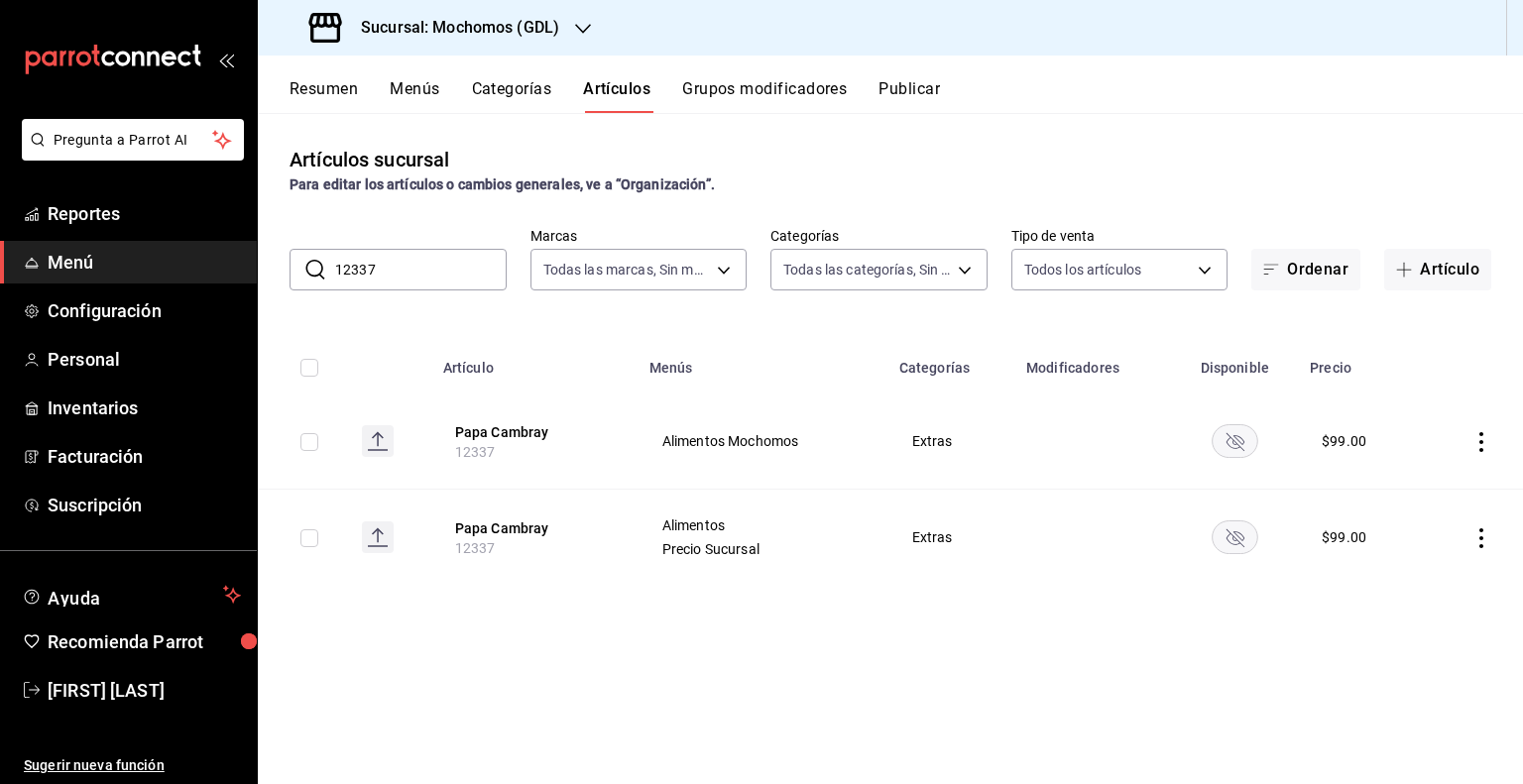 click on "12337" at bounding box center [420, 270] 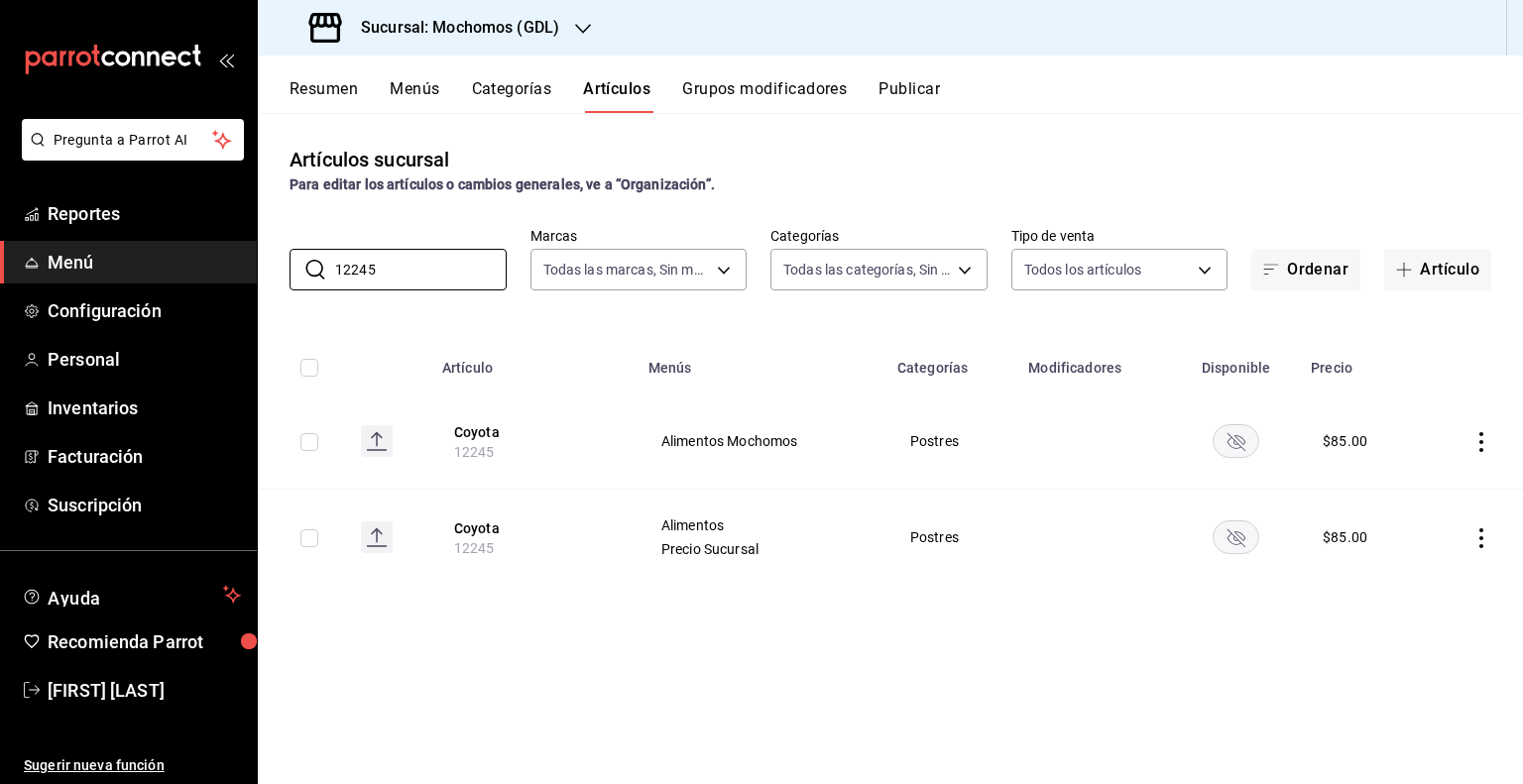 click on "Artículos sucursal Para editar los artículos o cambios generales, ve a “Organización”. ​ [NUMBER] ​ Marcas Todas las marcas, Sin marca [UUID],[UUID], Categorías Todas las categorías, Sin categoría Tipo de venta Todos los artículos ALL Ordenar Artículo Artículo Menús Categorías Modificadores Disponible Precio Coyota [NUMBER] Alimentos Mochomos Postres $ 85.00 Coyota [NUMBER] Alimentos Precio Sucursal Postres $ 85.00" at bounding box center [890, 448] 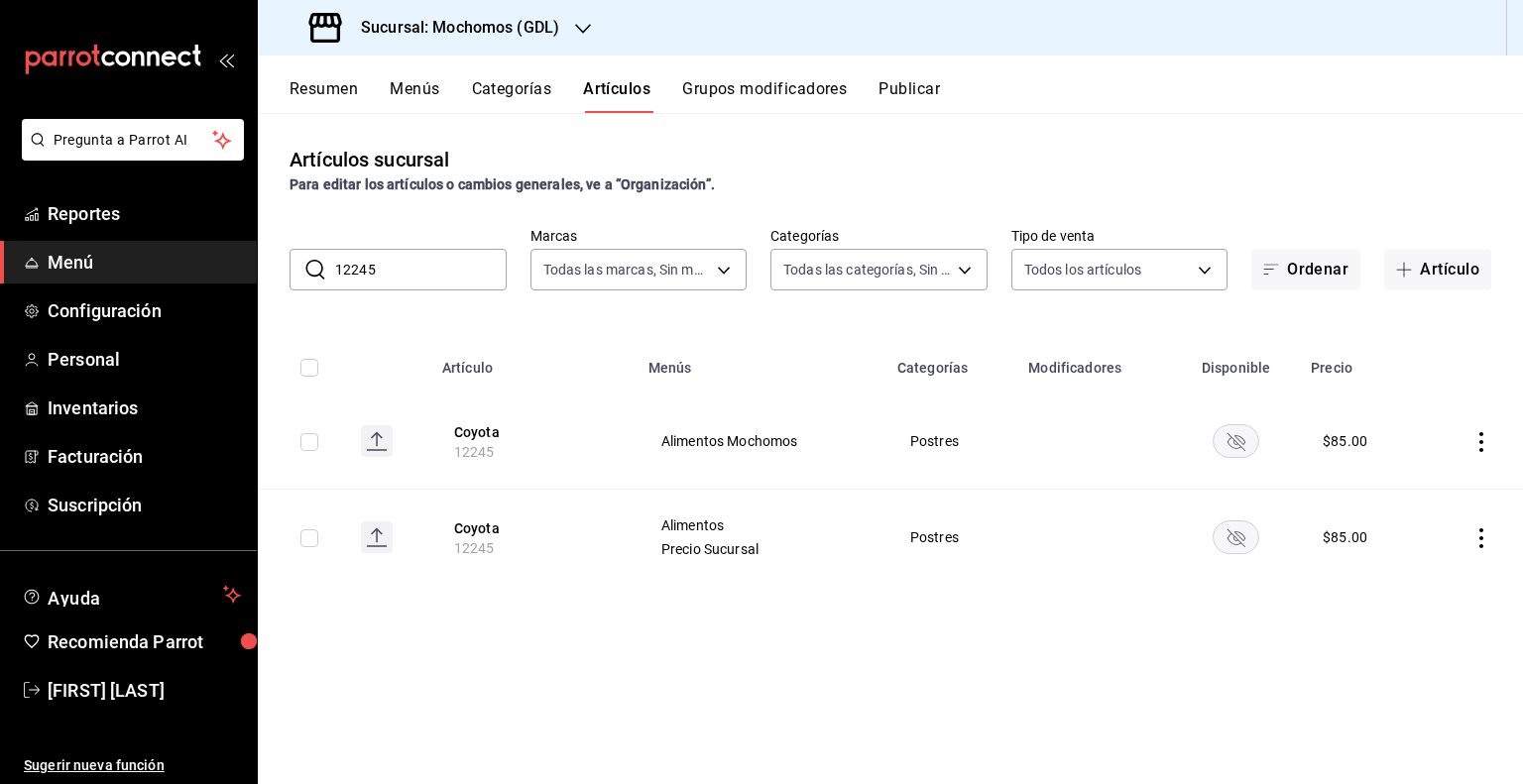 click on "12245" at bounding box center (420, 270) 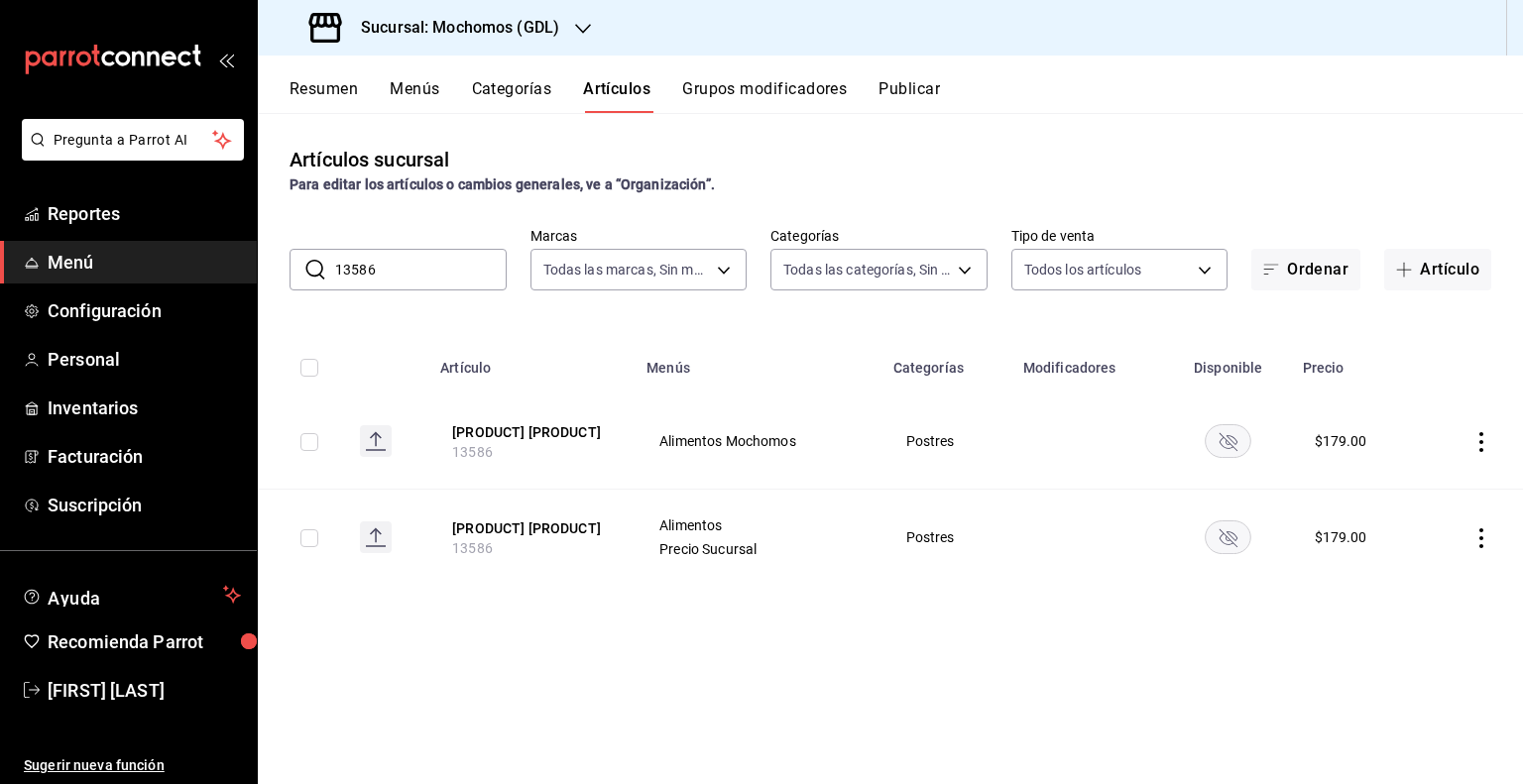 click on "13586" at bounding box center [420, 270] 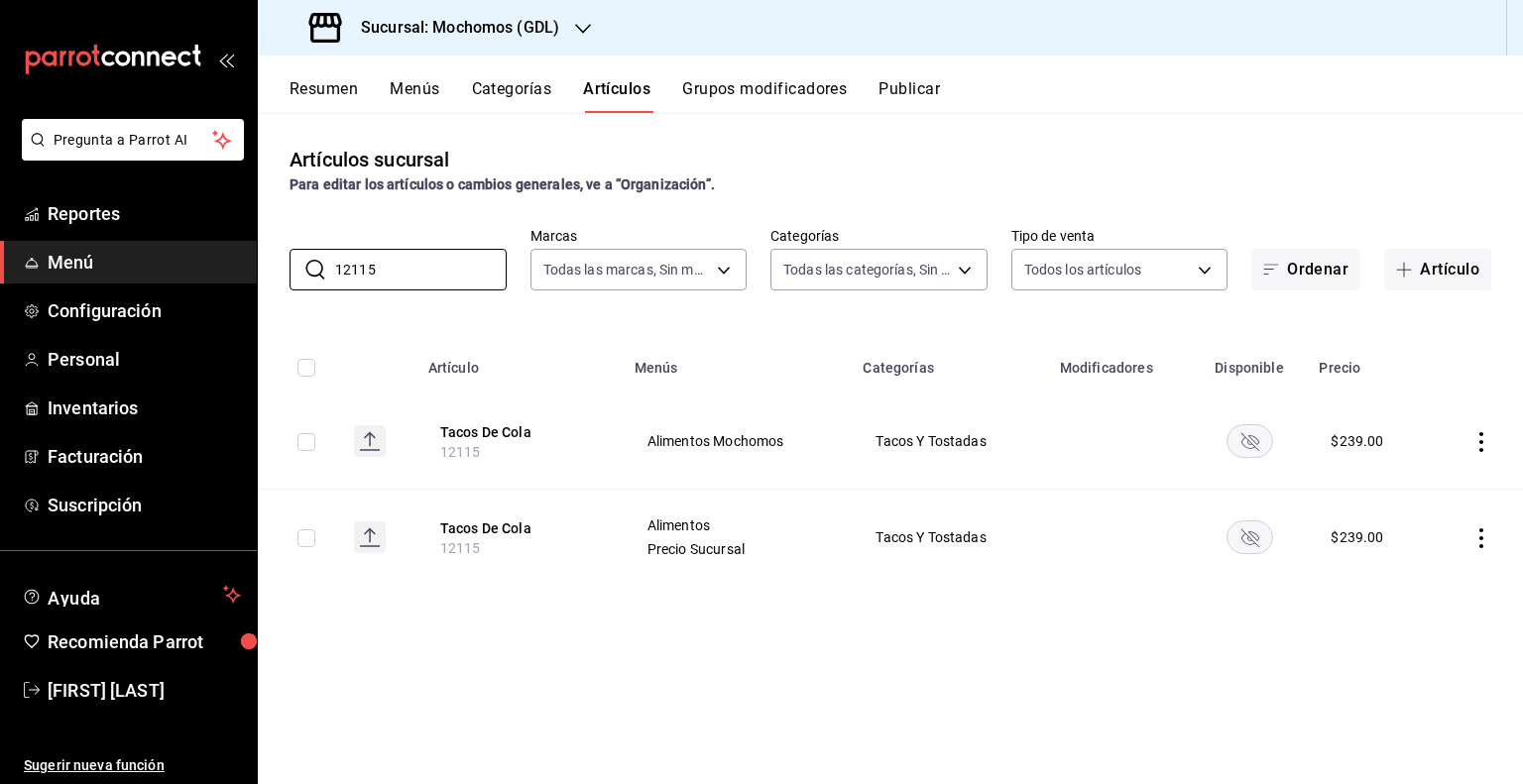 type on "12115" 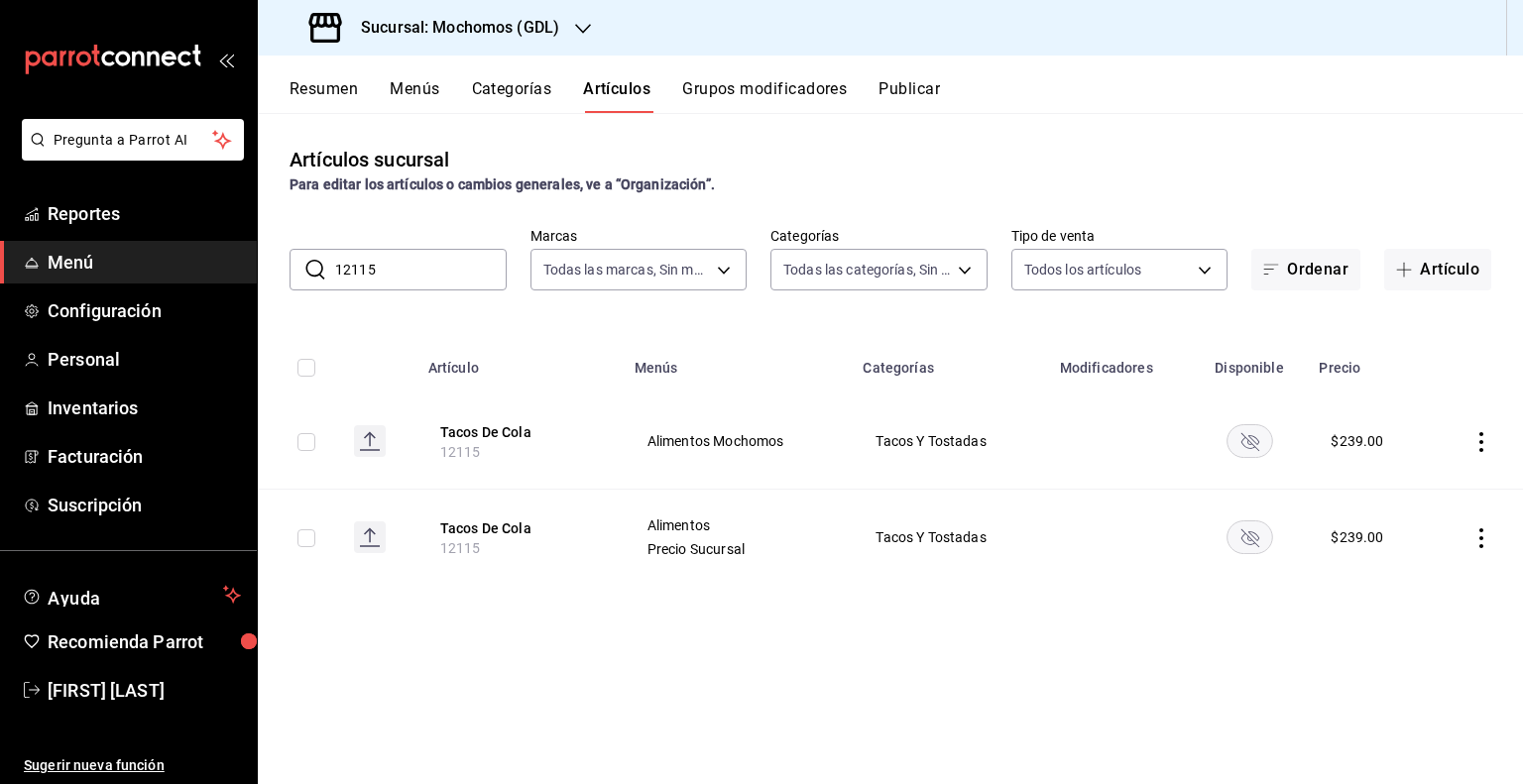 drag, startPoint x: 610, startPoint y: 74, endPoint x: 683, endPoint y: 48, distance: 77.49194 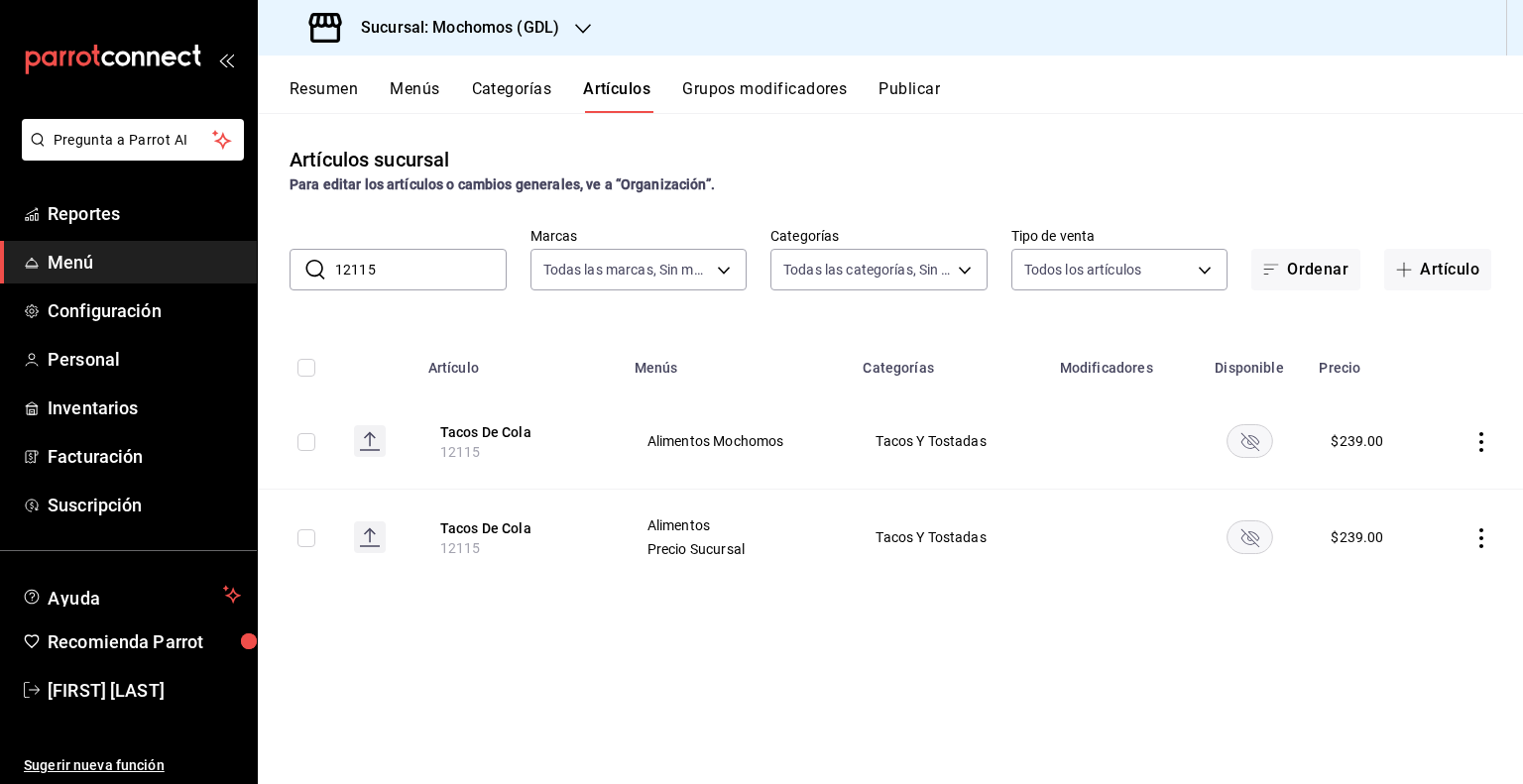 click on "12115" at bounding box center [420, 270] 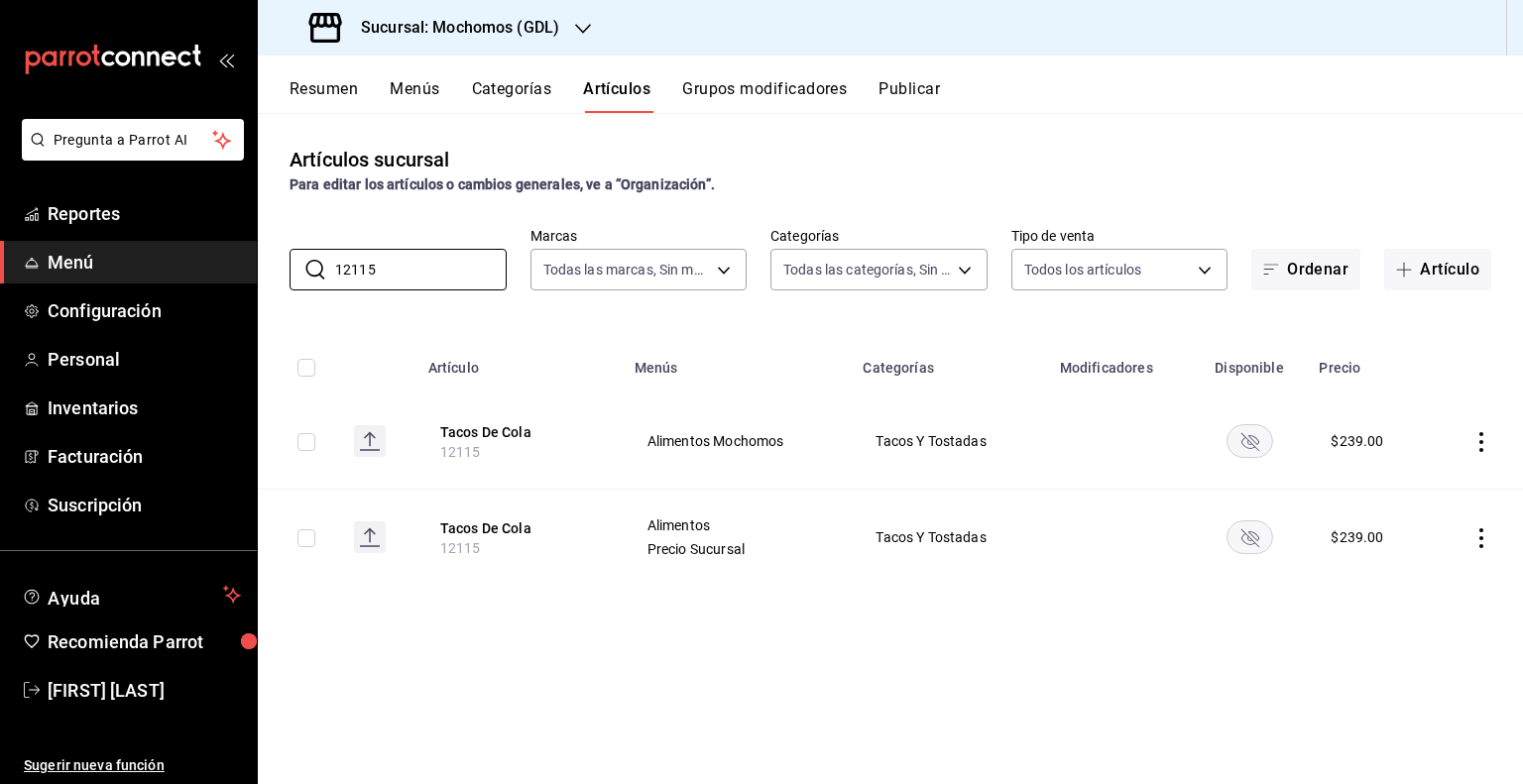 click on "​ [ID] ​ Marcas Todas las marcas, Sin marca [UUID], [UUID] Categorías Todas las categorías, Sin categoría Tipo de venta Todos los artículos ALL Ordenar Artículo" at bounding box center (890, 259) 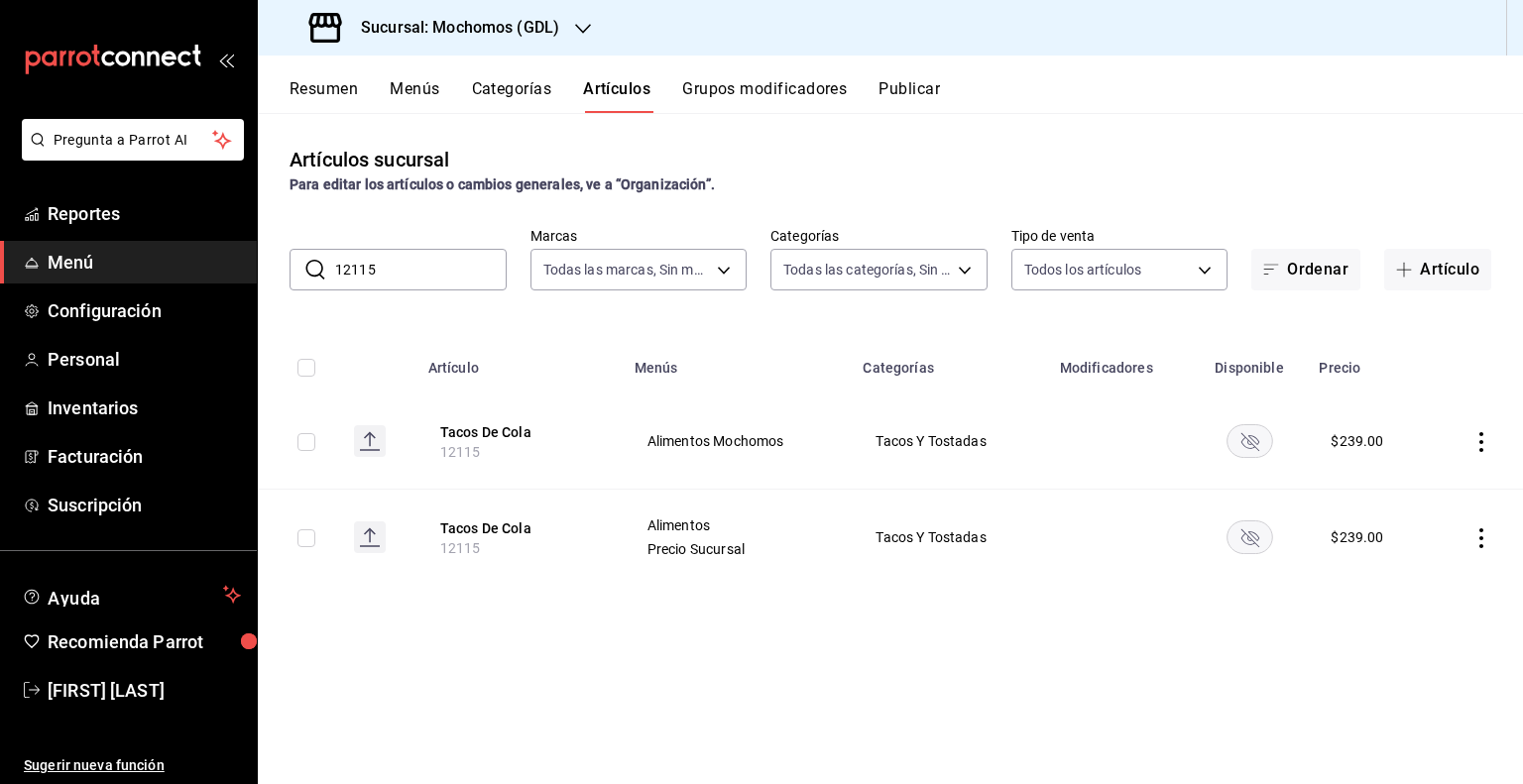 click on "12115" at bounding box center [420, 270] 